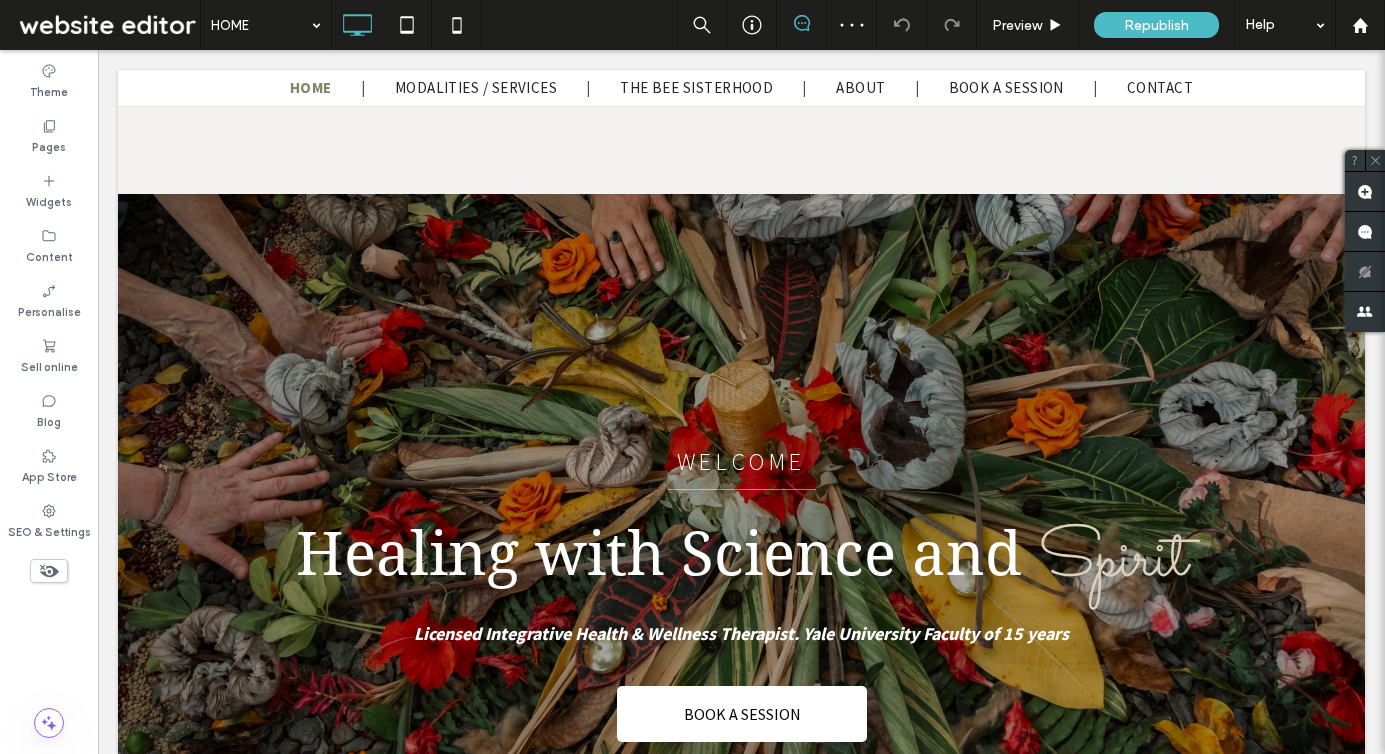 scroll, scrollTop: 951, scrollLeft: 0, axis: vertical 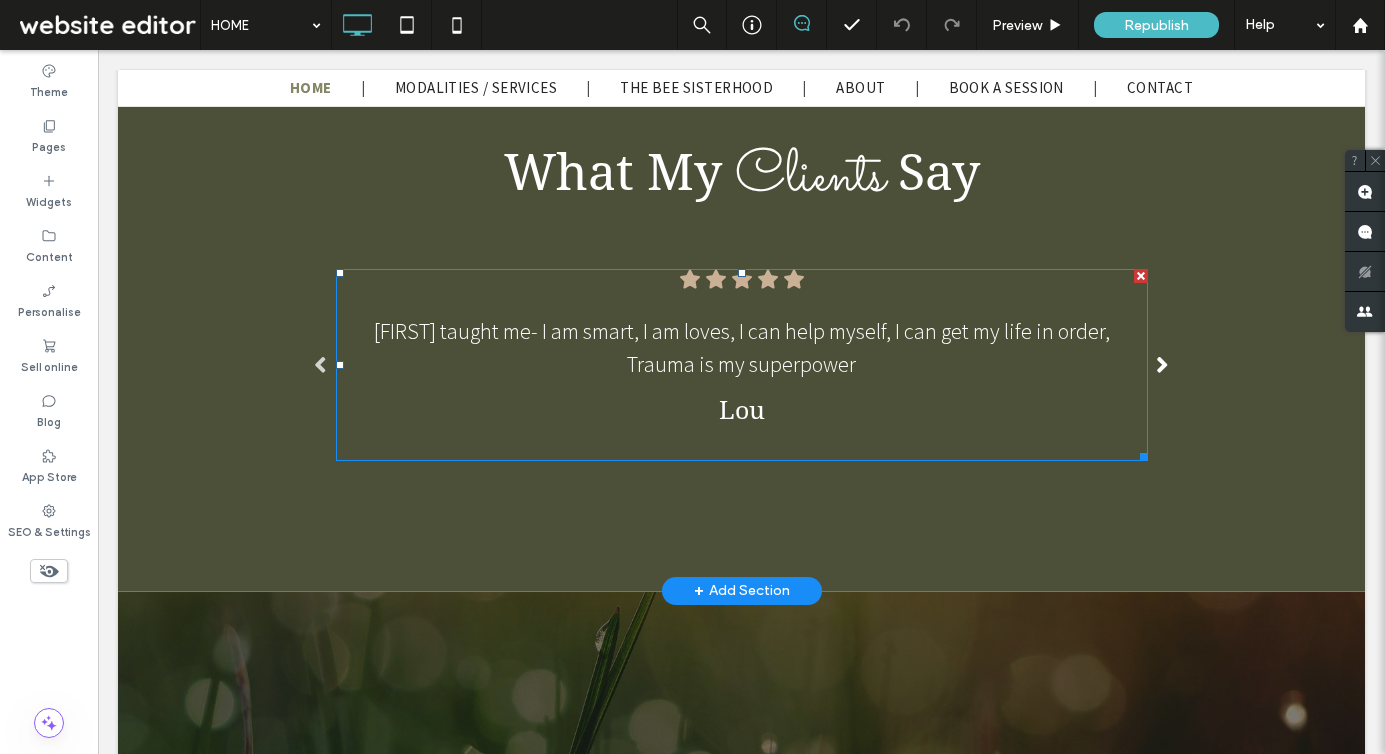 click at bounding box center (1162, 364) 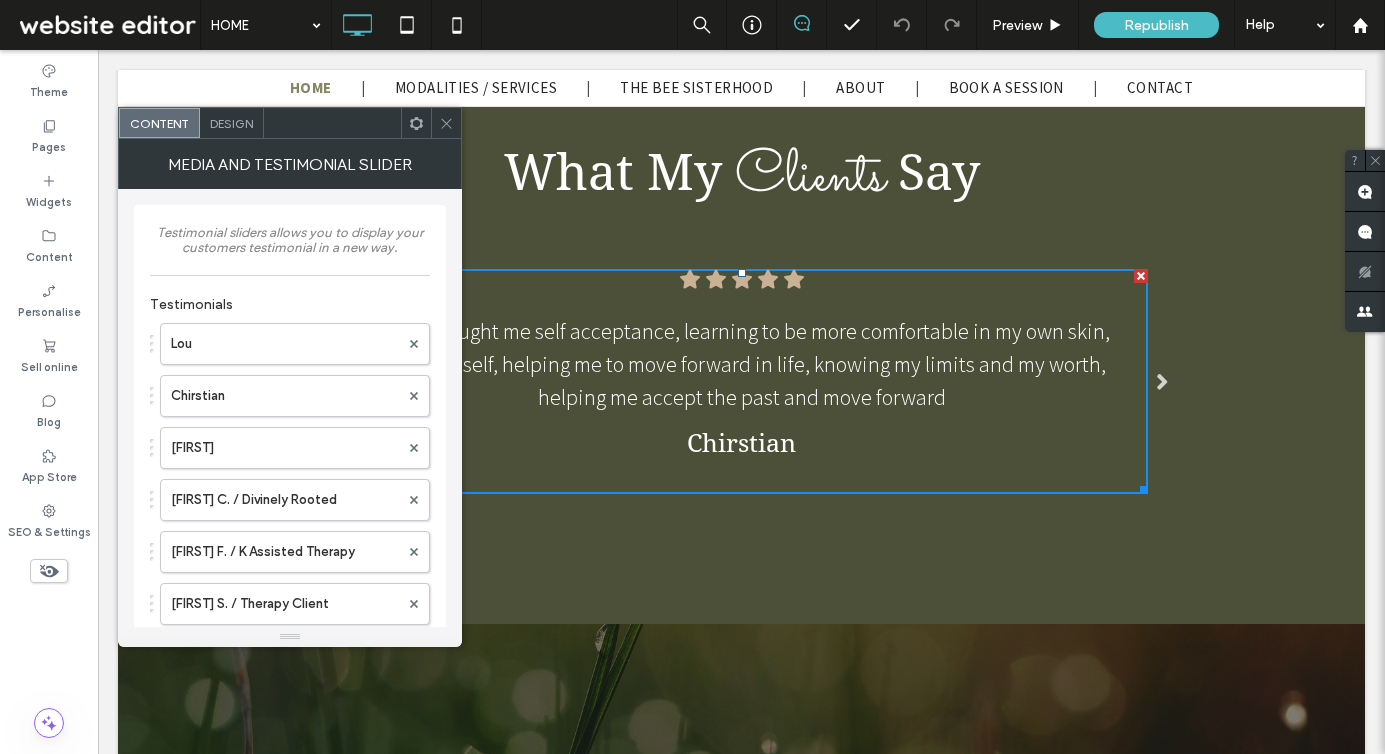 click 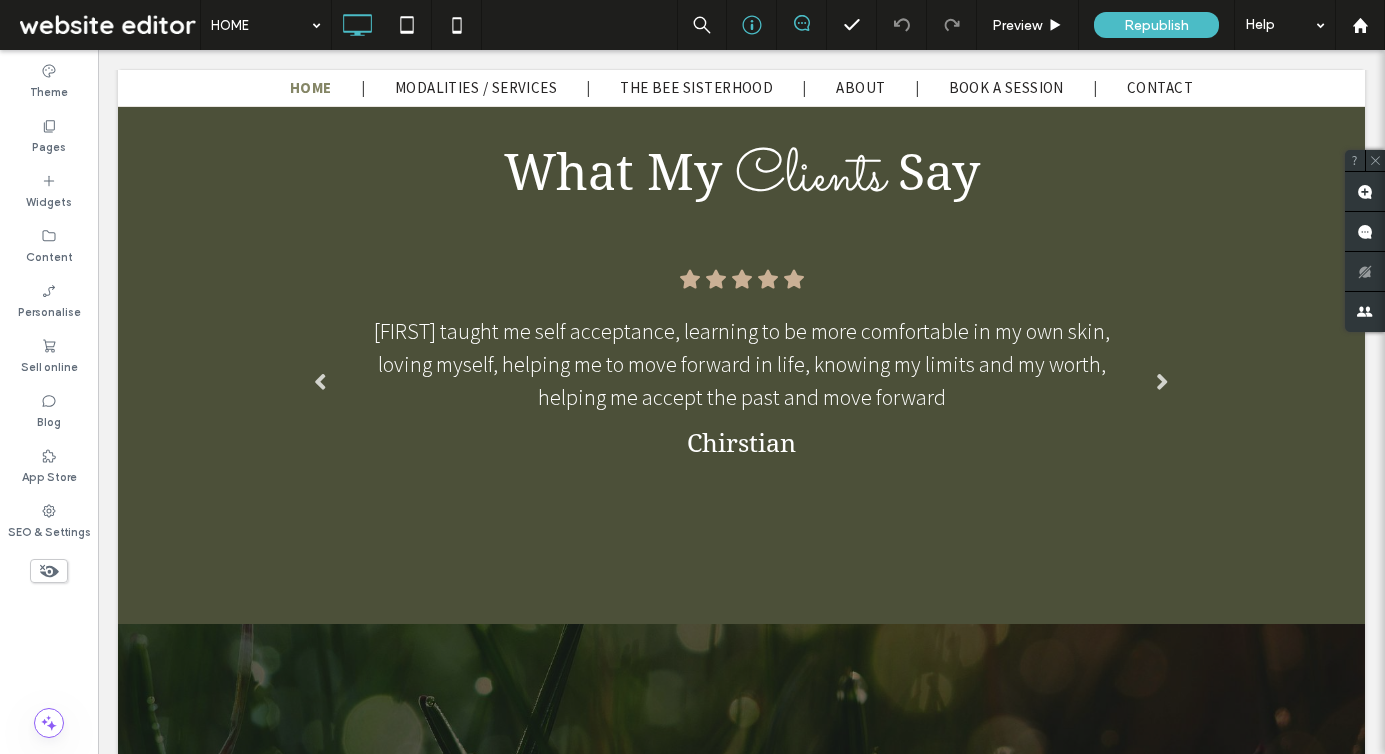 scroll, scrollTop: 4700, scrollLeft: 0, axis: vertical 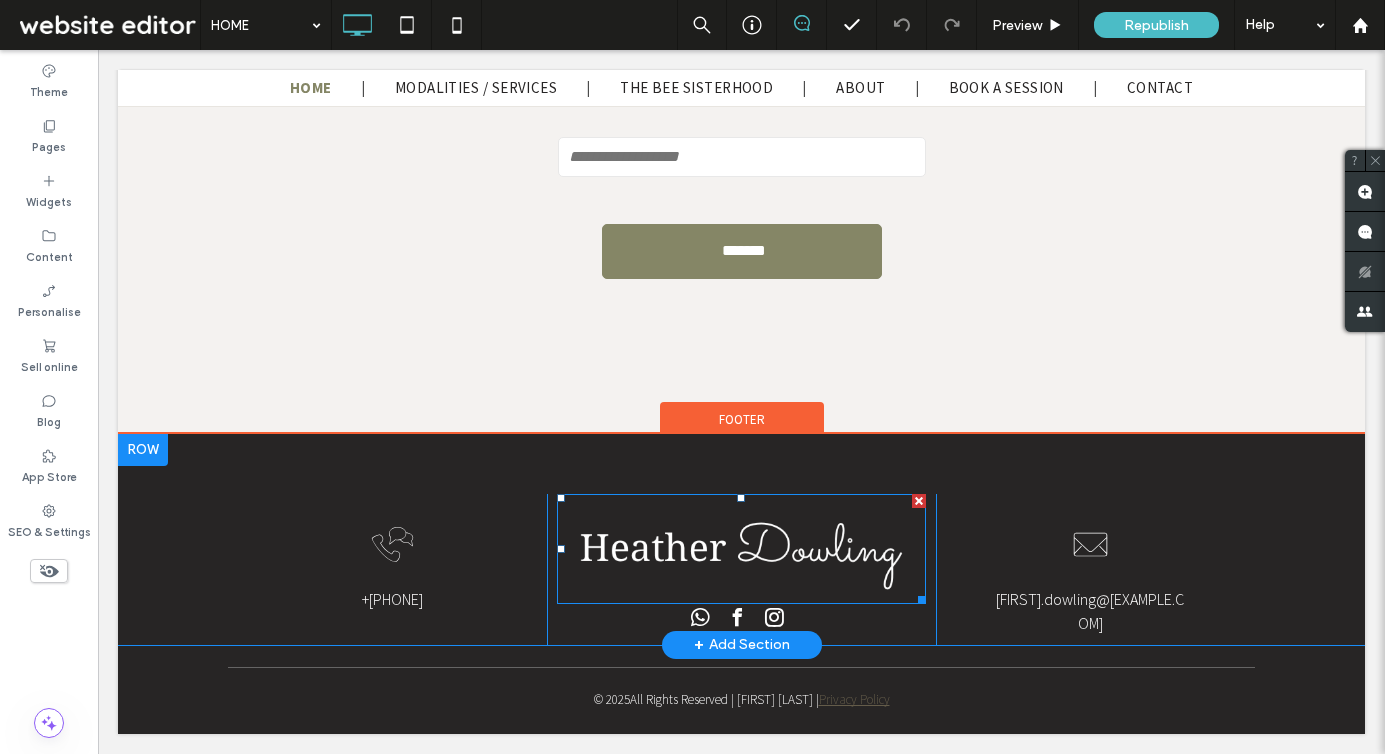 click at bounding box center (741, 549) 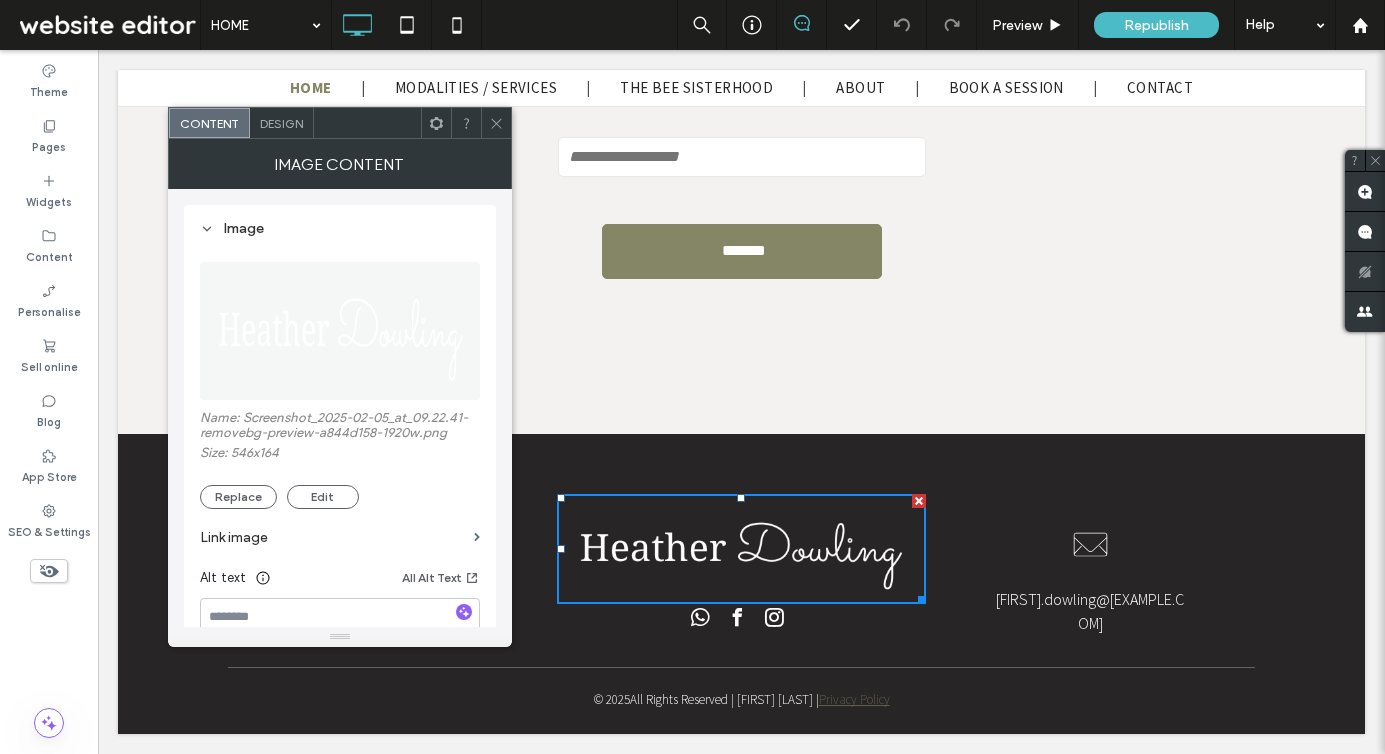click 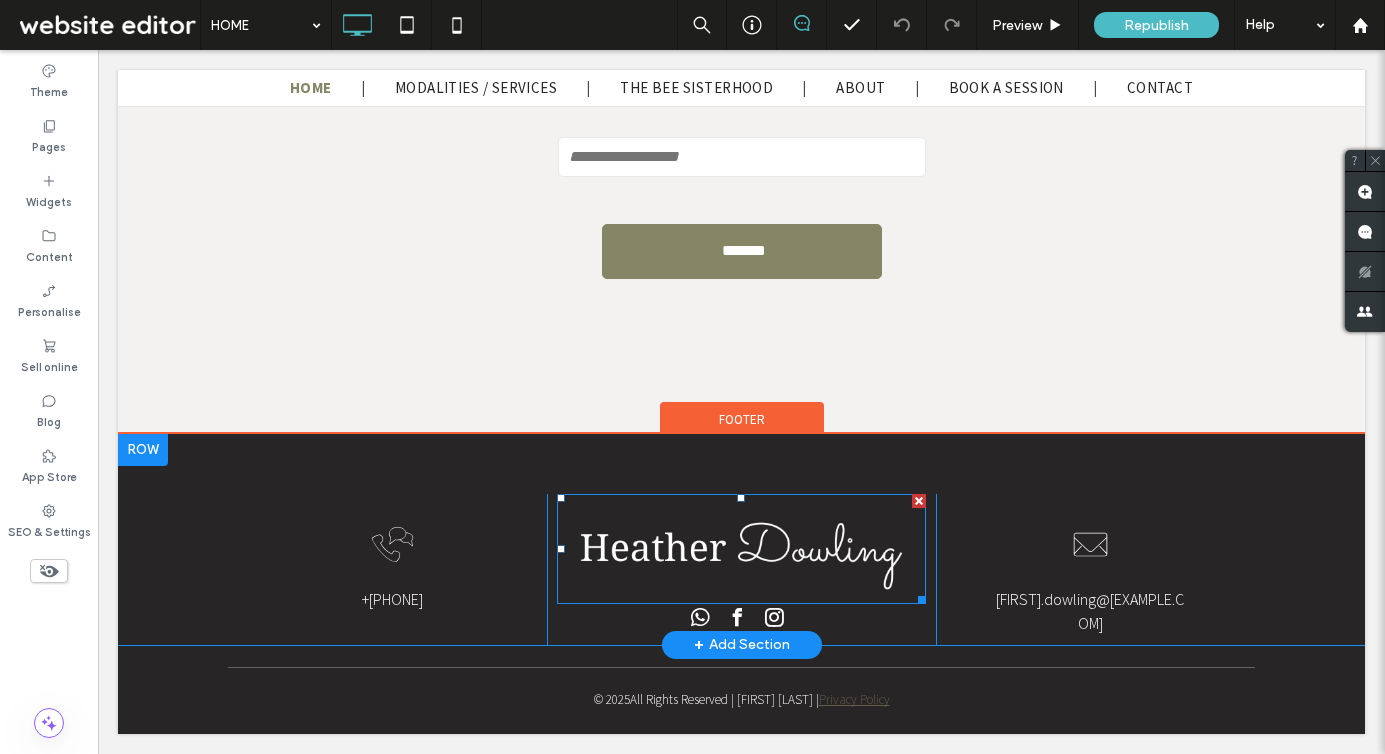 click at bounding box center [741, 549] 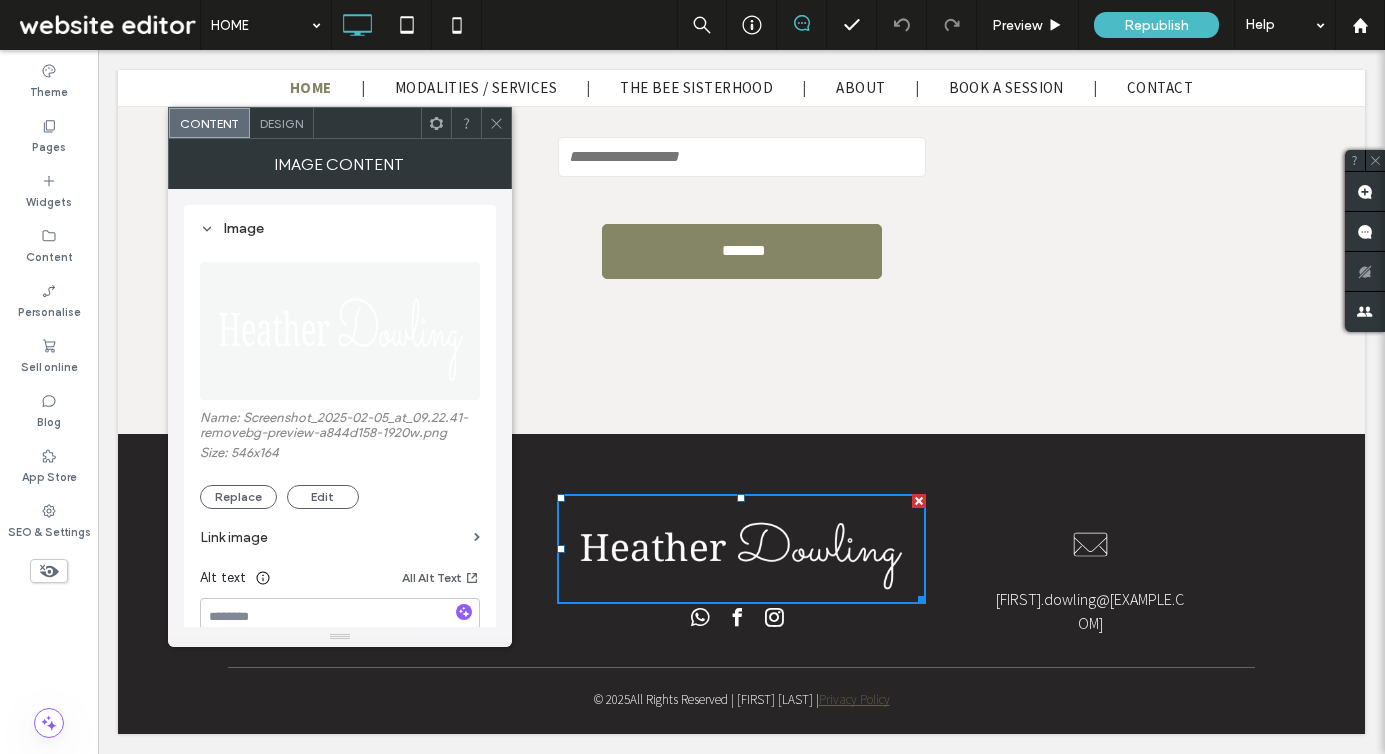 click on "Stay Connected on Your Healing Journey! ﻿
Join our newsletter for exclusive insights, wellness tips, and empowering tools to help you rediscover your true self. Be the first to learn about upcoming workshops, special offers, and transformative healing practices. Sign up today and take the next step in reclaiming your path to wellness!
*******
Thank you for contacting us. We will get back to you as soon as possible
Oops, there was an error sending your message. Please try again later
Click To Paste
Row + Add Section" at bounding box center (741, 21) 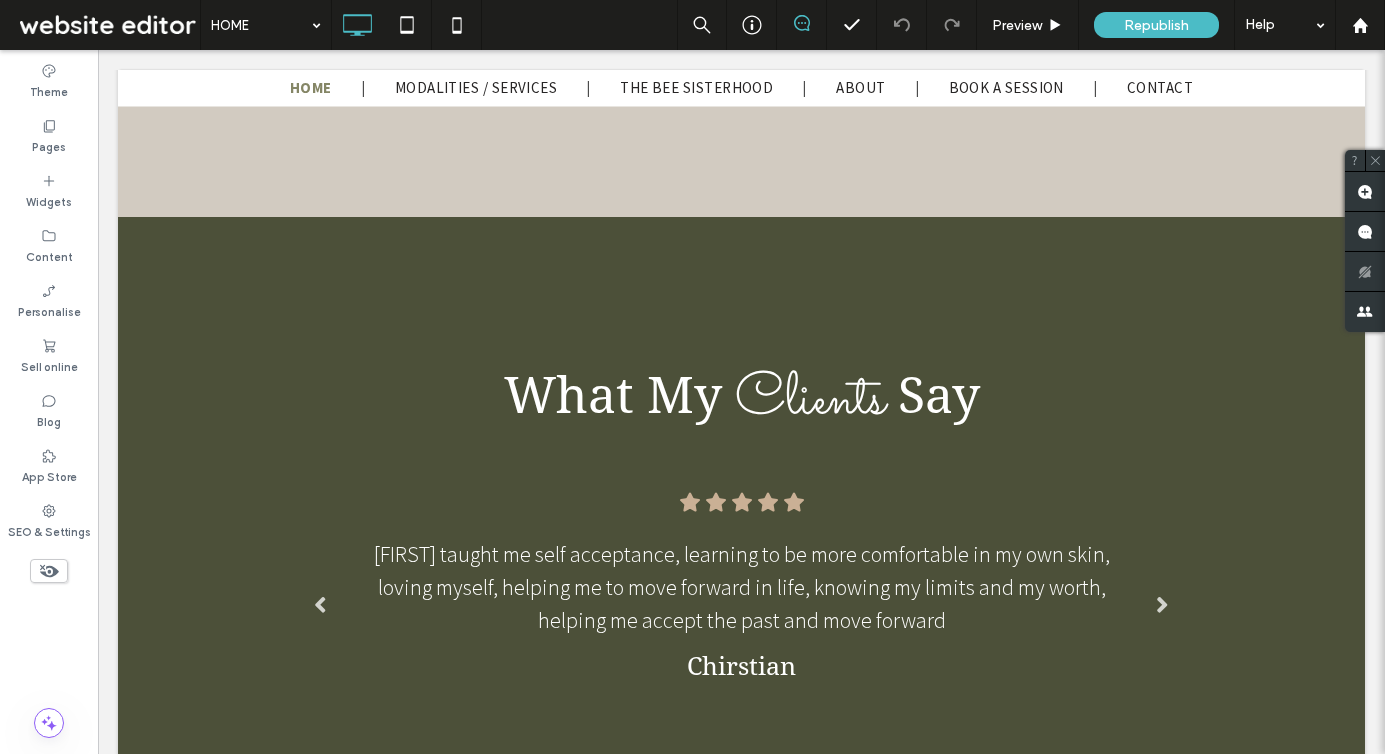 scroll, scrollTop: 2829, scrollLeft: 0, axis: vertical 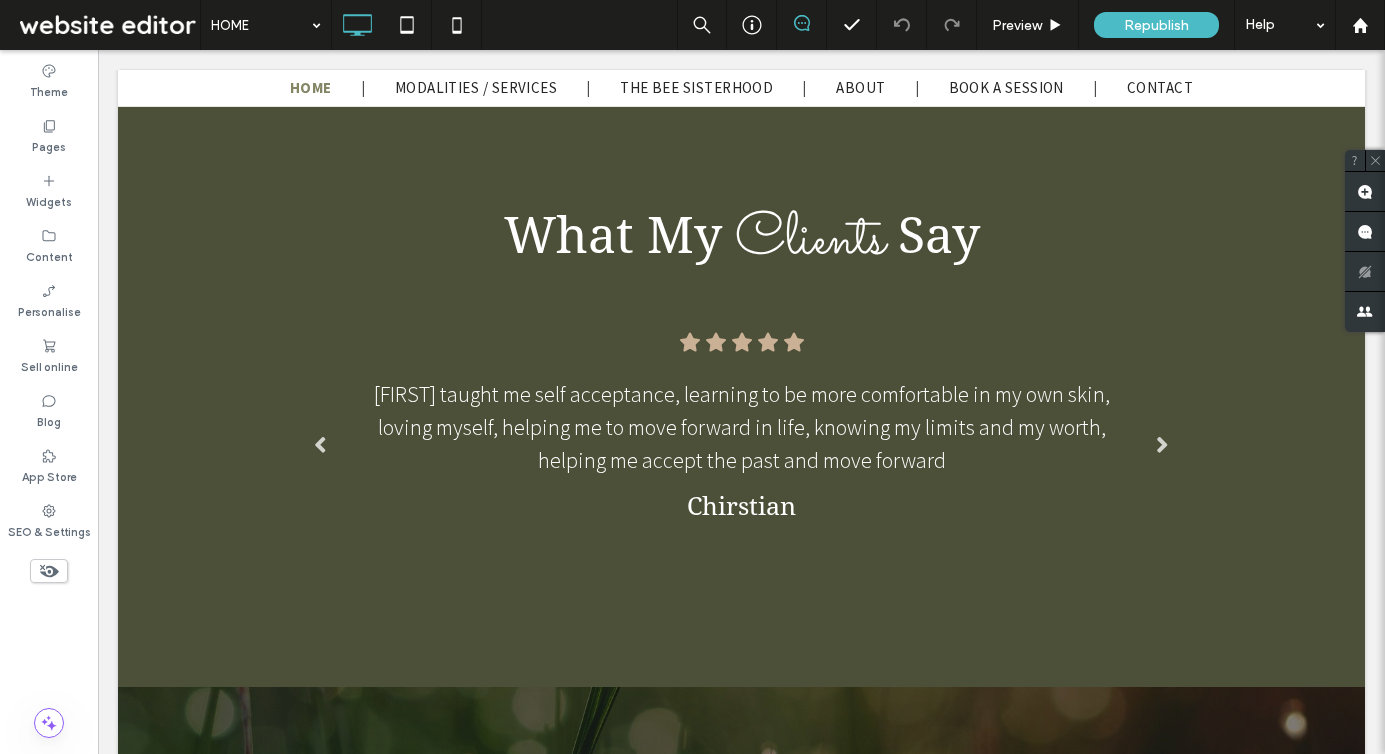 click on "Clients" at bounding box center (810, 241) 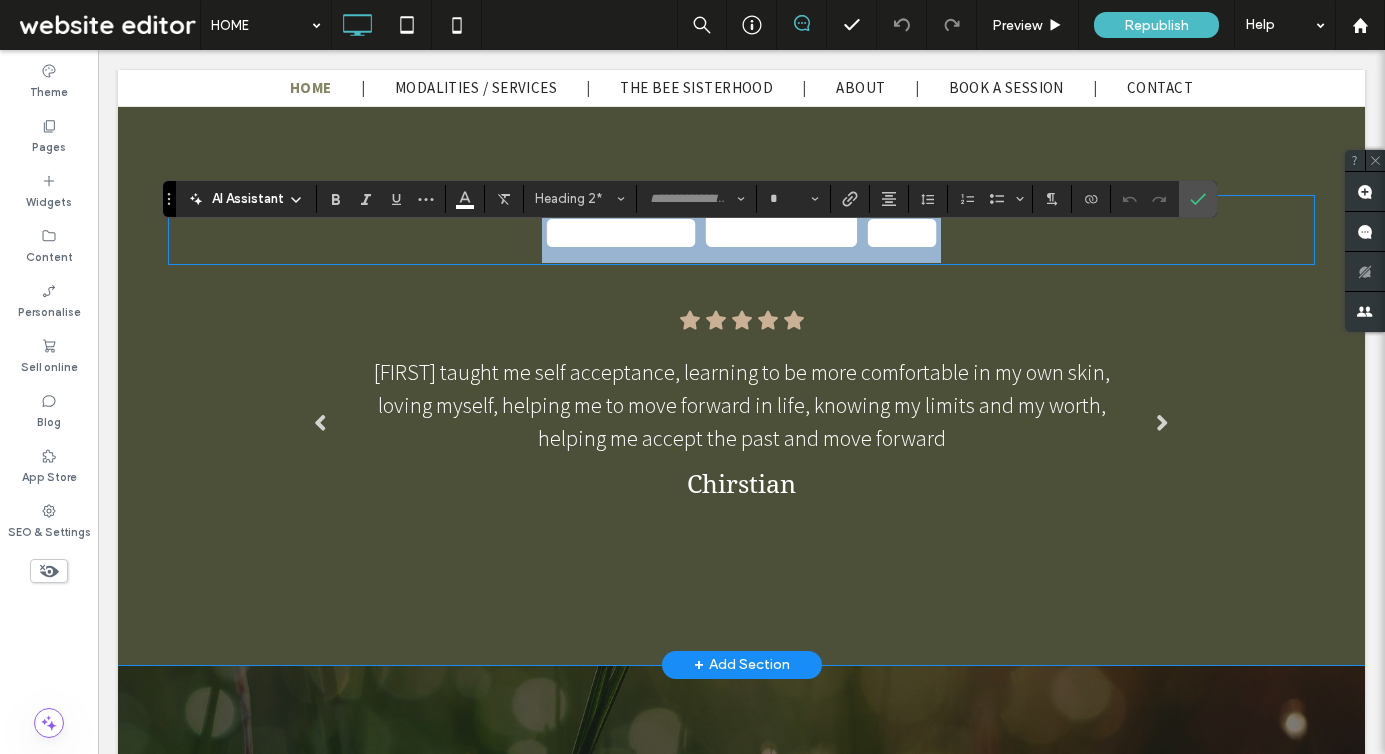 click on "*******" at bounding box center (781, 230) 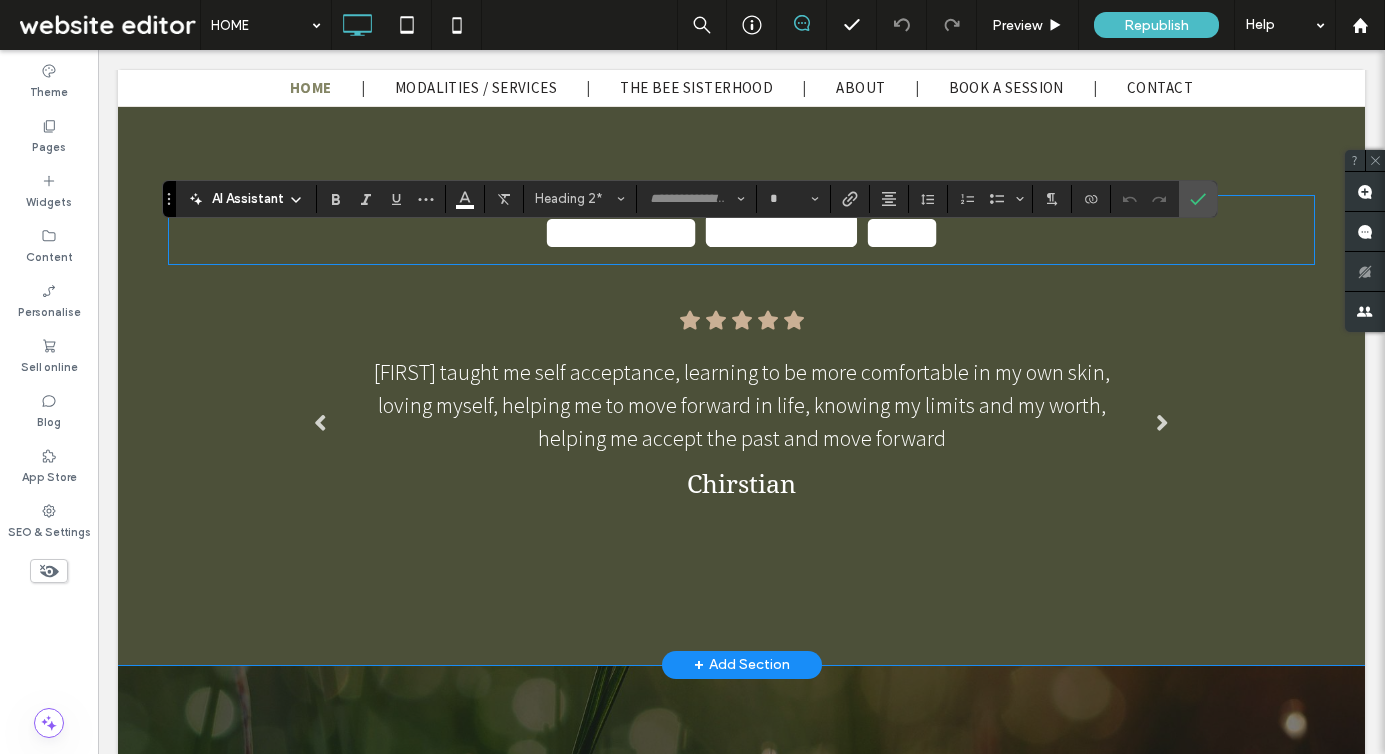 type on "**********" 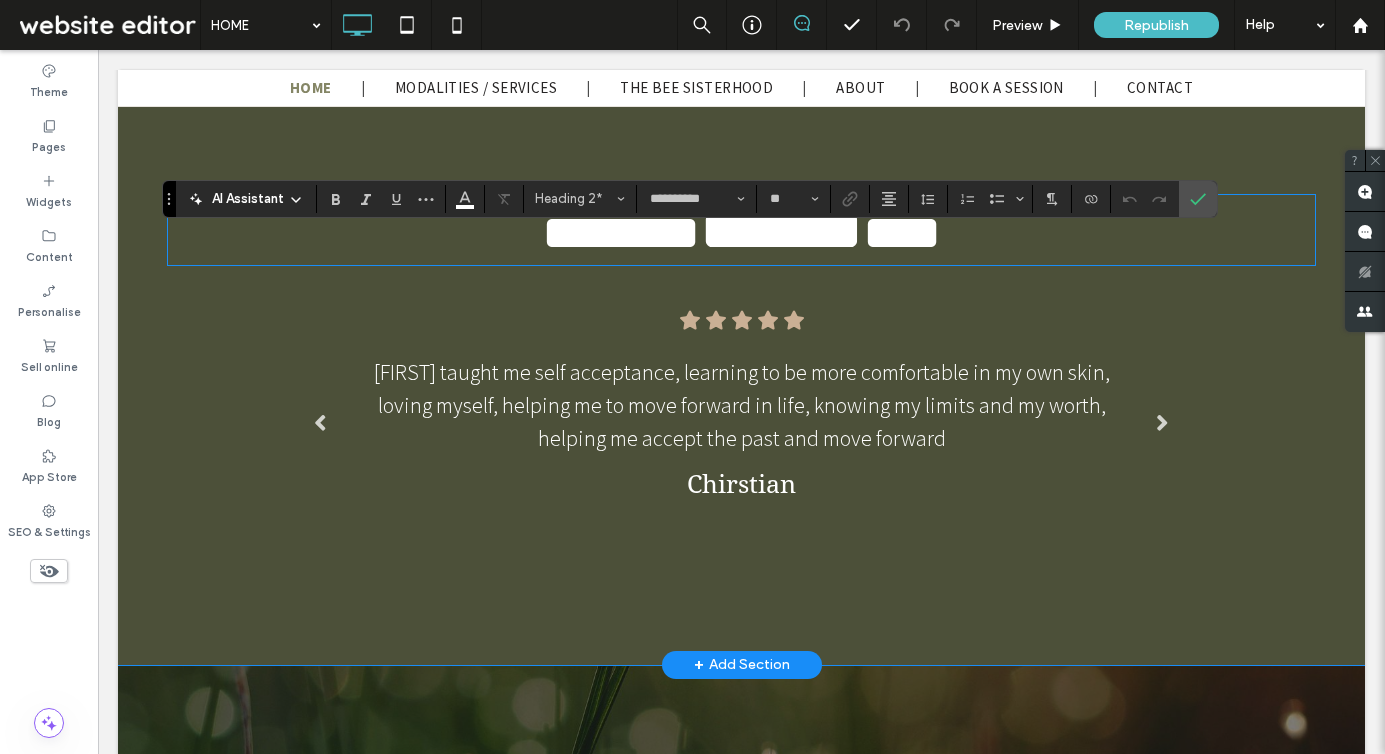 click on "******* ******* ***
My name is [FIRST] S. I am a 39 y/o male diagnosed with depression, anxiety and substance abuse with alcohol. [FIRST] and I did talk therapy somatic practices including meditation yoga and deep breathing. With the help of [FIRST] and the doctor we worked together and she helped me wean off all of my Xanax. [FIRST] is a great listener and therapist. When I first met [FIRST] I was unproductive and depressed. [FIRST] helped me to stay focused on my goals and go back to school. She was a great accountability partner for me.  It feels good to get my life back on track.
[FIRST] S. / Therapy Client
[FIRST] taught me- I am smart, I am loves, I can help myself, I can get my life in order, Trauma is my superpower
[FIRST]" at bounding box center [741, 361] 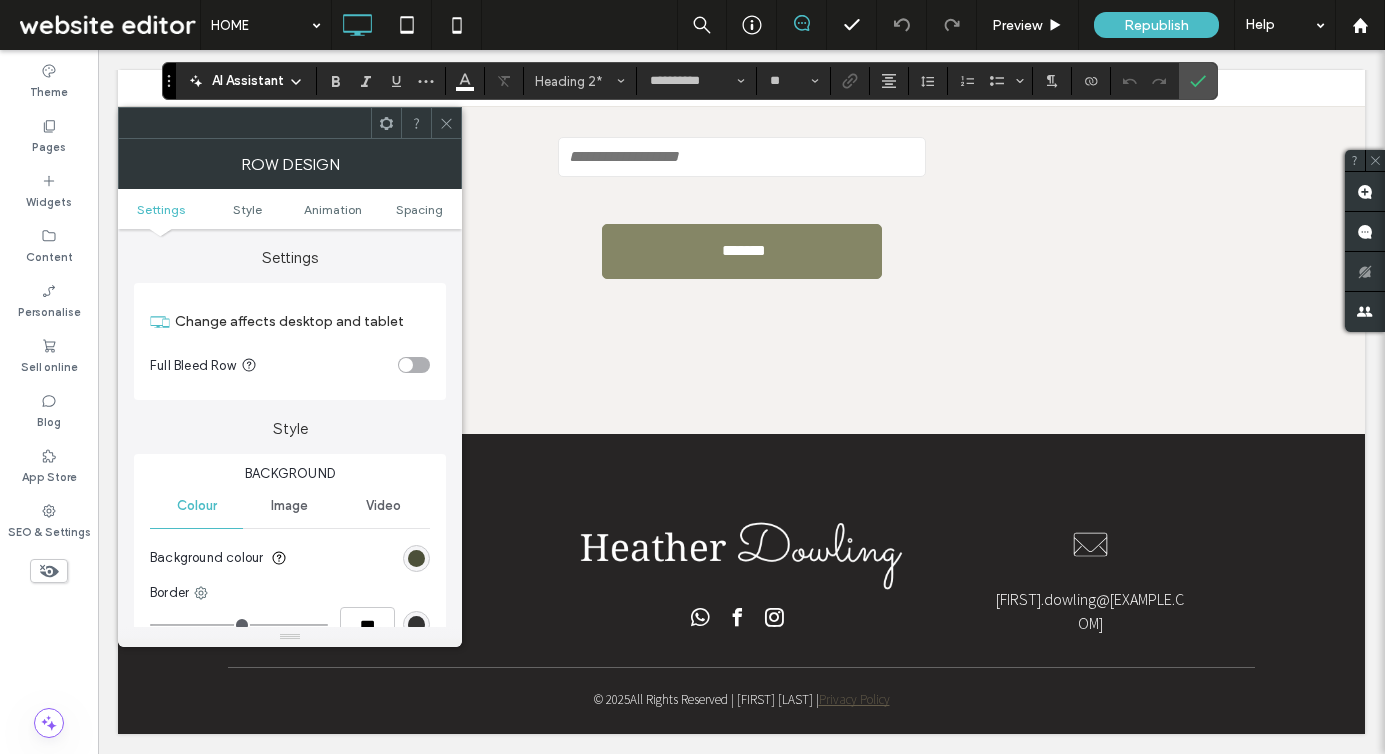 scroll, scrollTop: 4700, scrollLeft: 0, axis: vertical 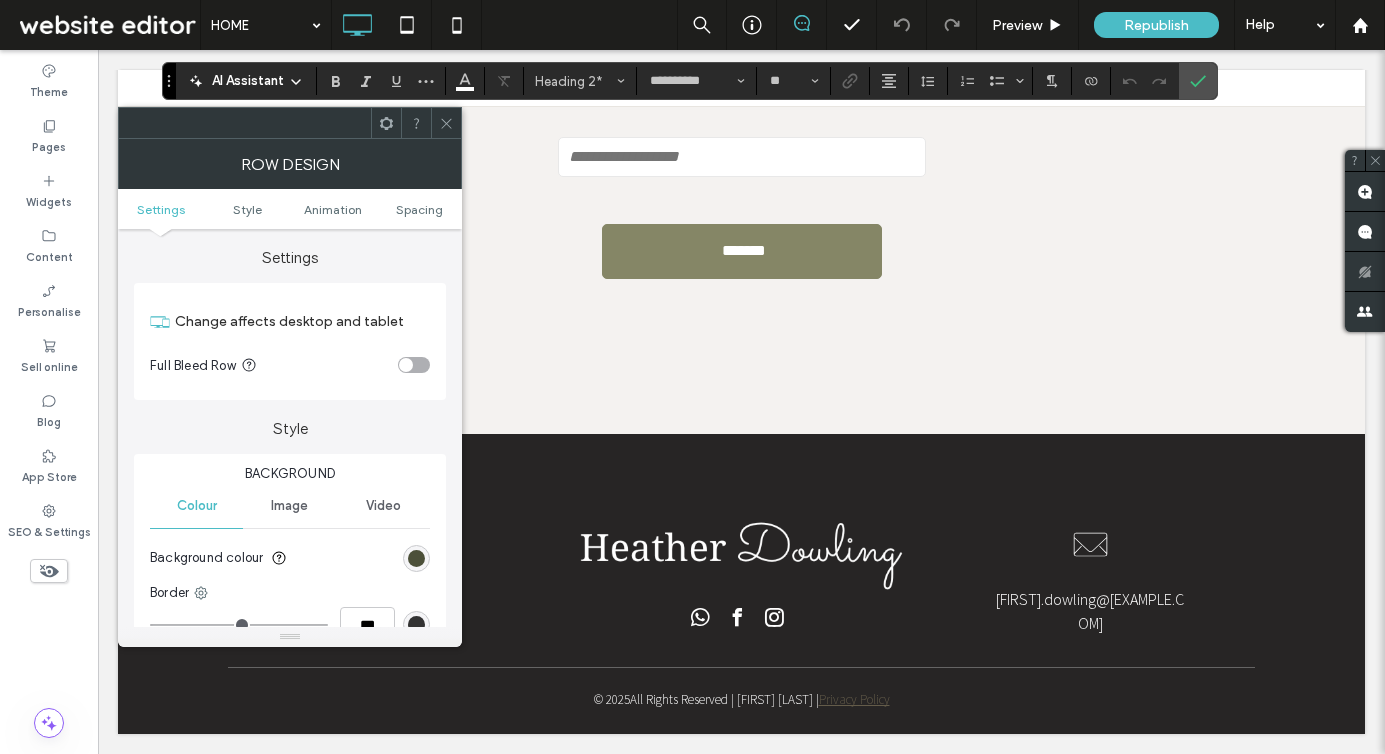 click at bounding box center [741, 549] 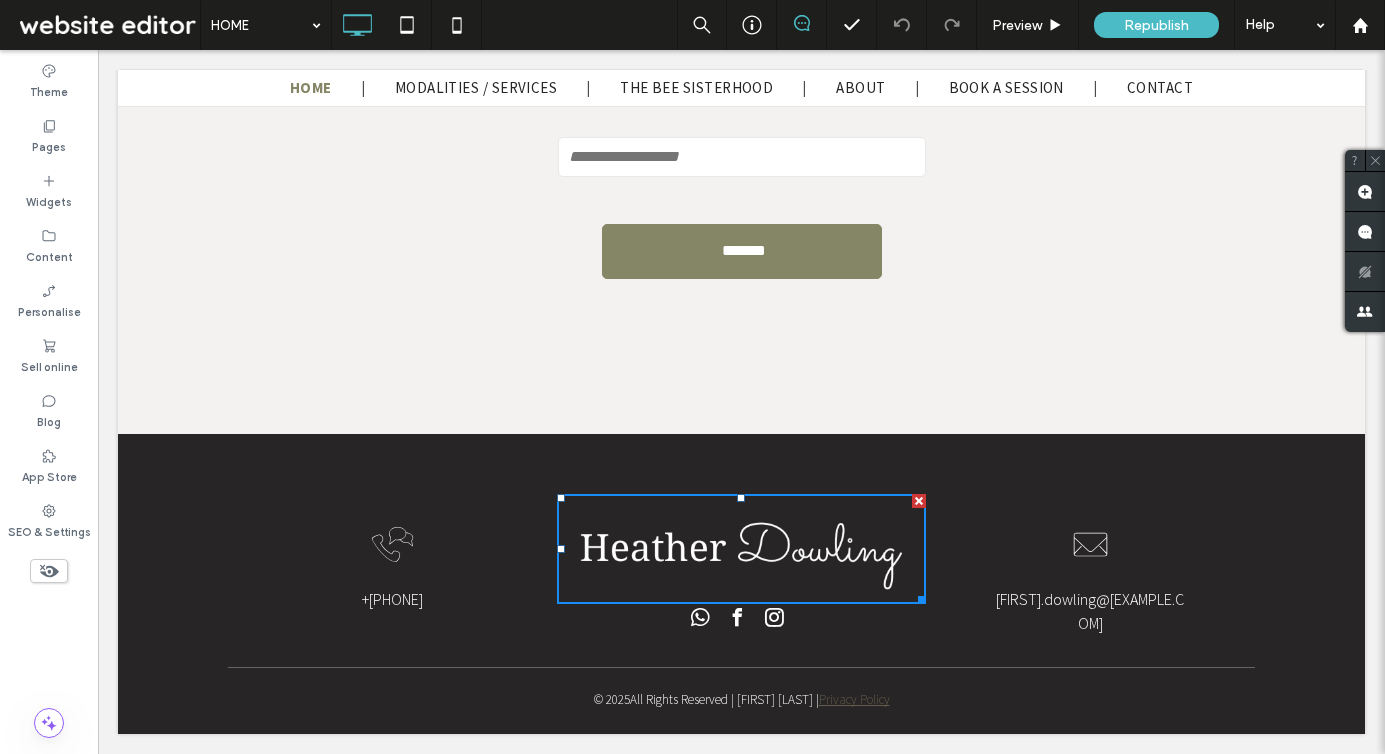 click at bounding box center [741, 549] 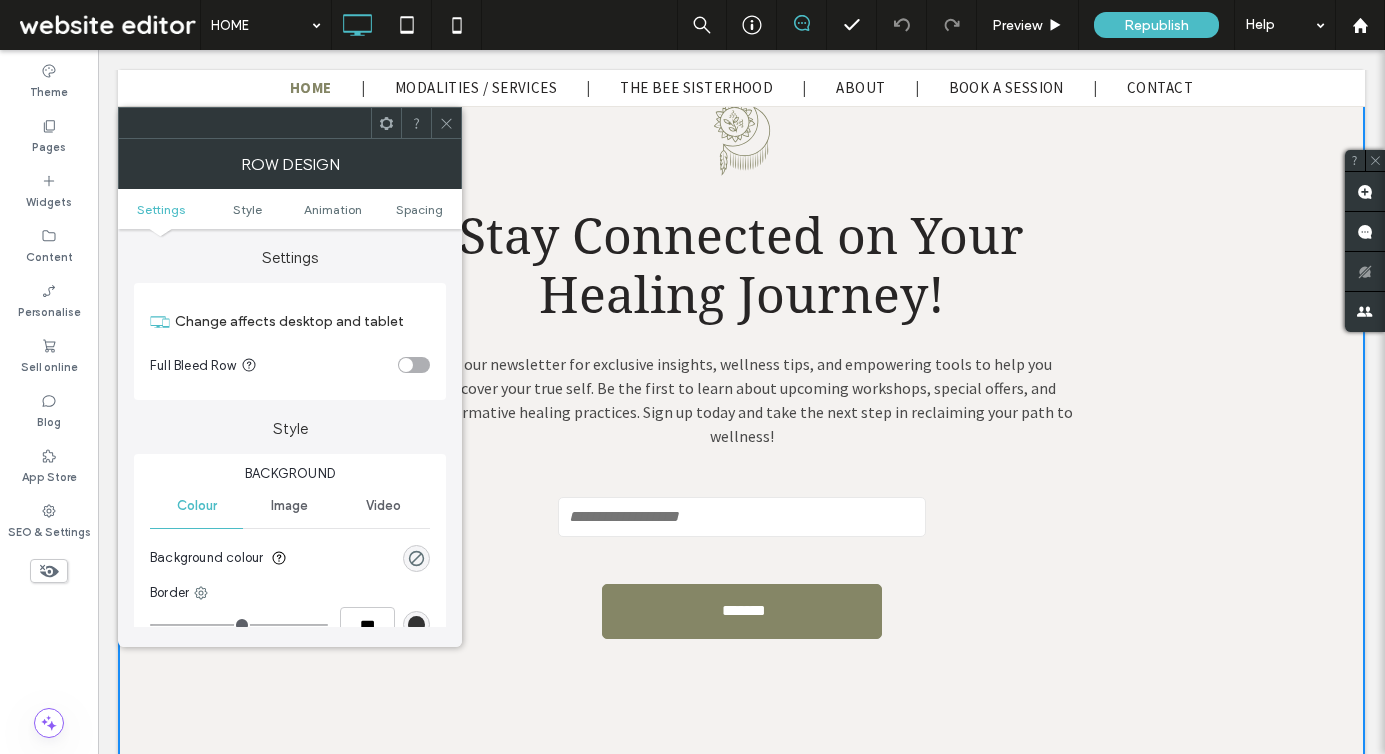 scroll, scrollTop: 4700, scrollLeft: 0, axis: vertical 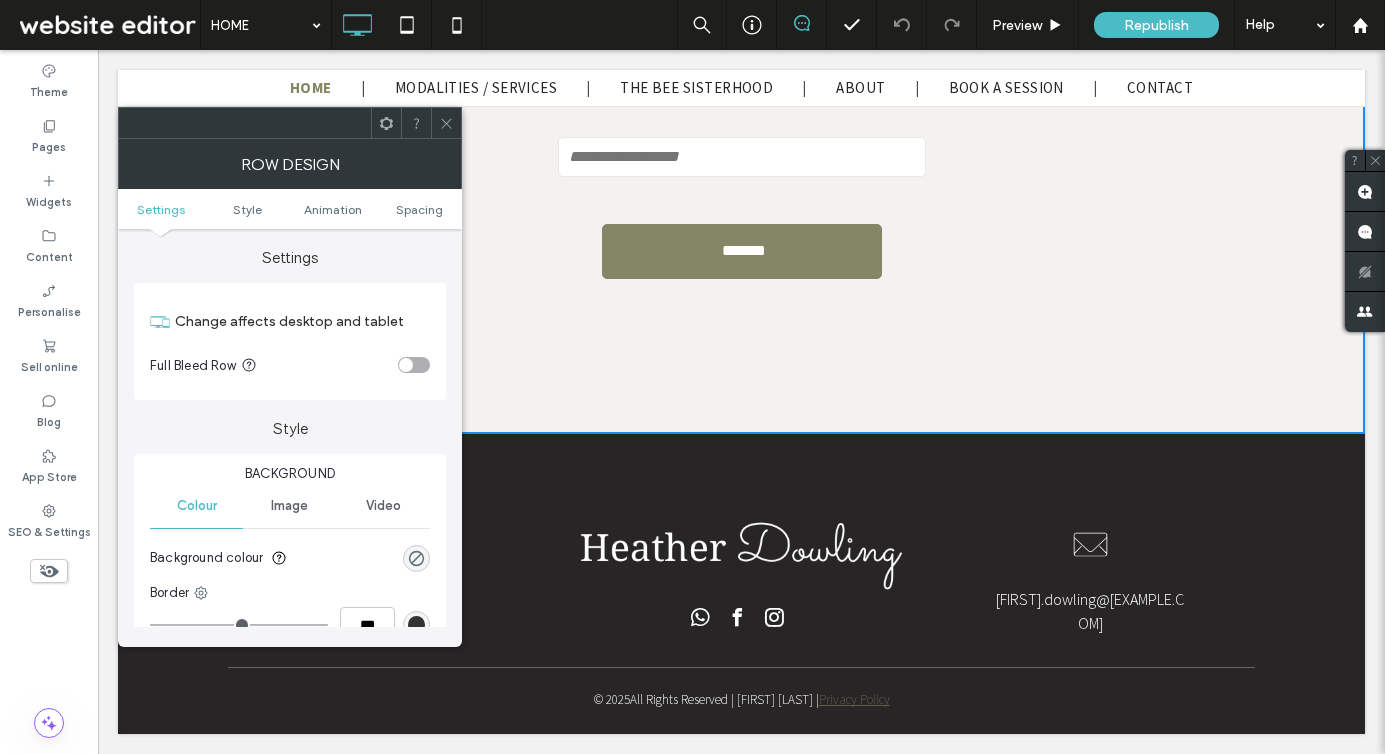 click at bounding box center (741, 549) 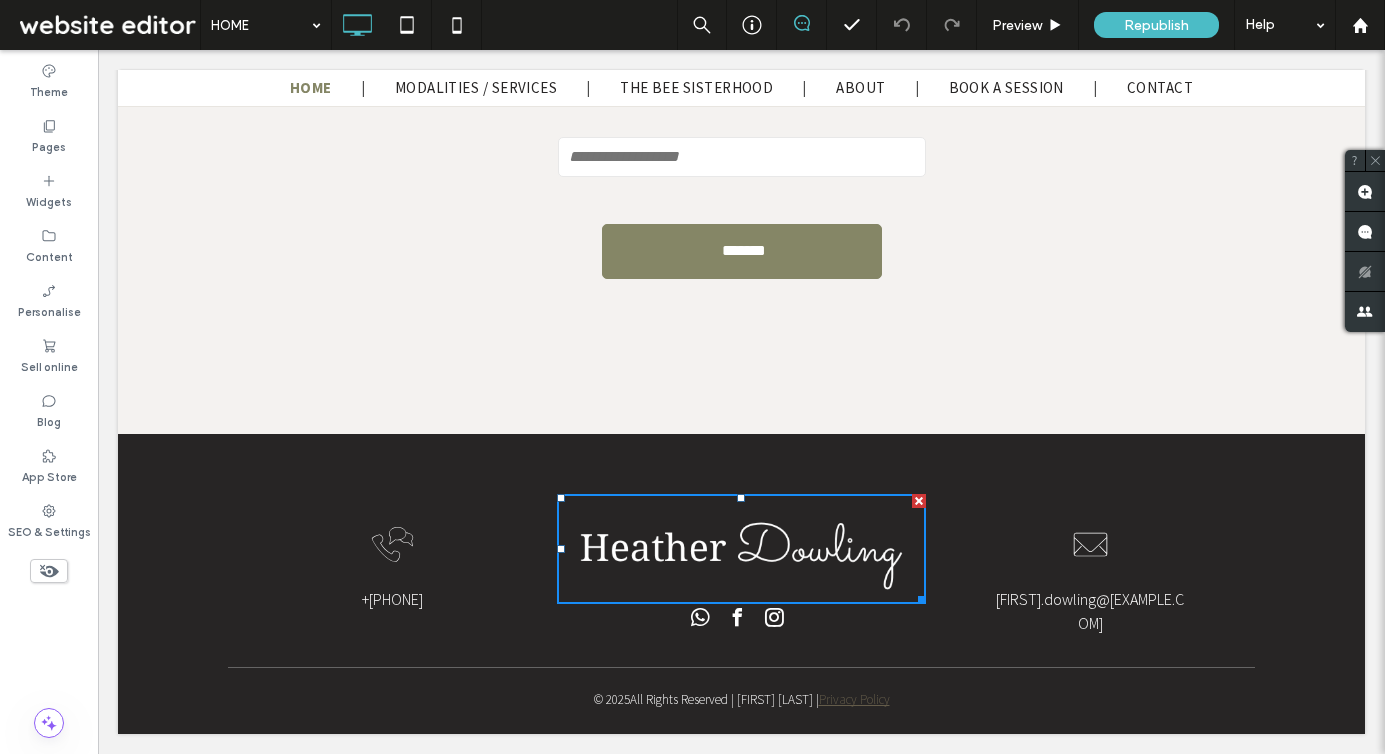 click at bounding box center (741, 549) 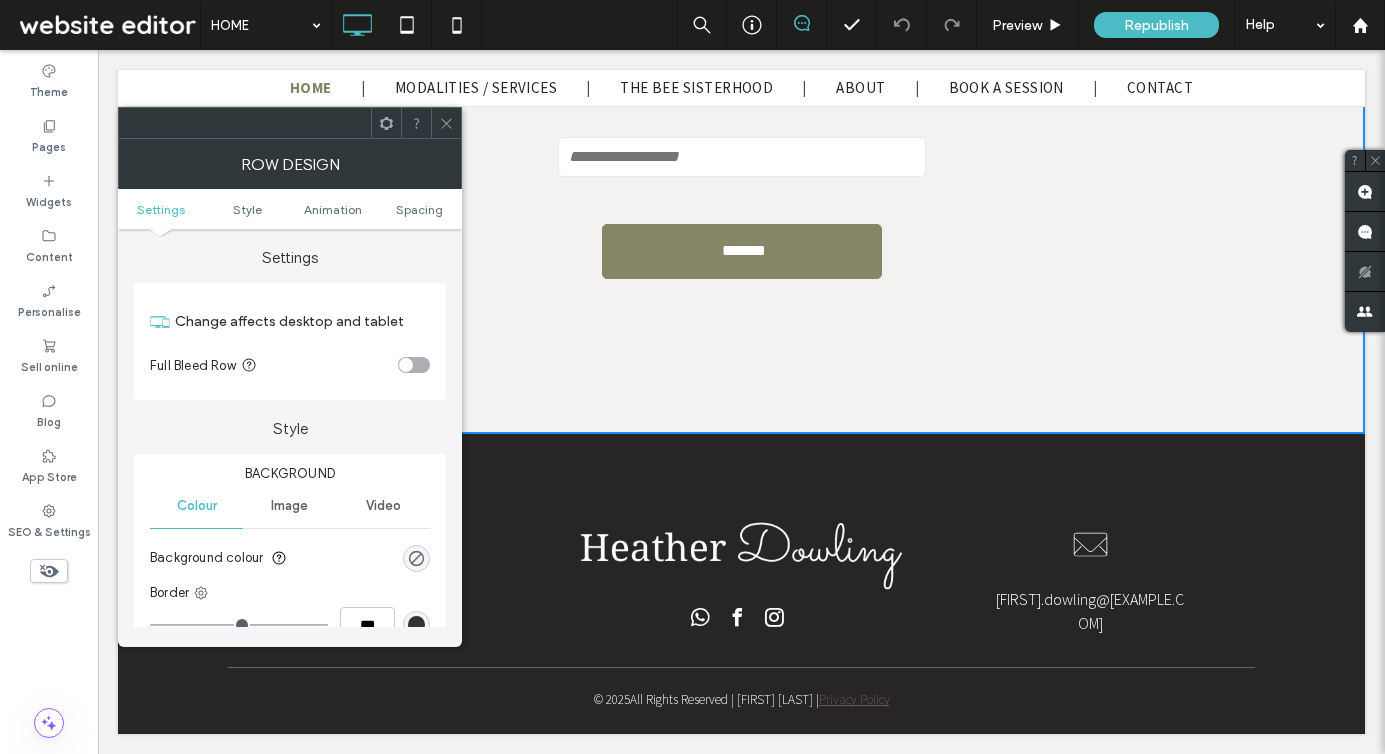 click at bounding box center [741, 549] 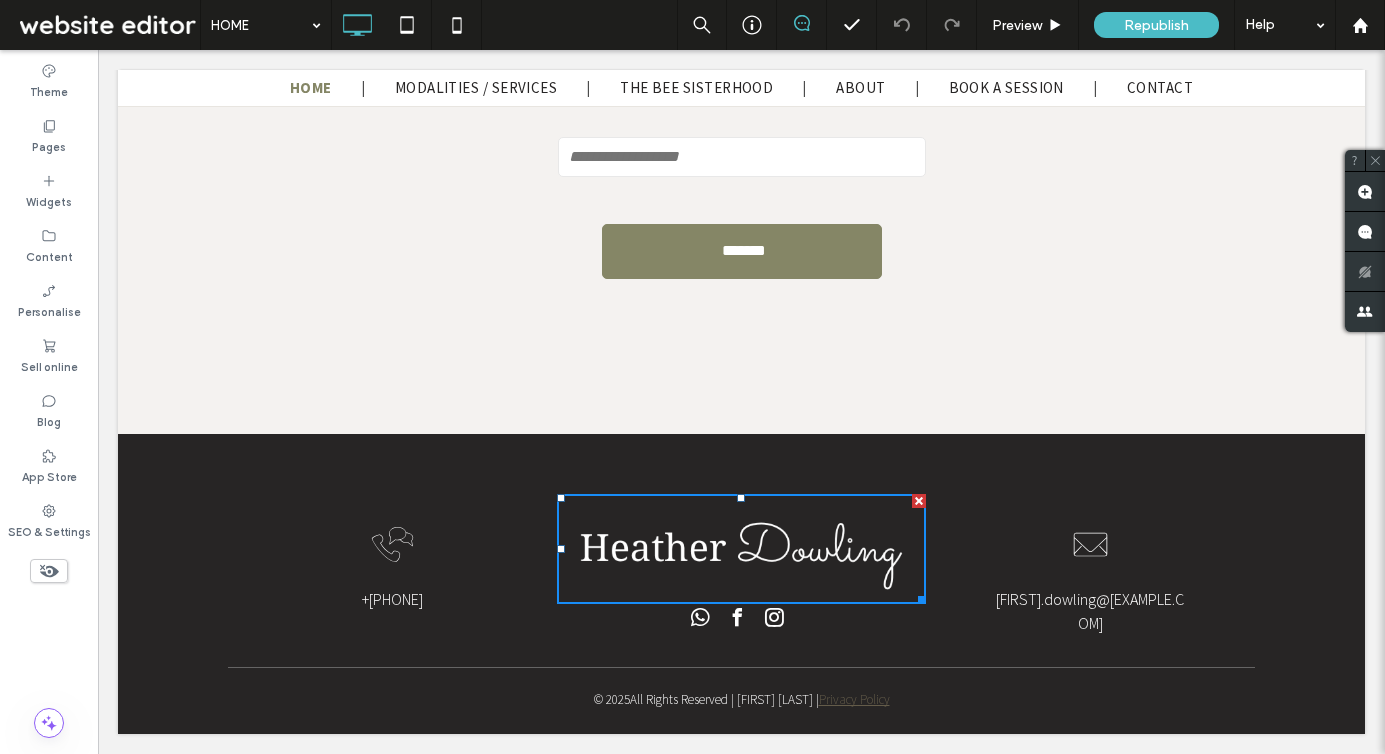 click at bounding box center [741, 549] 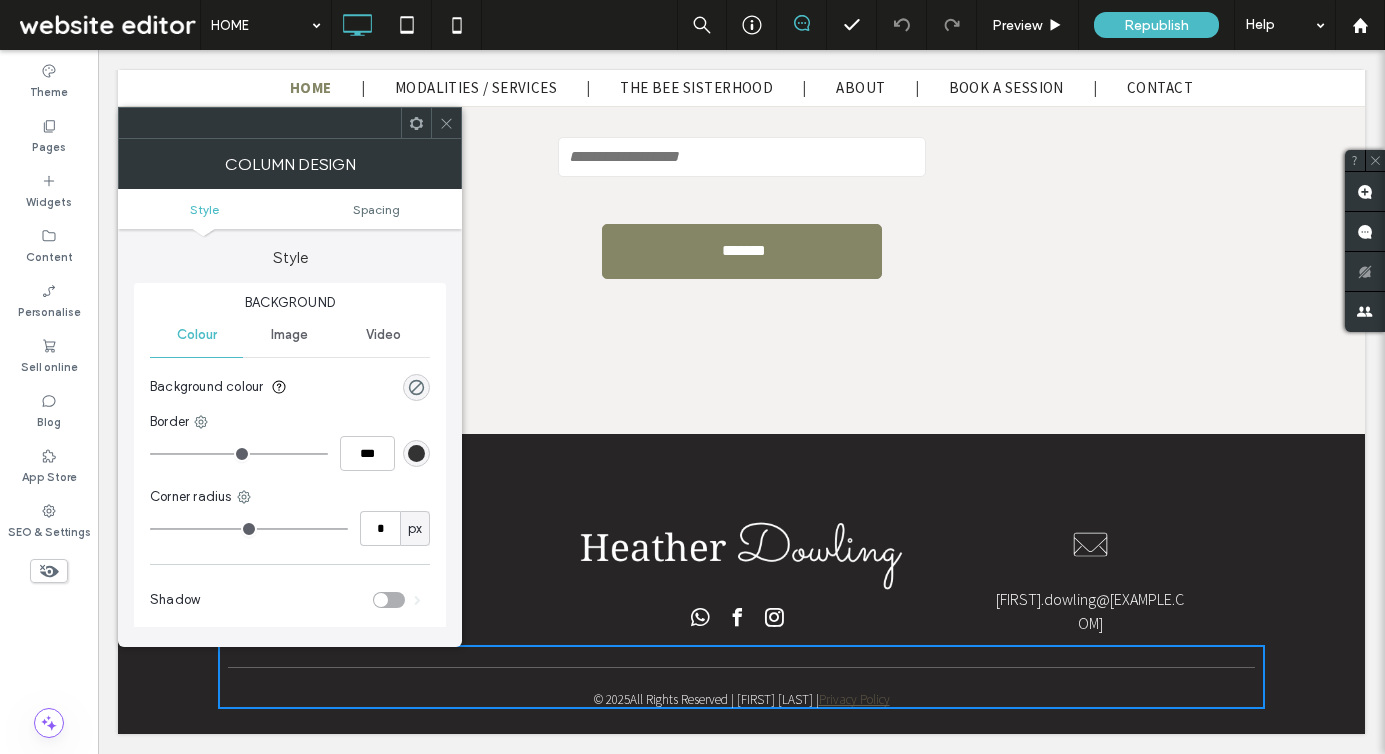 click on "[FIRST].dowling@[EXAMPLE.COM]" at bounding box center (1090, 611) 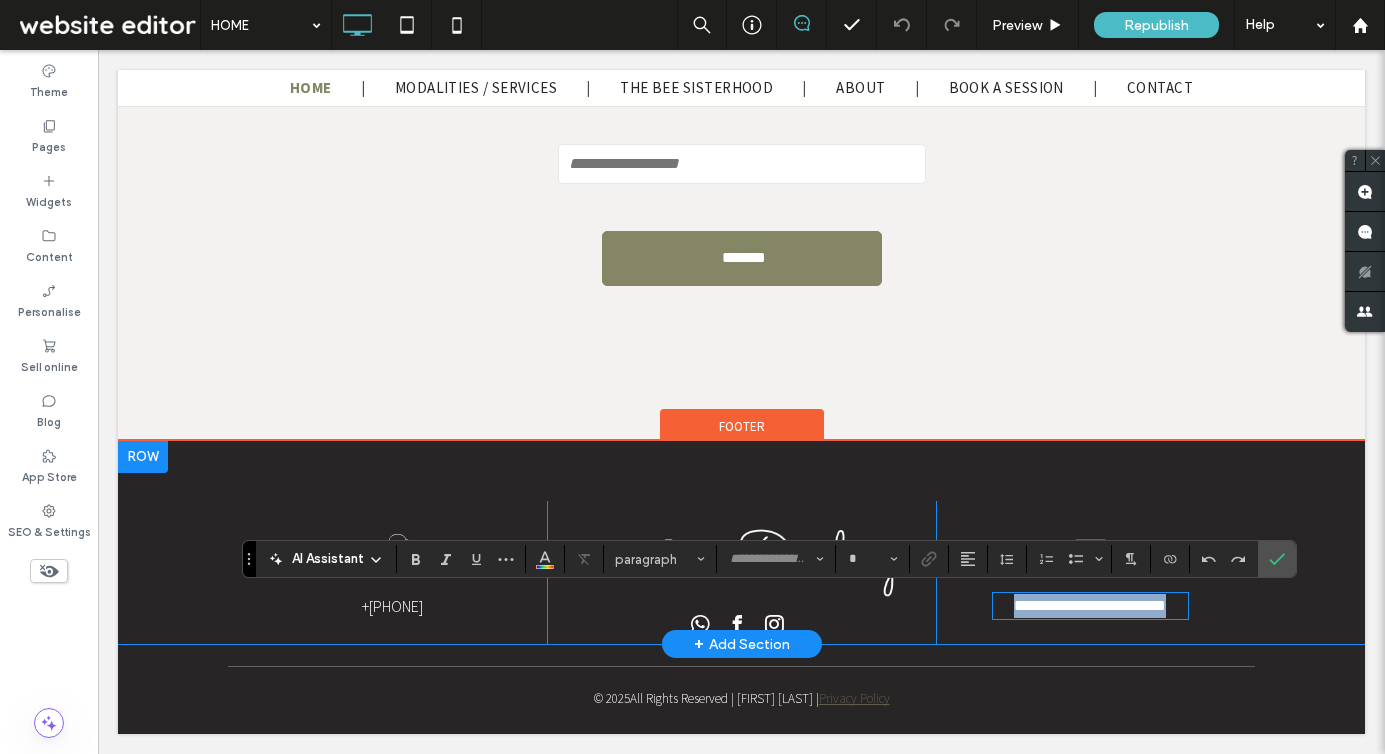 type on "**********" 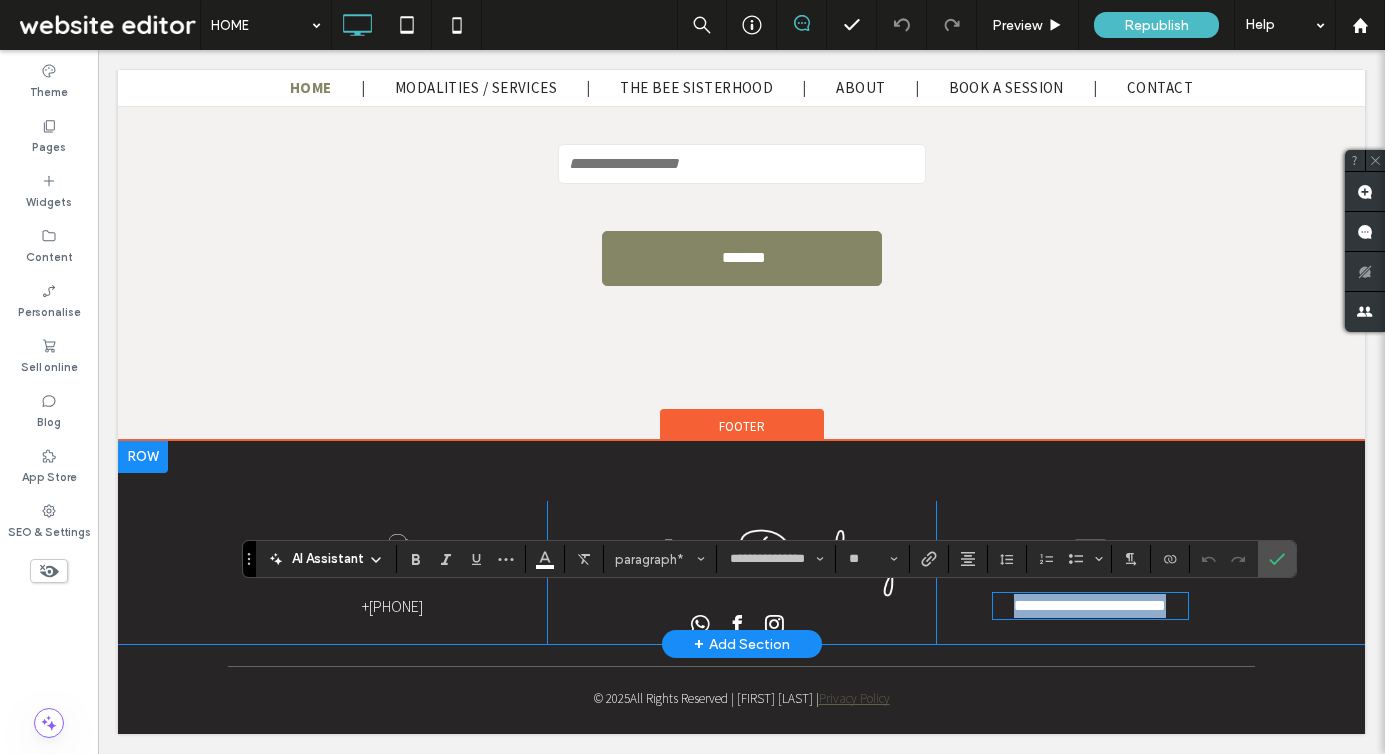 click on "**********" at bounding box center (1090, 605) 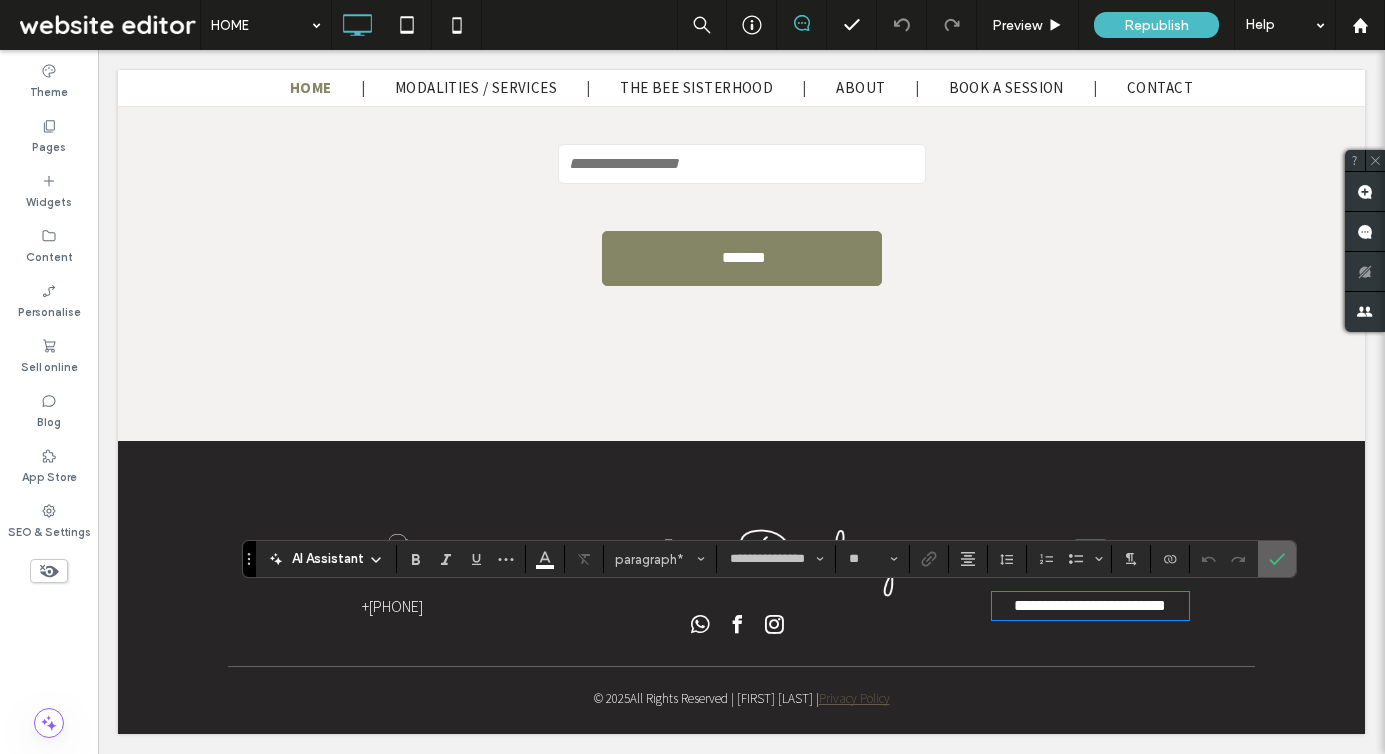 click 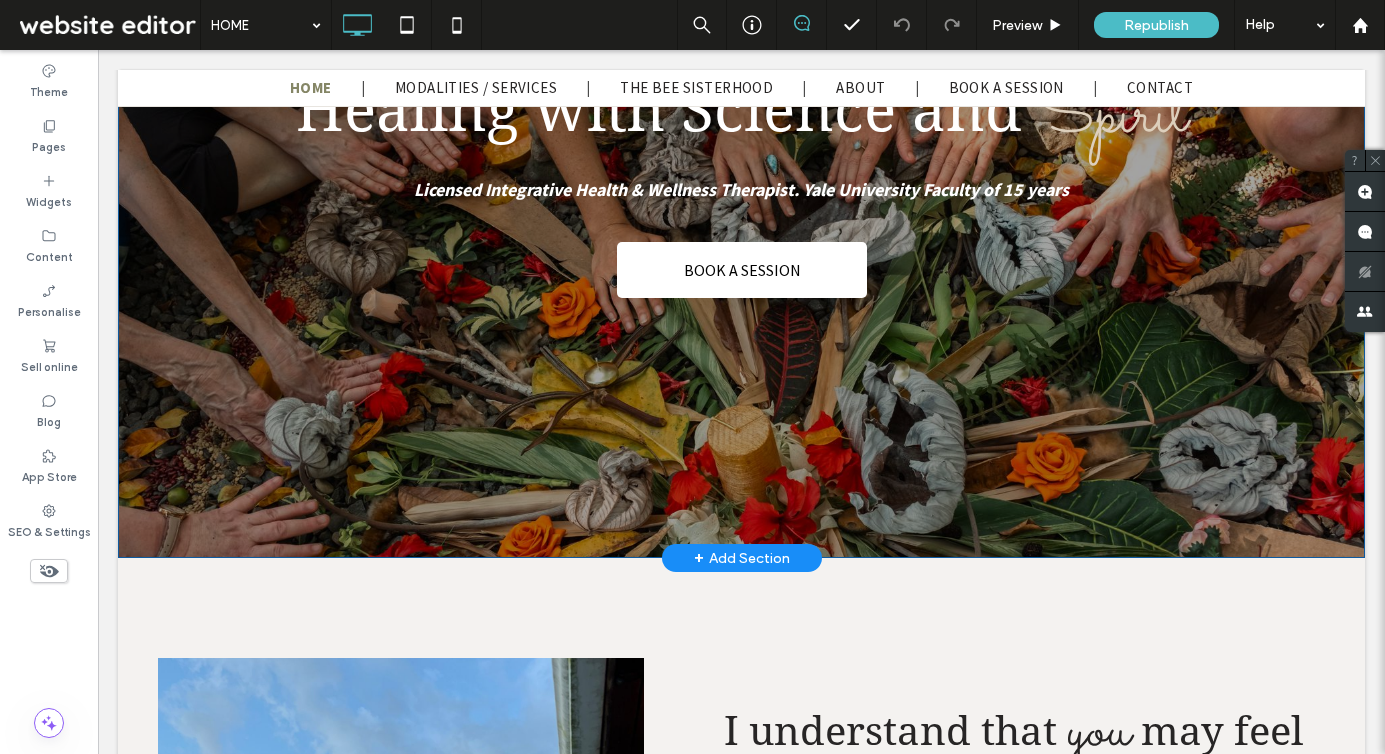 scroll, scrollTop: 0, scrollLeft: 0, axis: both 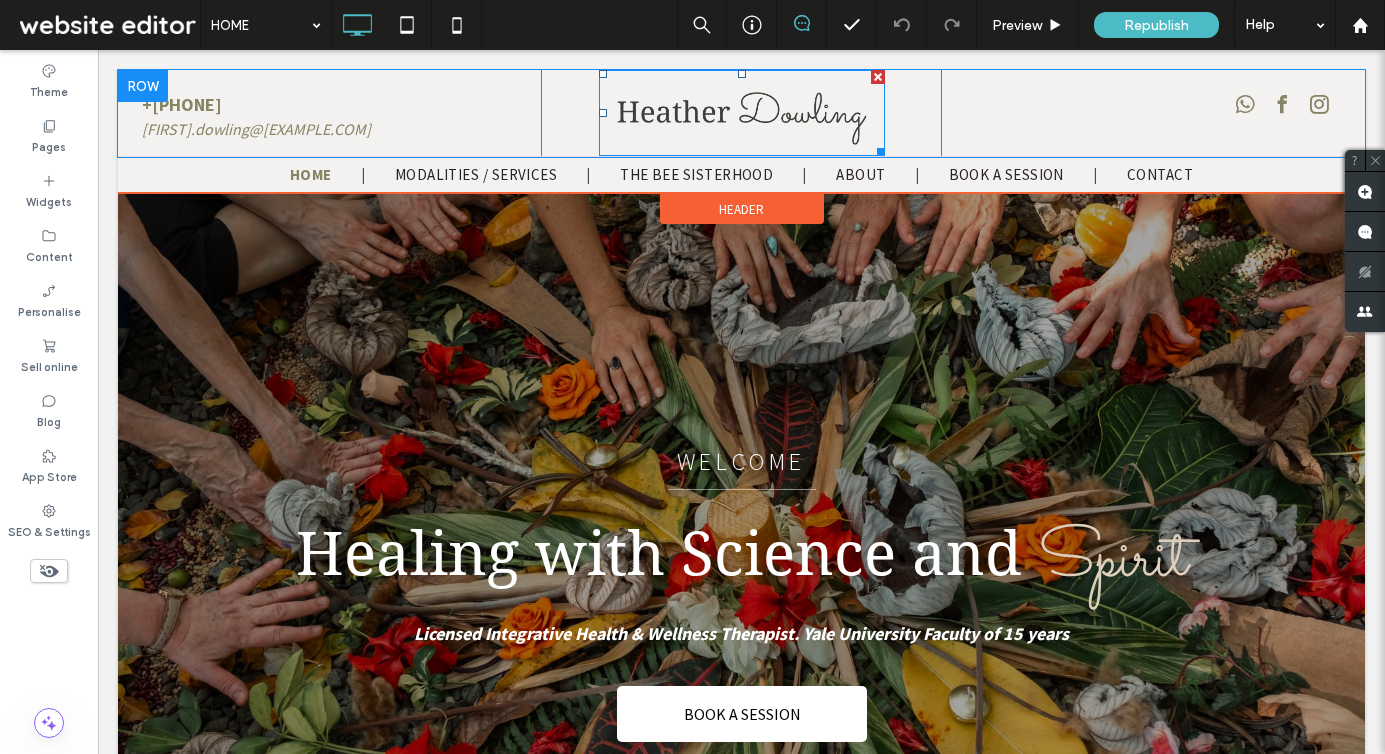click at bounding box center [742, 113] 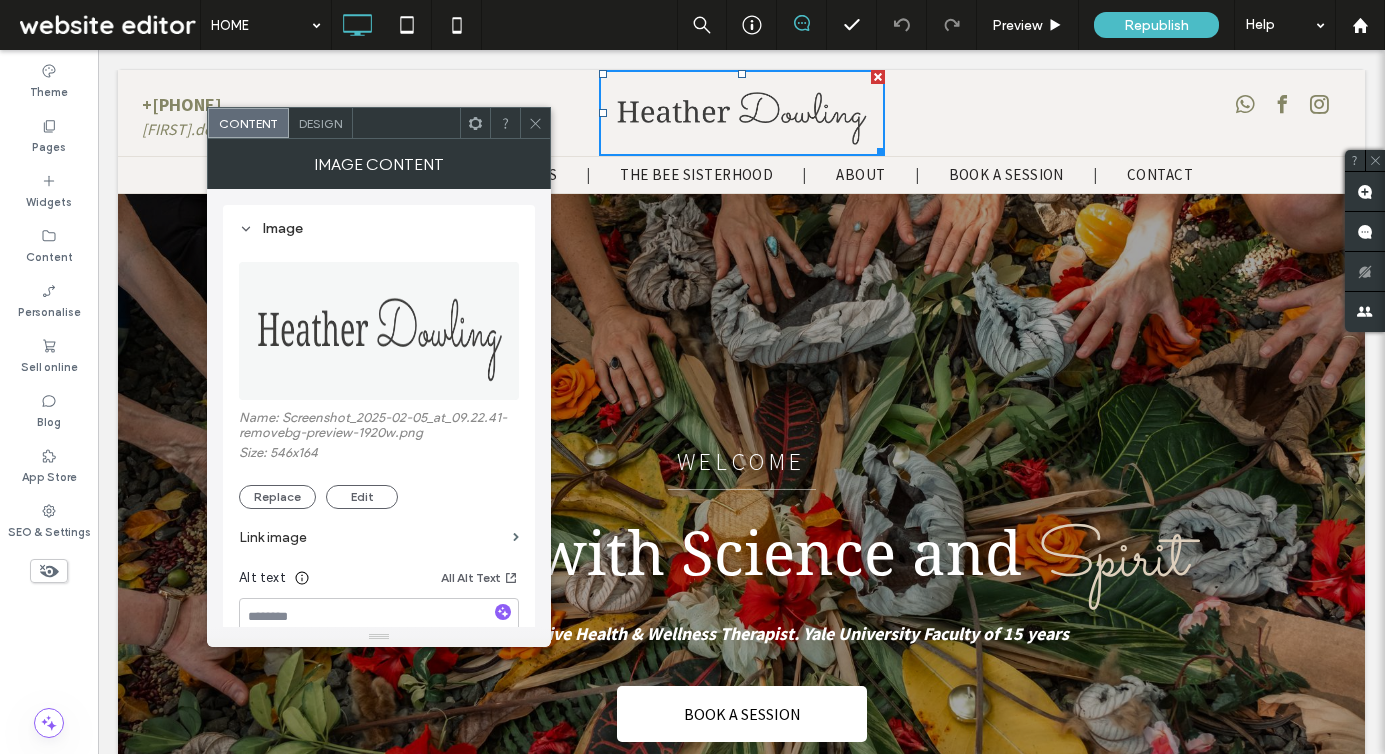 click 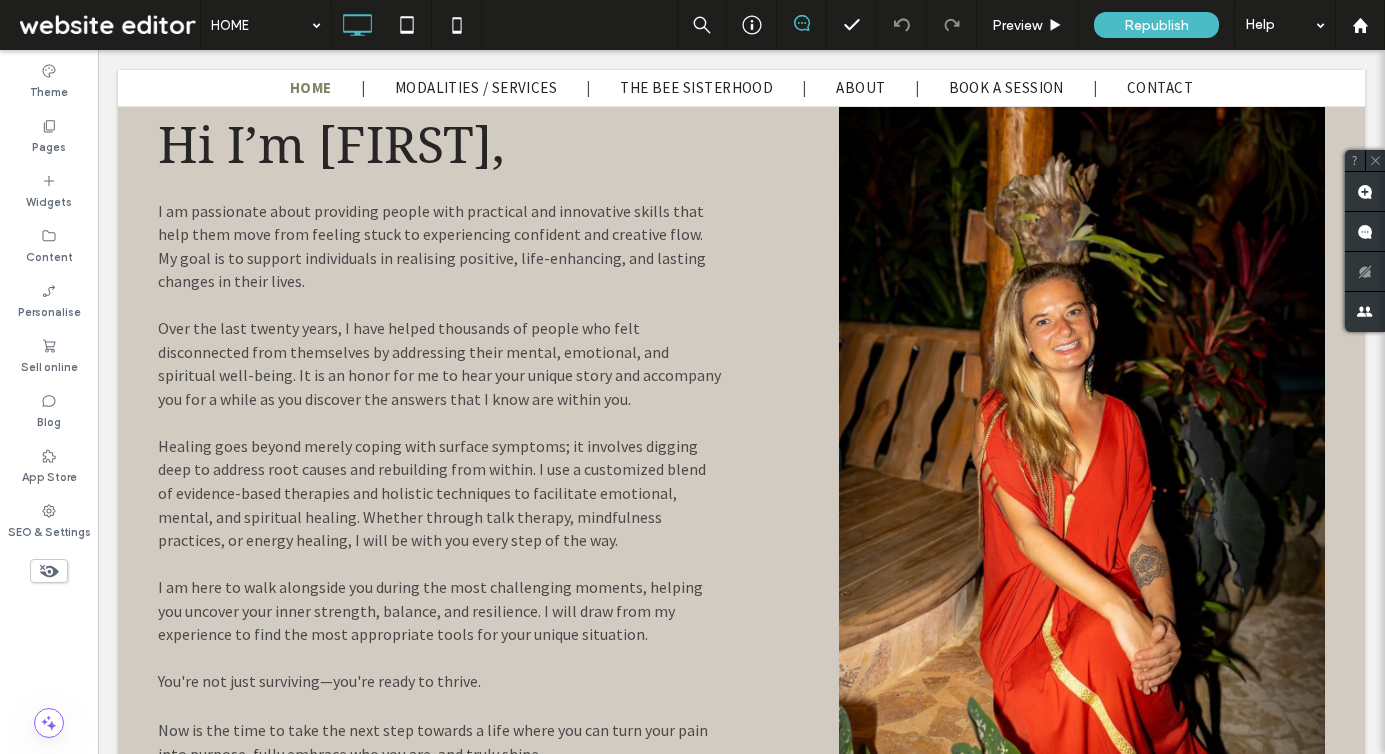 scroll, scrollTop: 1495, scrollLeft: 0, axis: vertical 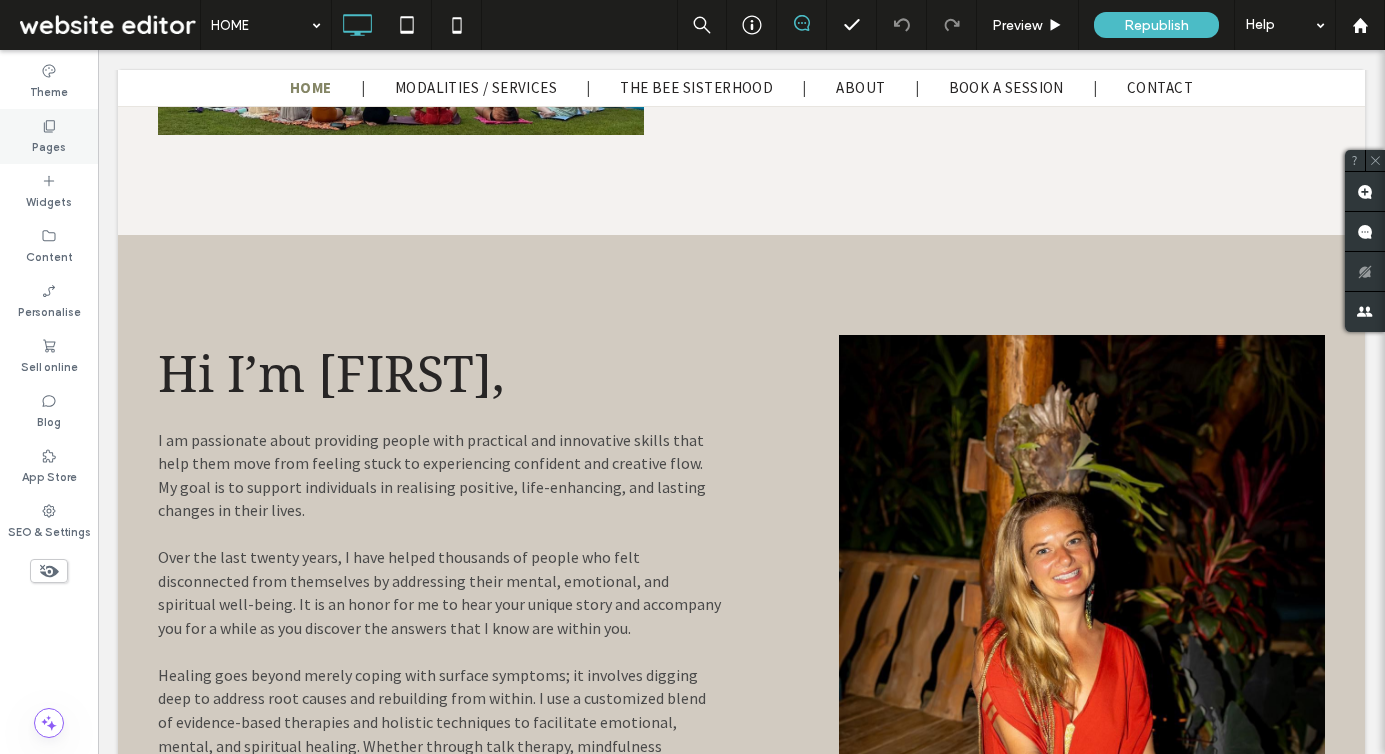 click 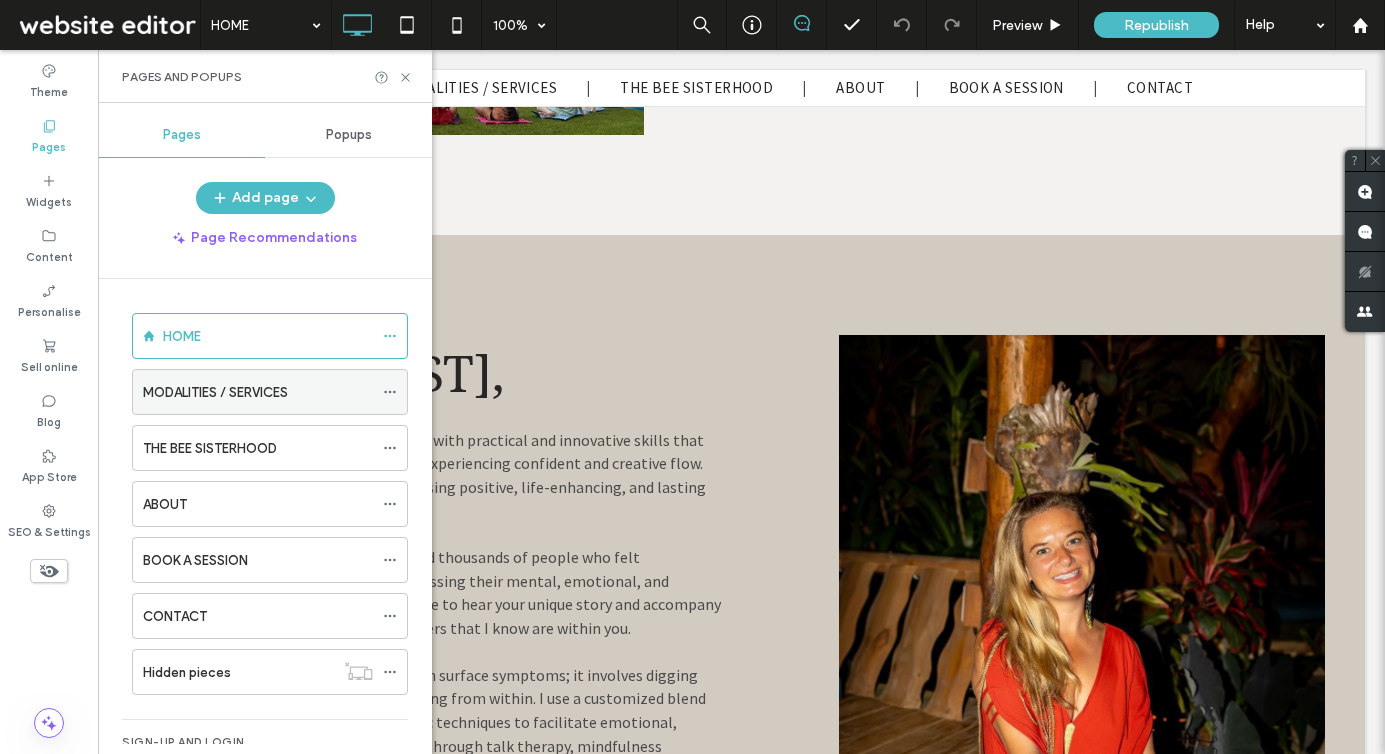 click on "MODALITIES / SERVICES" at bounding box center [215, 392] 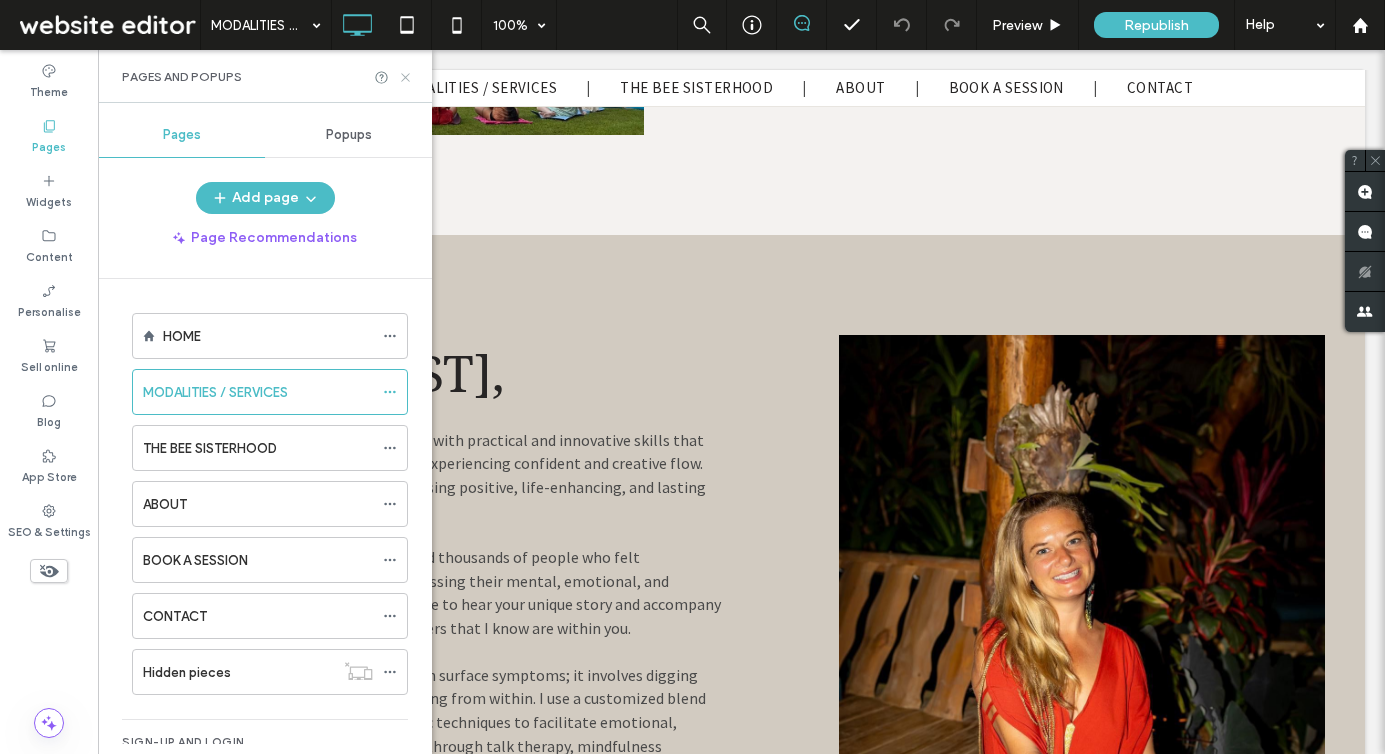 click 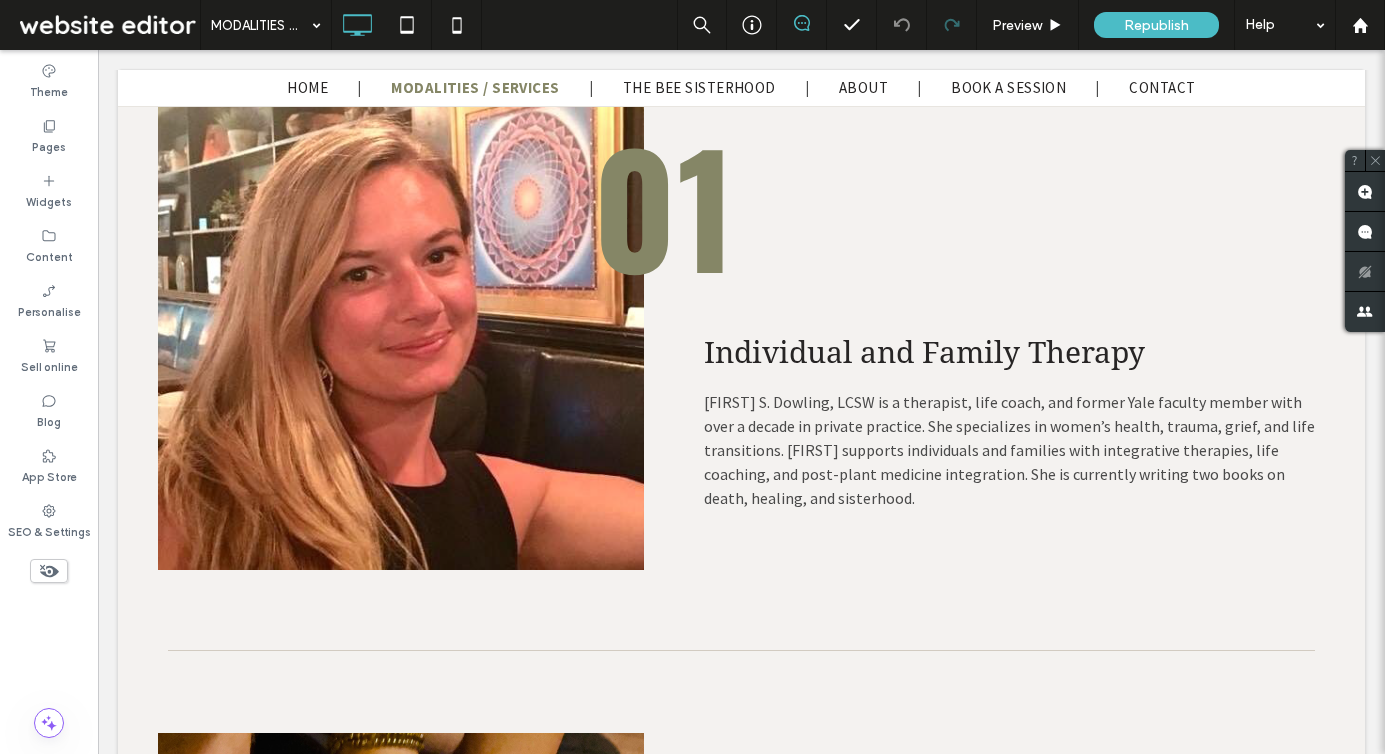 scroll, scrollTop: 4454, scrollLeft: 0, axis: vertical 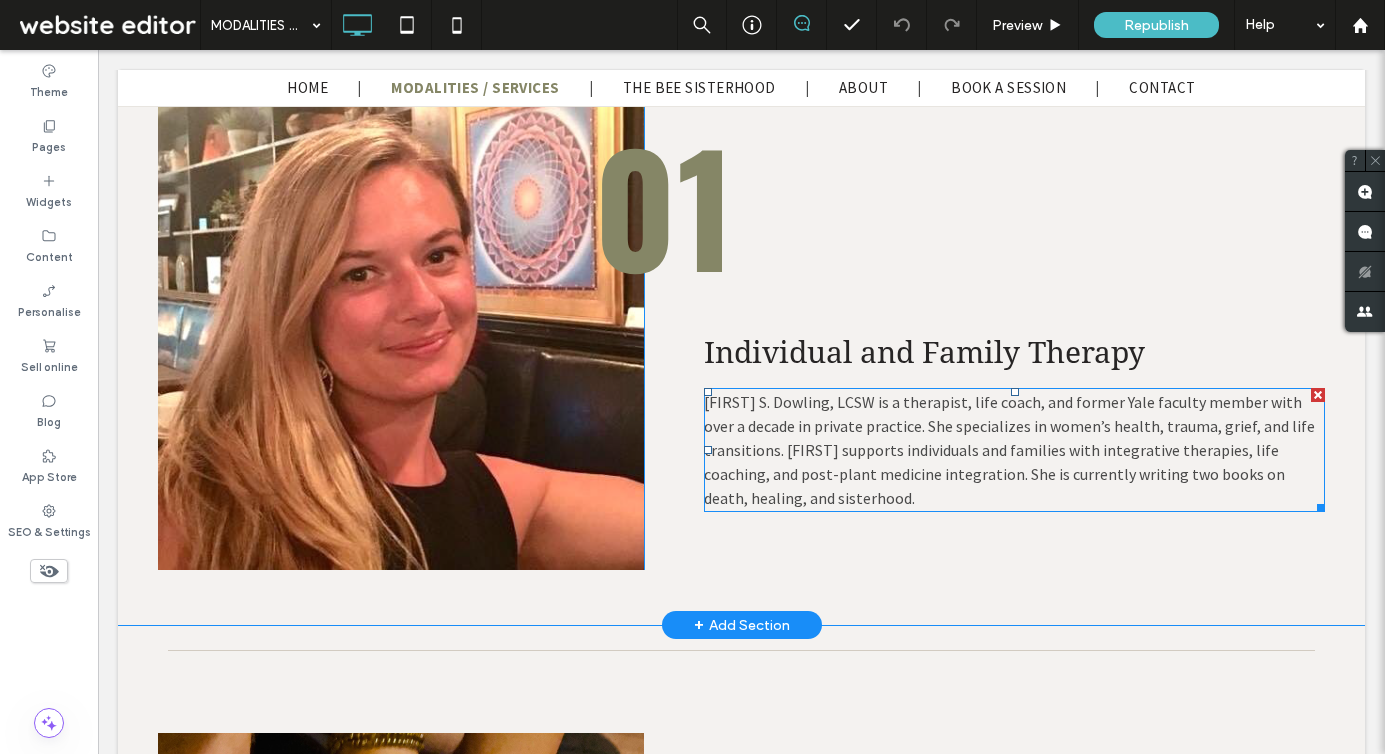 click on "[FIRST] S. Dowling, LCSW is a therapist, life coach, and former Yale faculty member with over a decade in private practice. She specializes in women’s health, trauma, grief, and life transitions. [FIRST] supports individuals and families with integrative therapies, life coaching, and post-plant medicine integration. She is currently writing two books on death, healing, and sisterhood." at bounding box center (1009, 450) 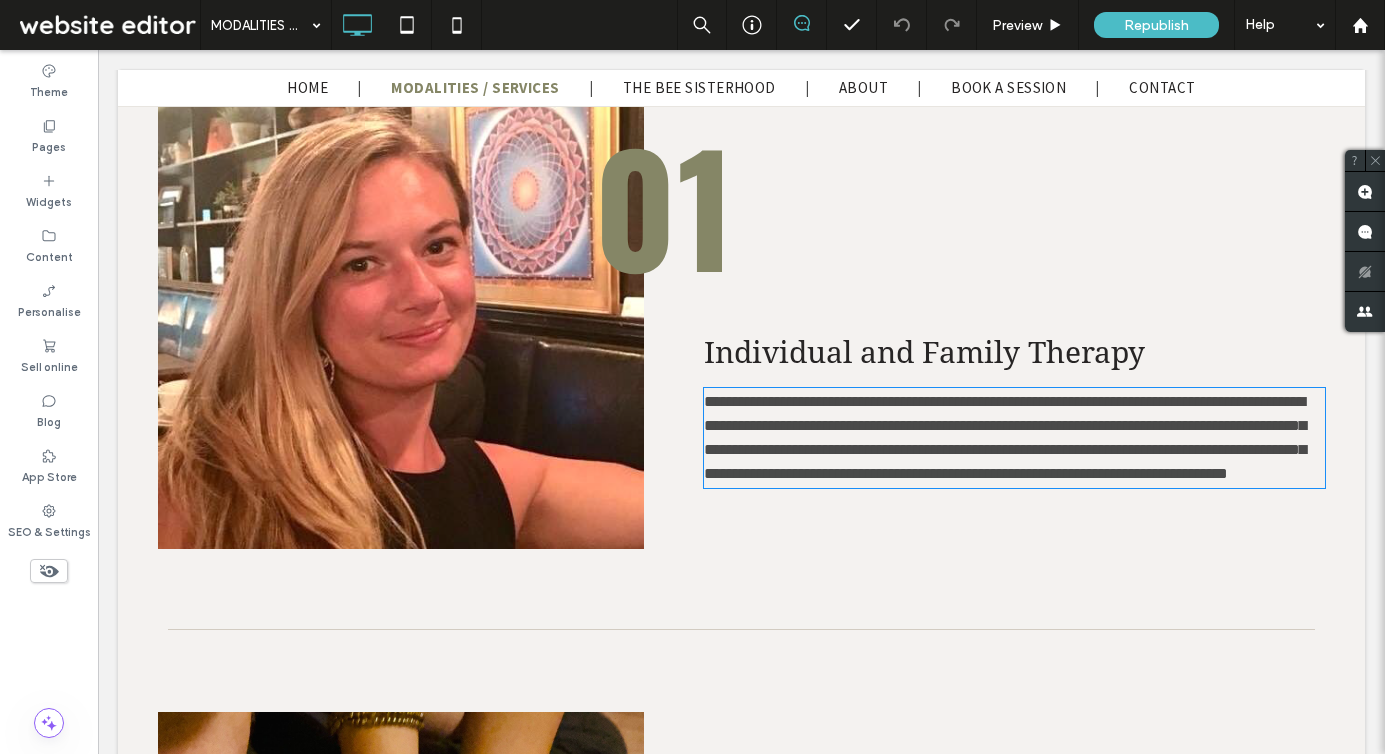 click on "**********" at bounding box center [1005, 437] 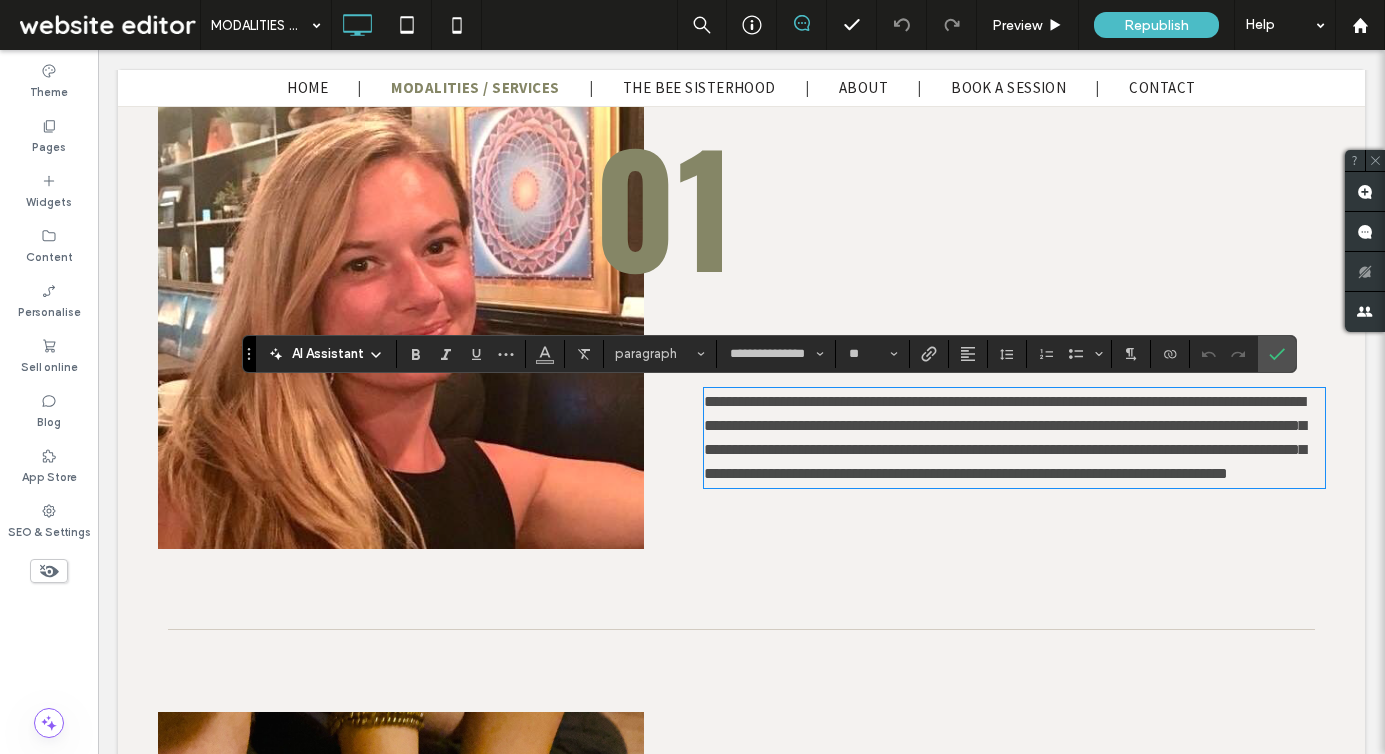 type on "**********" 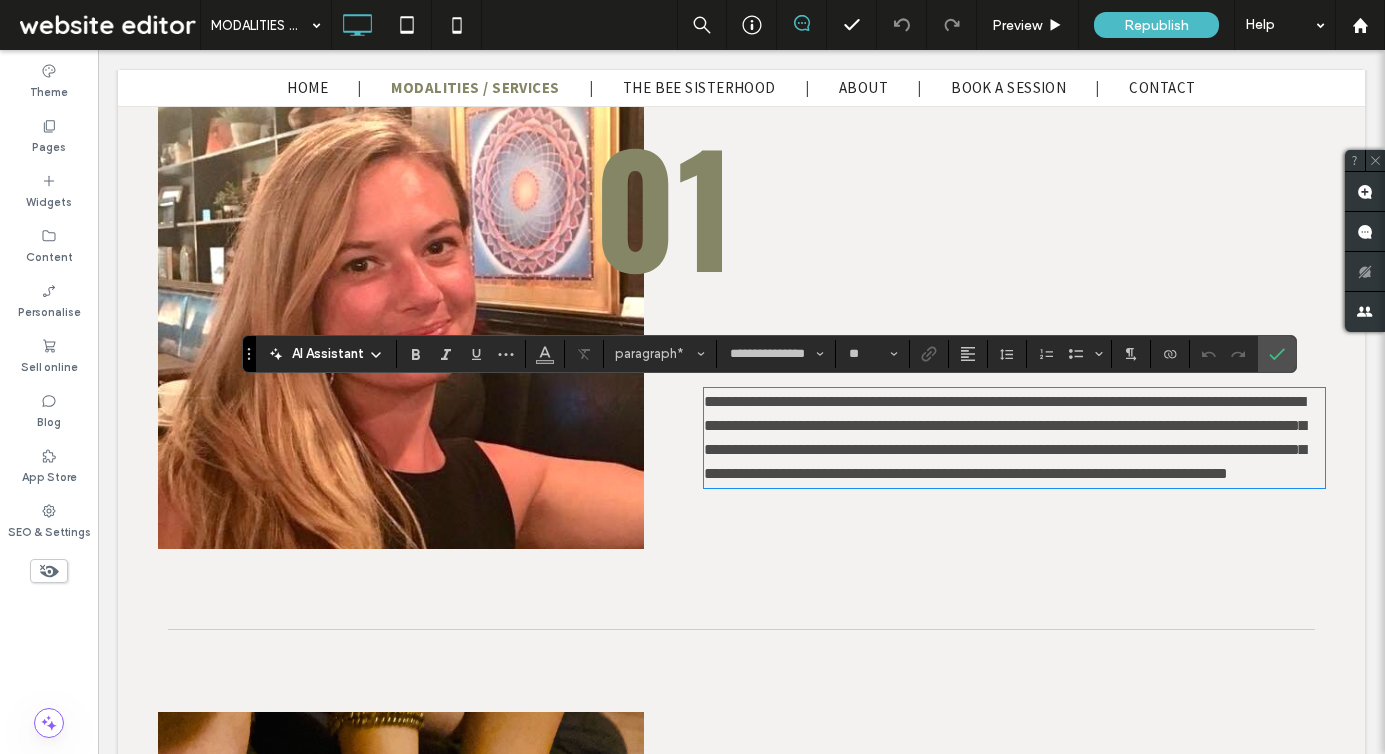 type 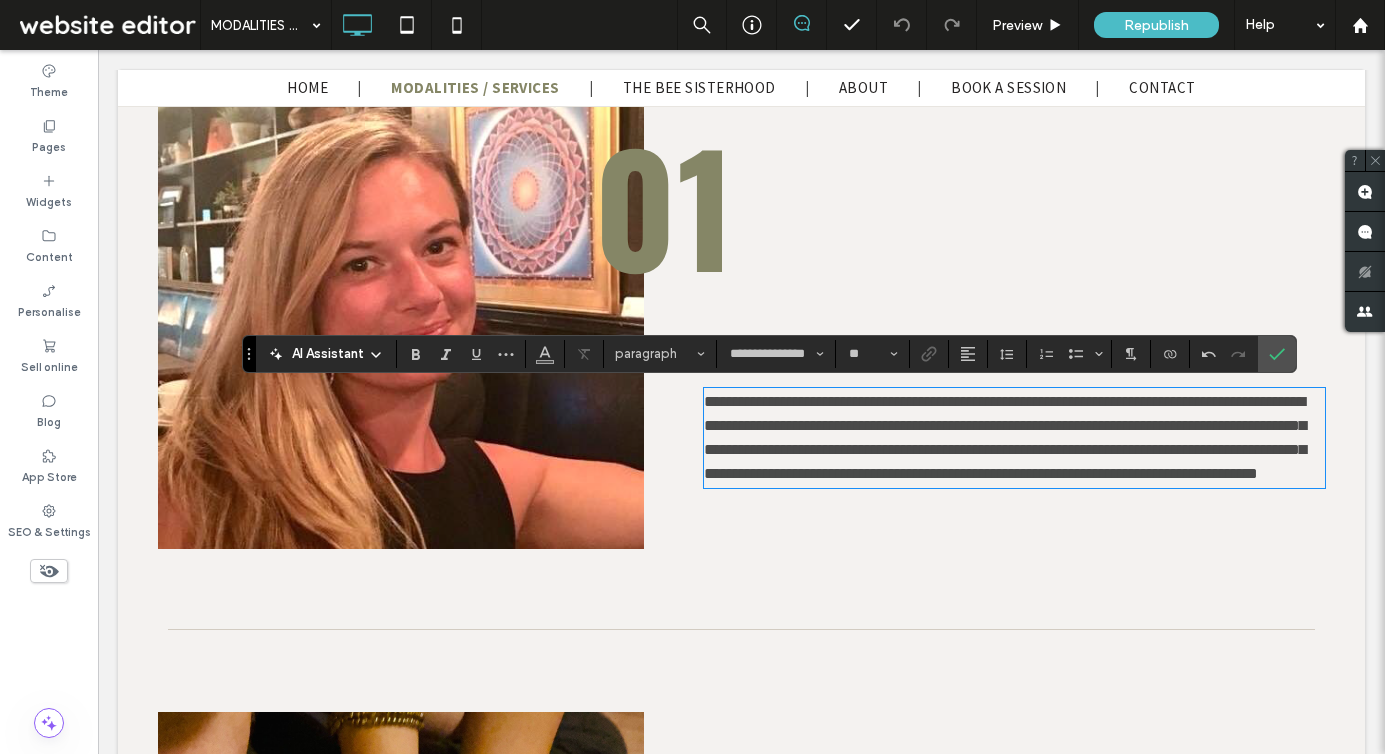 scroll, scrollTop: 0, scrollLeft: 0, axis: both 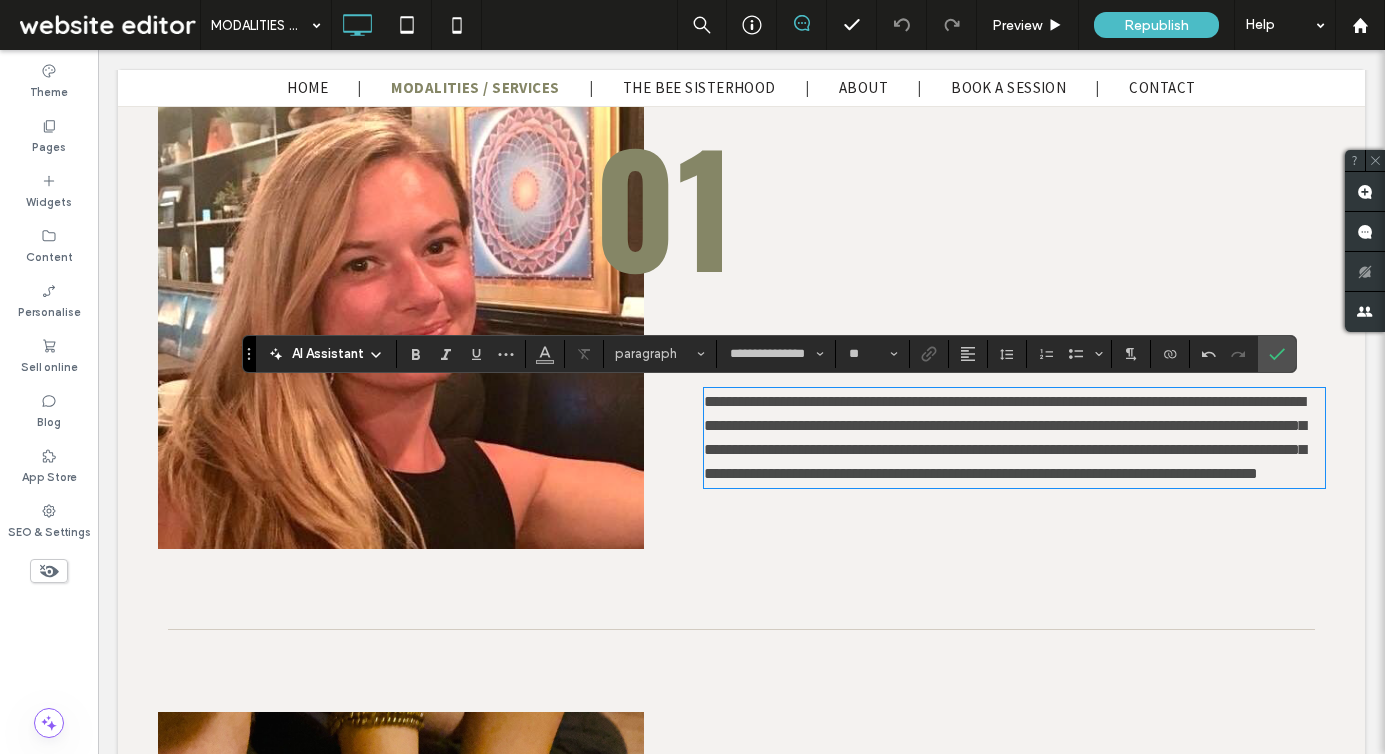 click on "**********" at bounding box center [1005, 437] 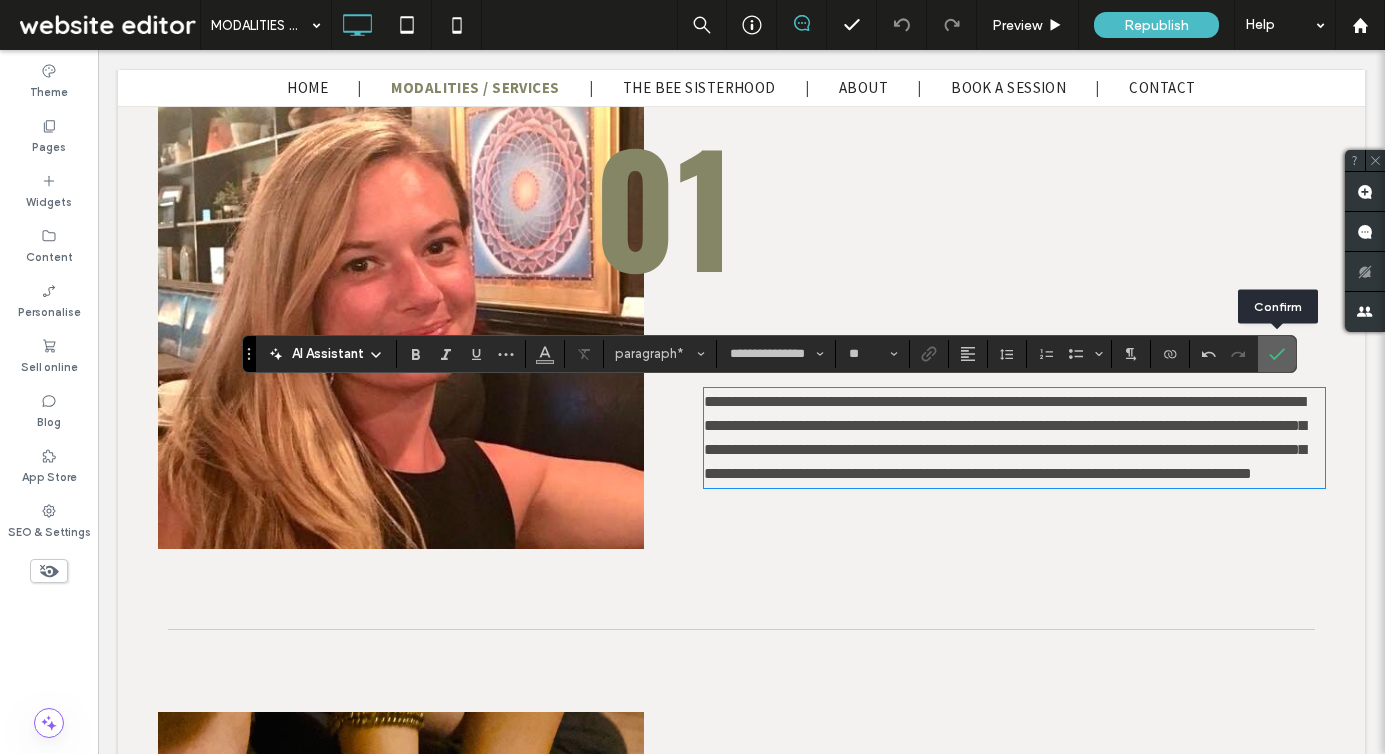 click at bounding box center [1277, 354] 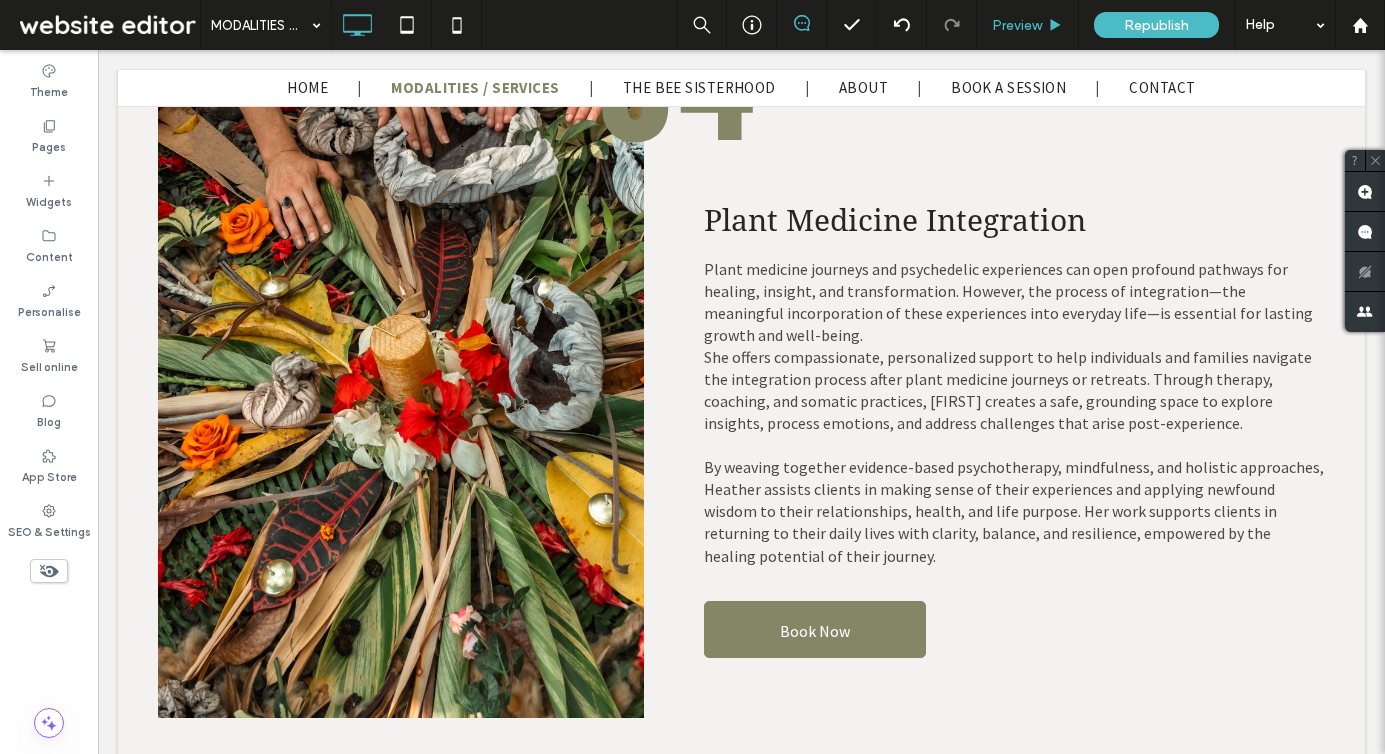 scroll, scrollTop: 8109, scrollLeft: 0, axis: vertical 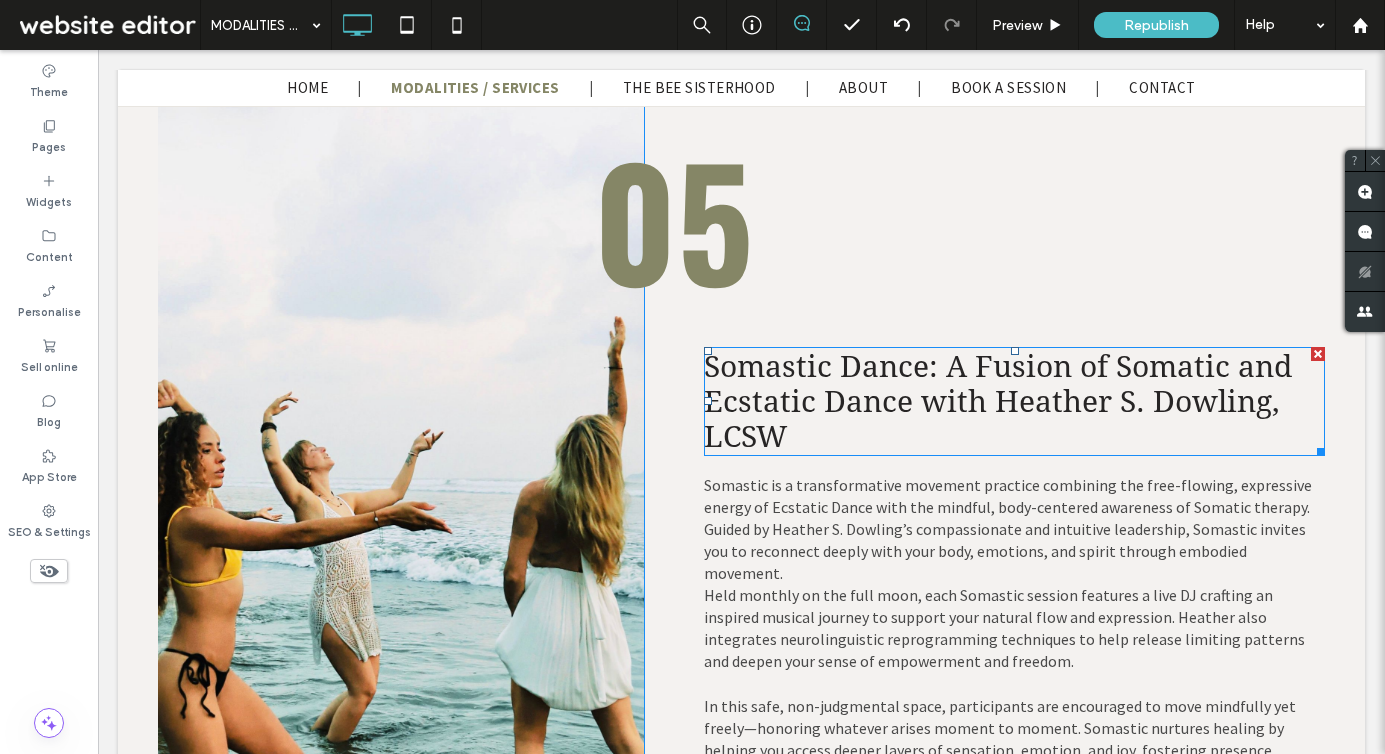 click on "Somastic Dance: A Fusion of Somatic and Ecstatic Dance with Heather S. Dowling, LCSW" at bounding box center (998, 401) 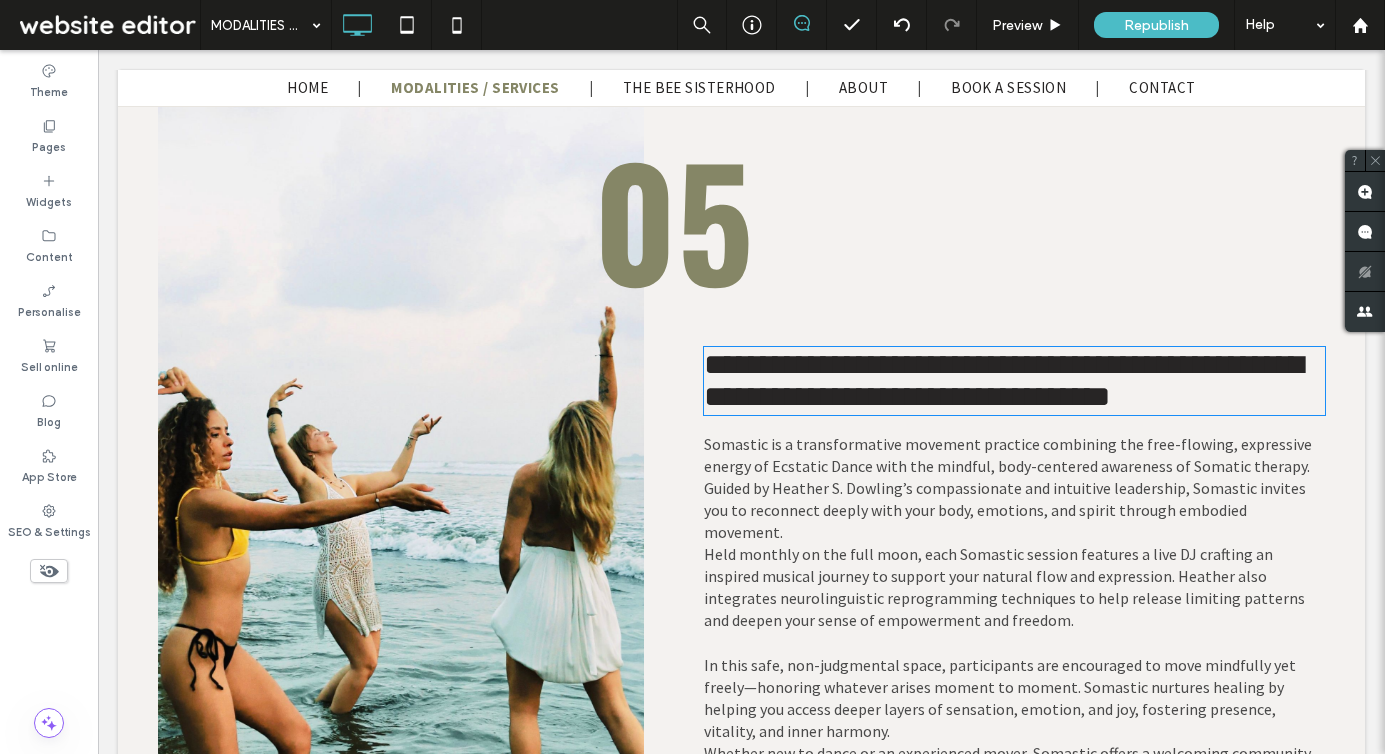type on "**********" 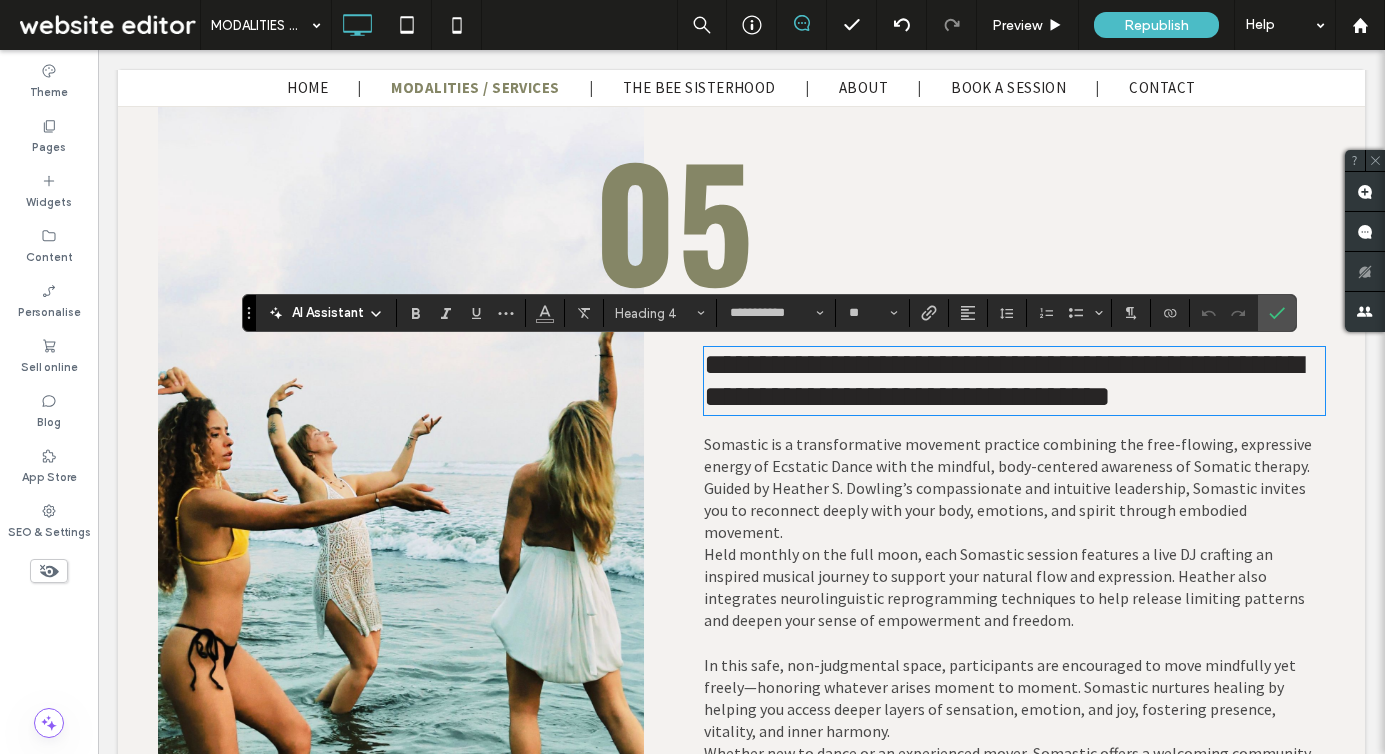 click on "**********" at bounding box center [1003, 380] 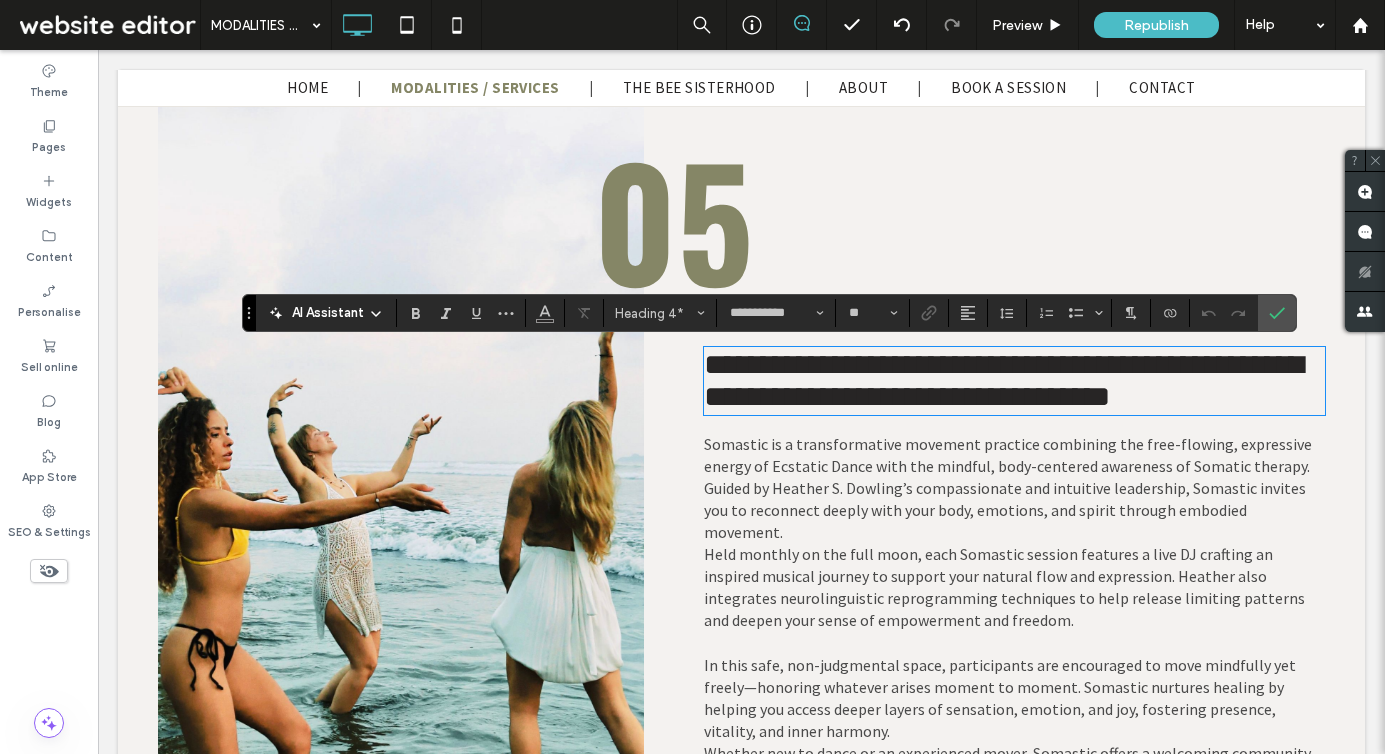 type 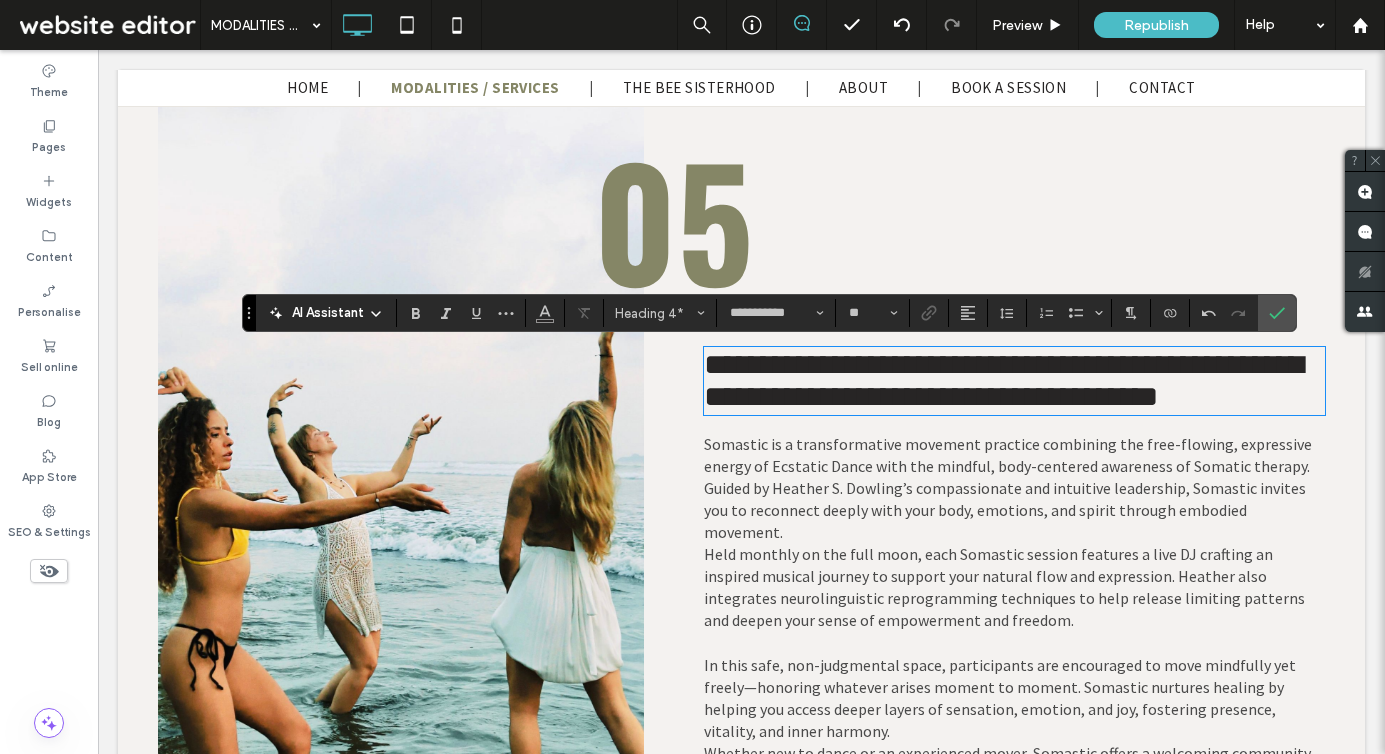 scroll, scrollTop: 0, scrollLeft: 0, axis: both 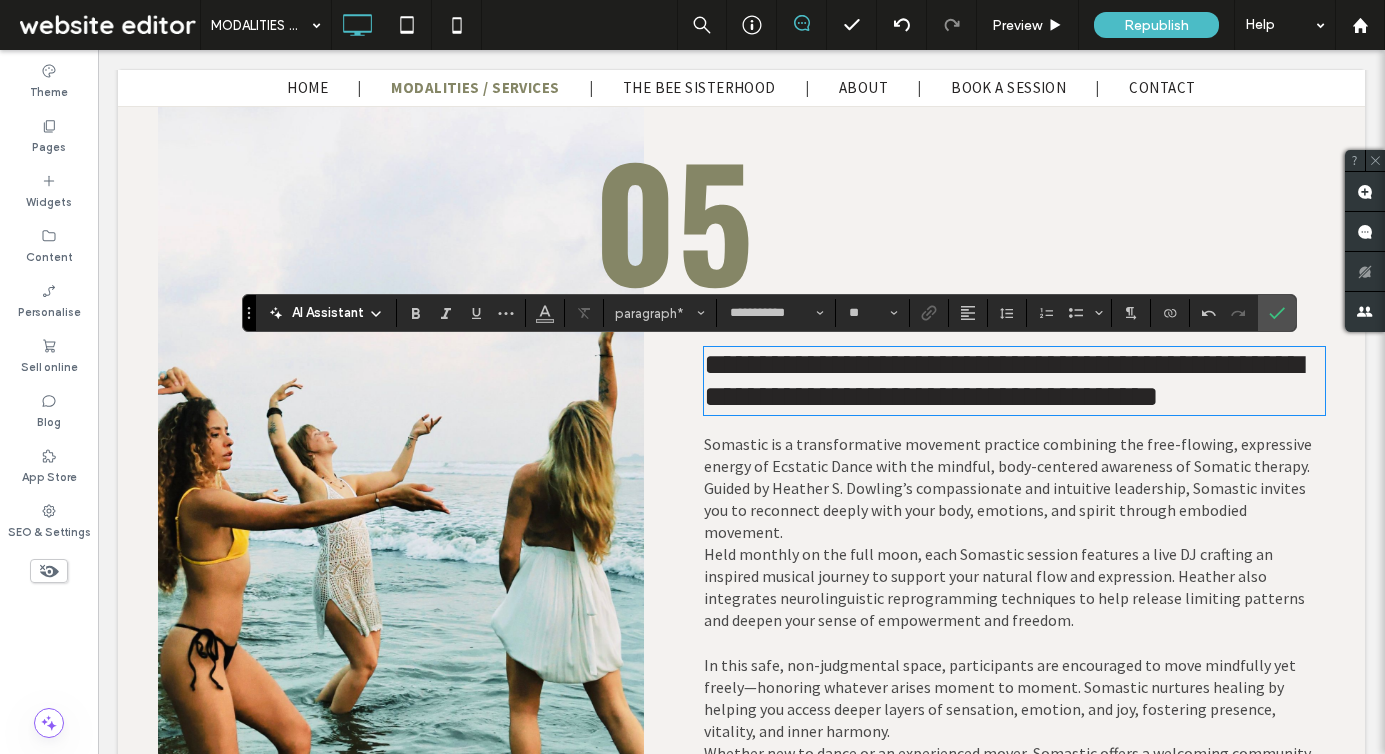 type on "**********" 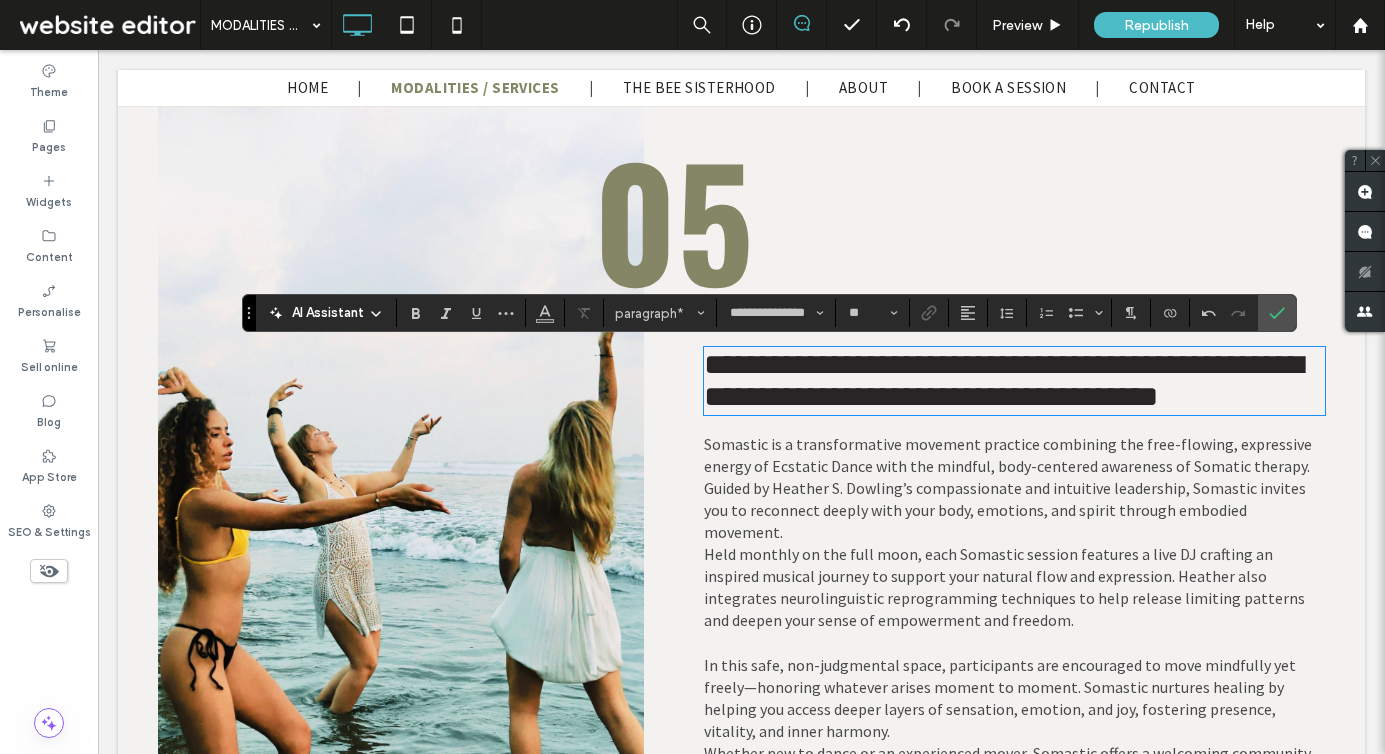 type on "**********" 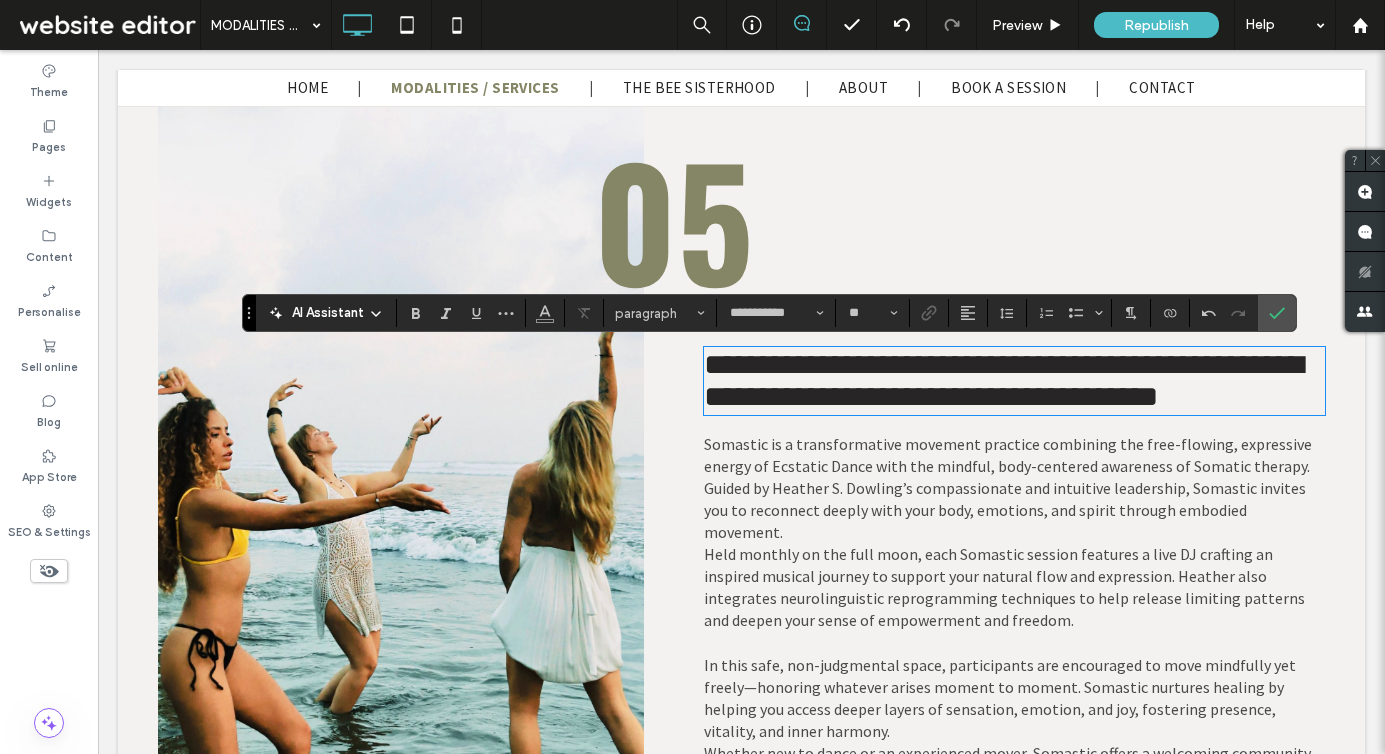 click on "**********" at bounding box center (1014, 381) 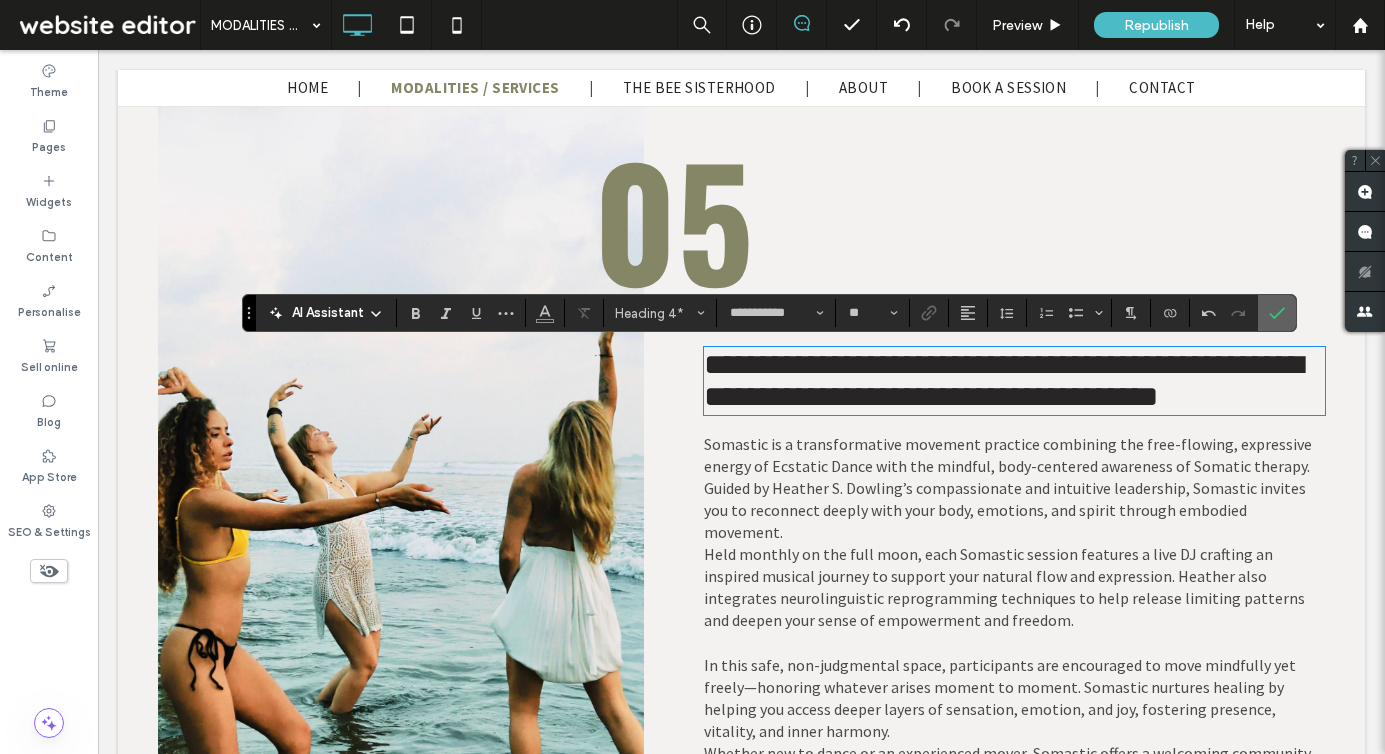 drag, startPoint x: 1270, startPoint y: 318, endPoint x: 1133, endPoint y: 255, distance: 150.79124 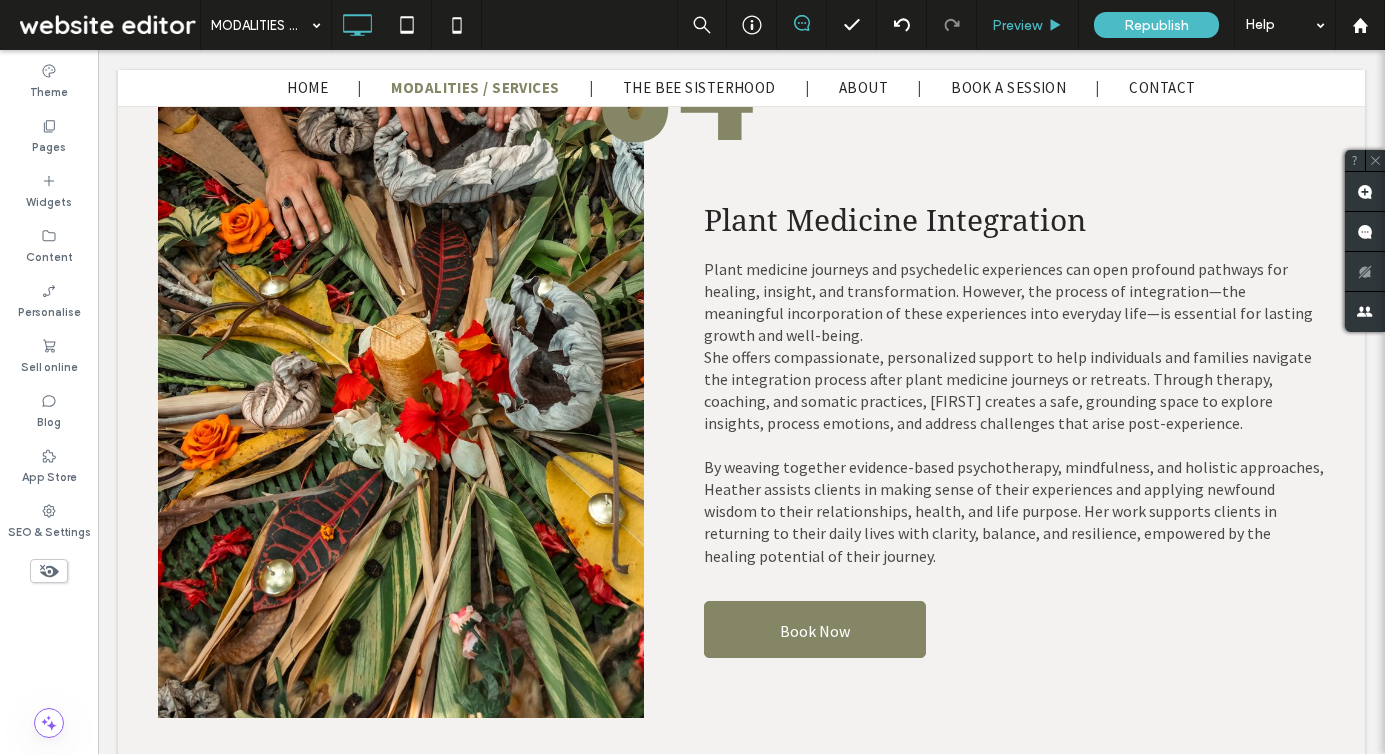 scroll, scrollTop: 8109, scrollLeft: 0, axis: vertical 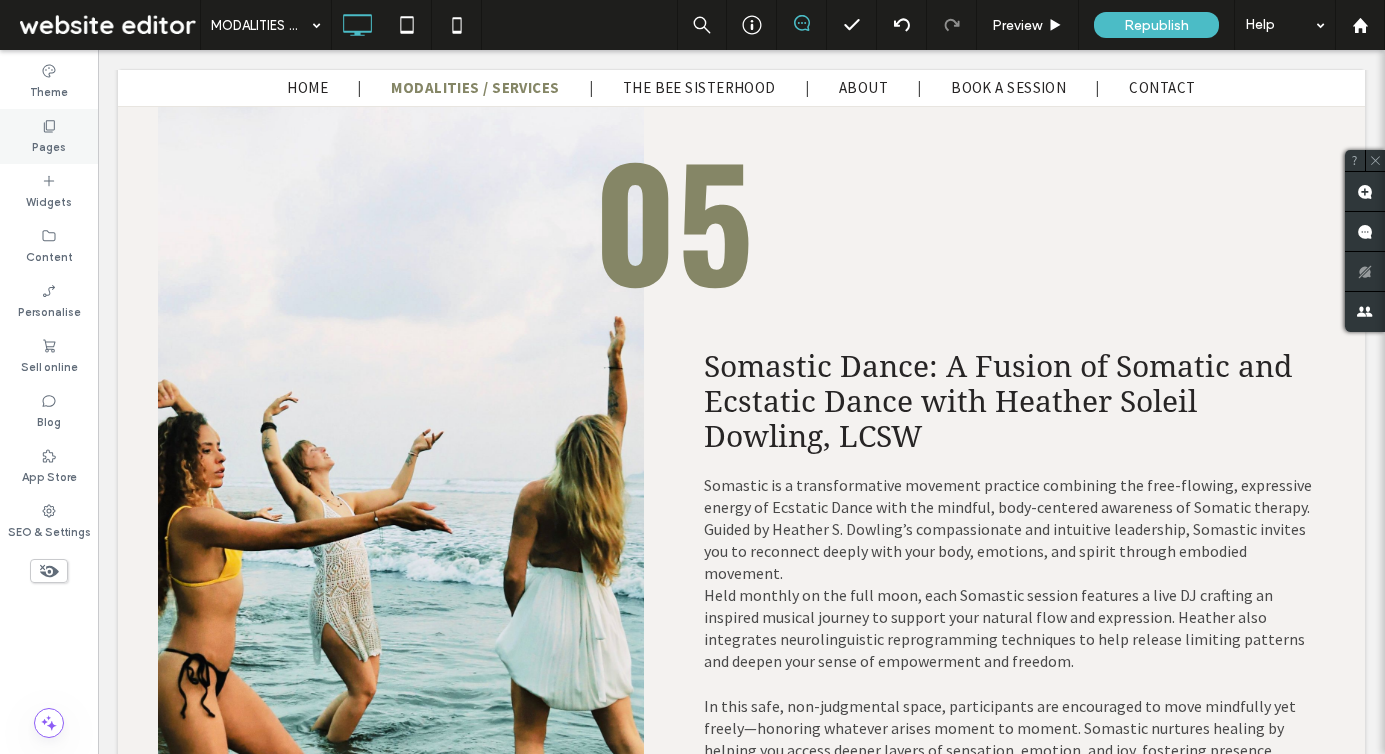 click on "Pages" at bounding box center (49, 136) 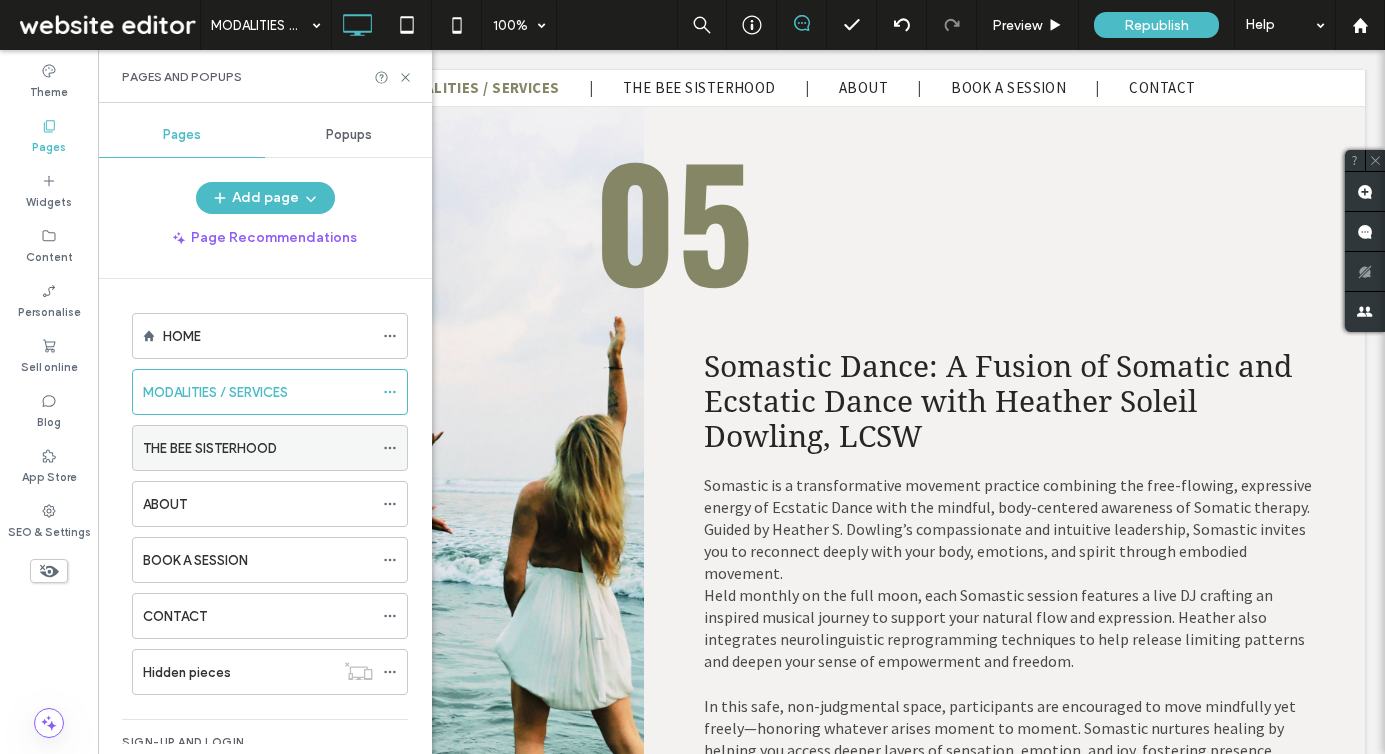 click on "THE BEE SISTERHOOD" at bounding box center [210, 448] 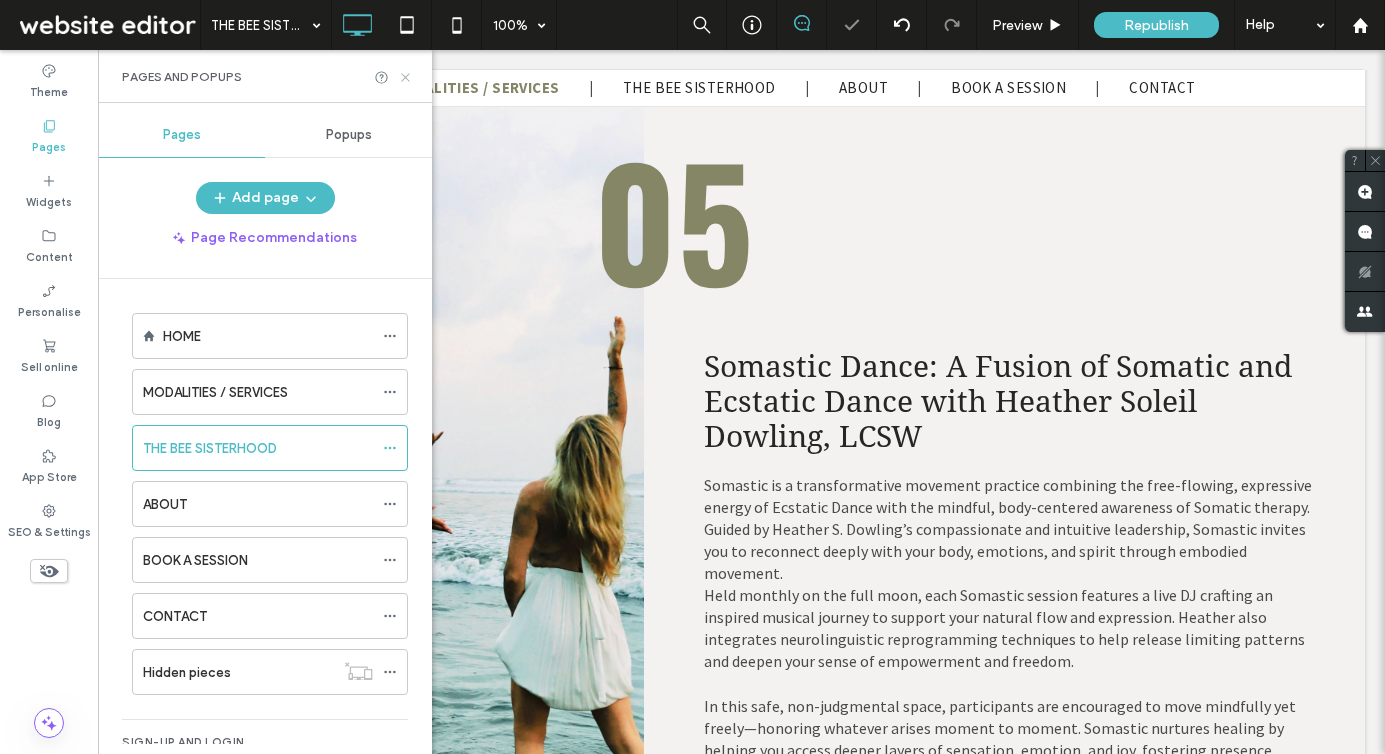 click 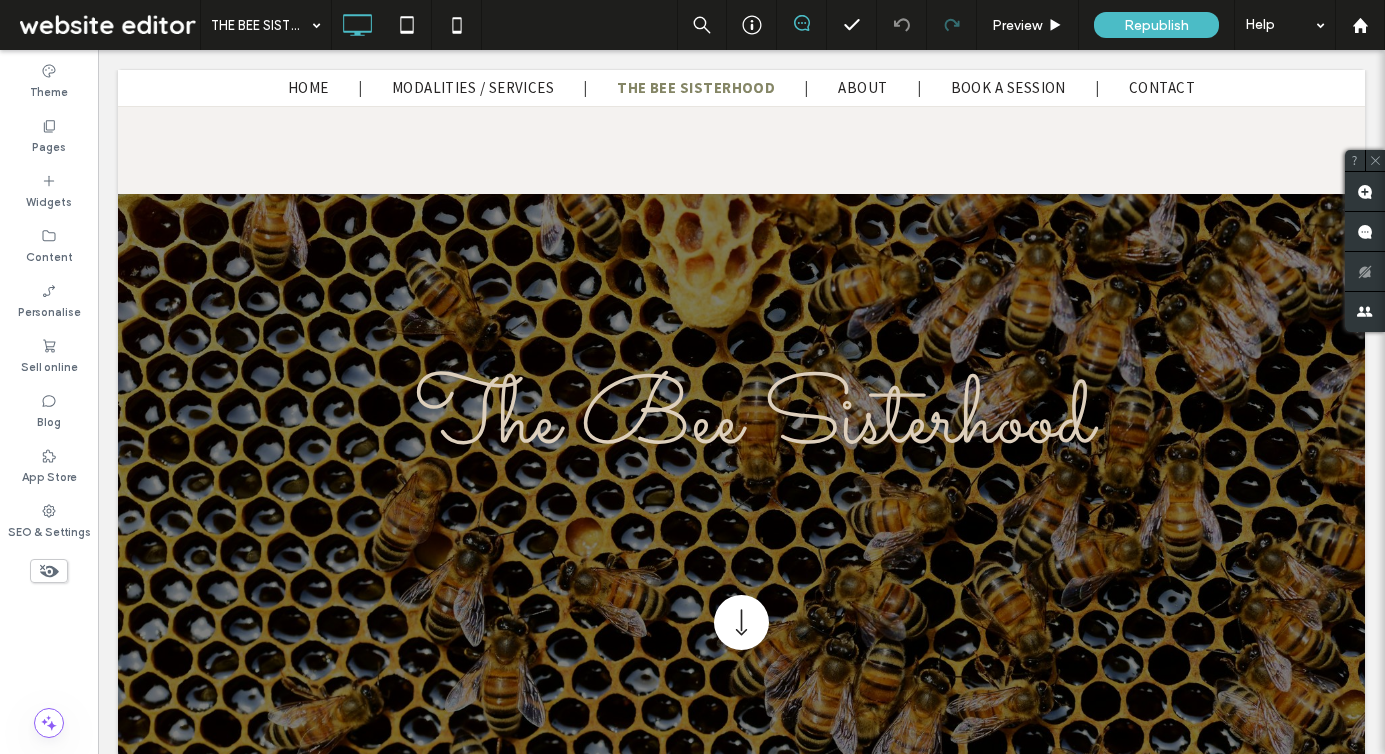 scroll, scrollTop: 12597, scrollLeft: 0, axis: vertical 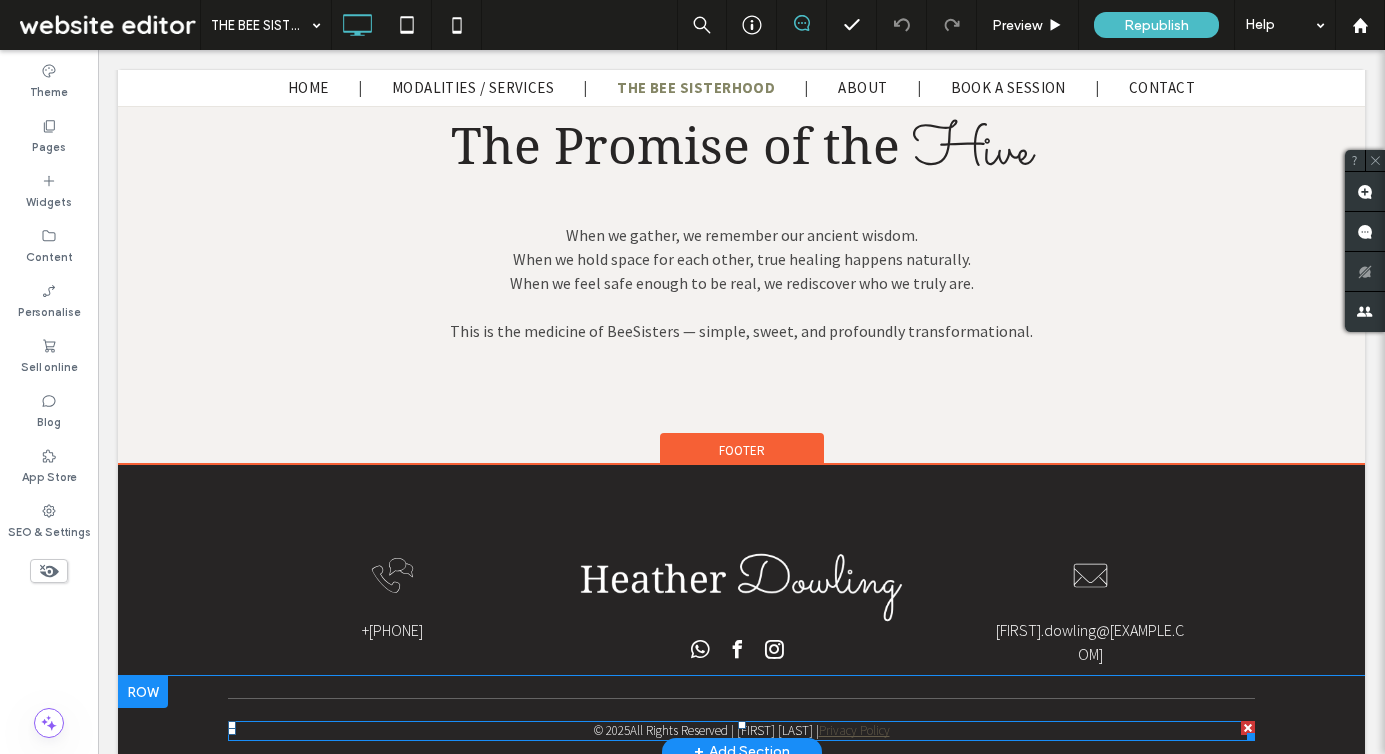 click at bounding box center (741, 731) 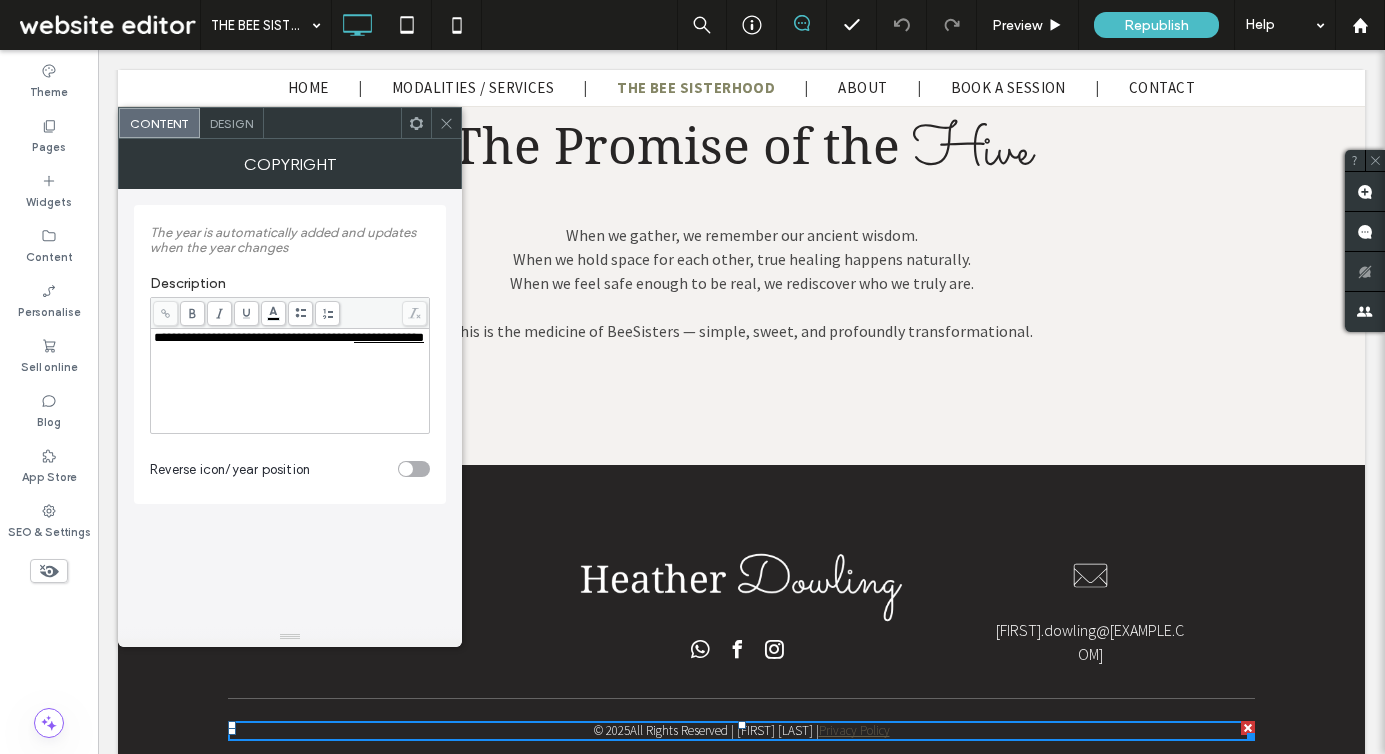 click on "All Rights Reserved | [FIRST] [LAST] |  Privacy Policy" at bounding box center [760, 731] 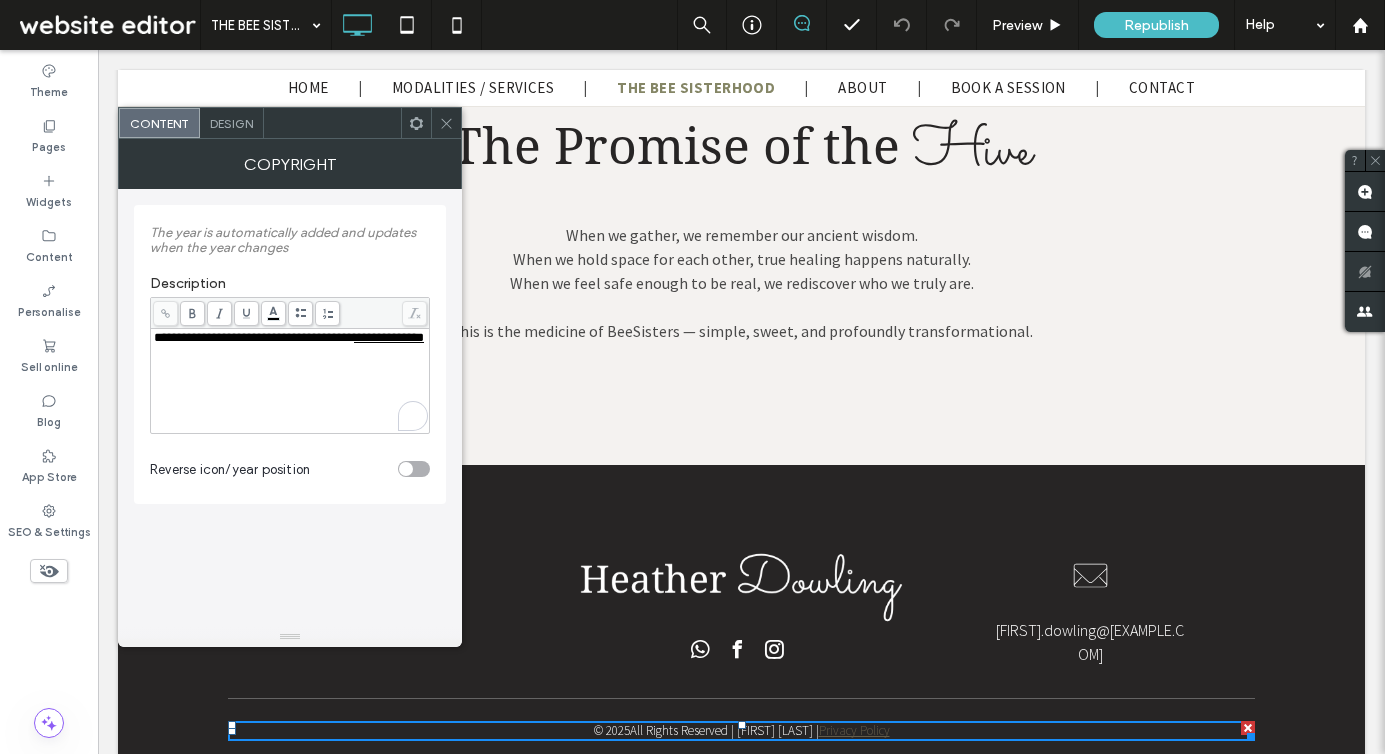 click on "**********" at bounding box center [254, 337] 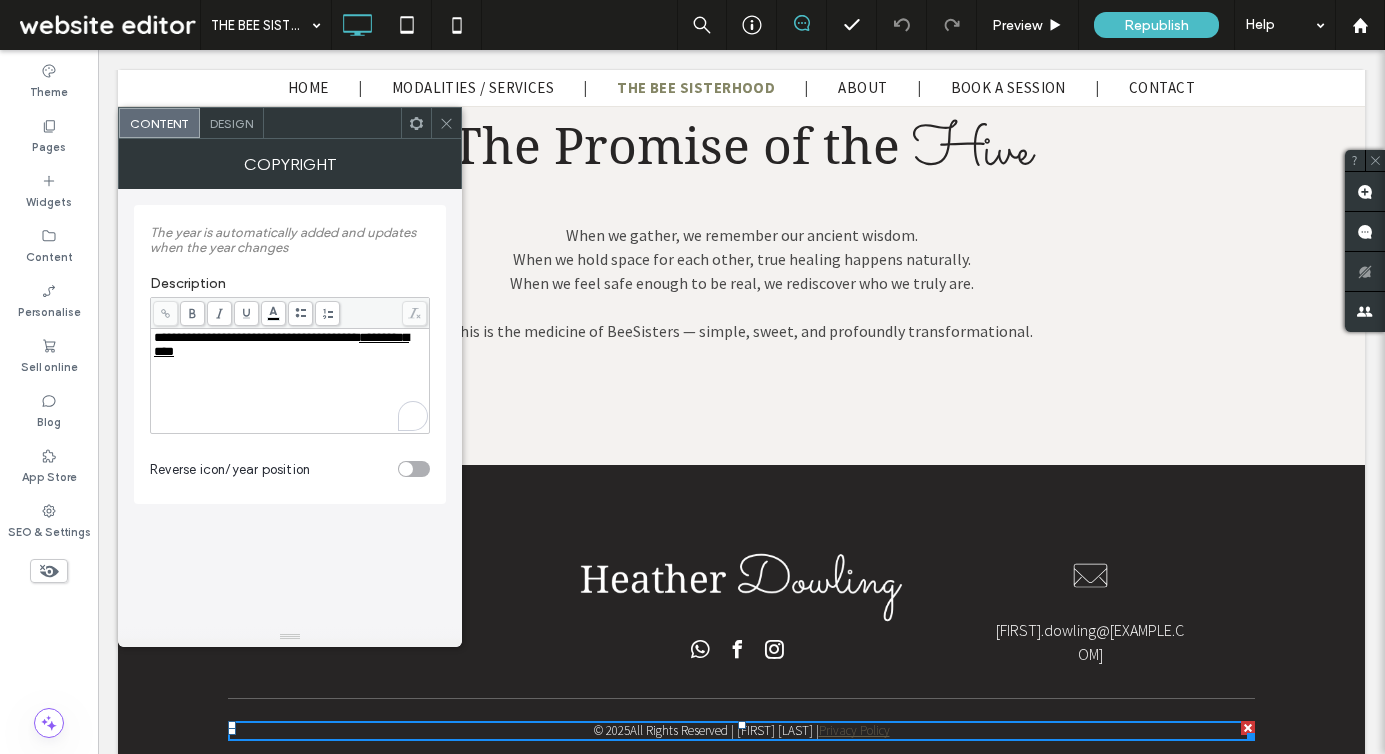 type 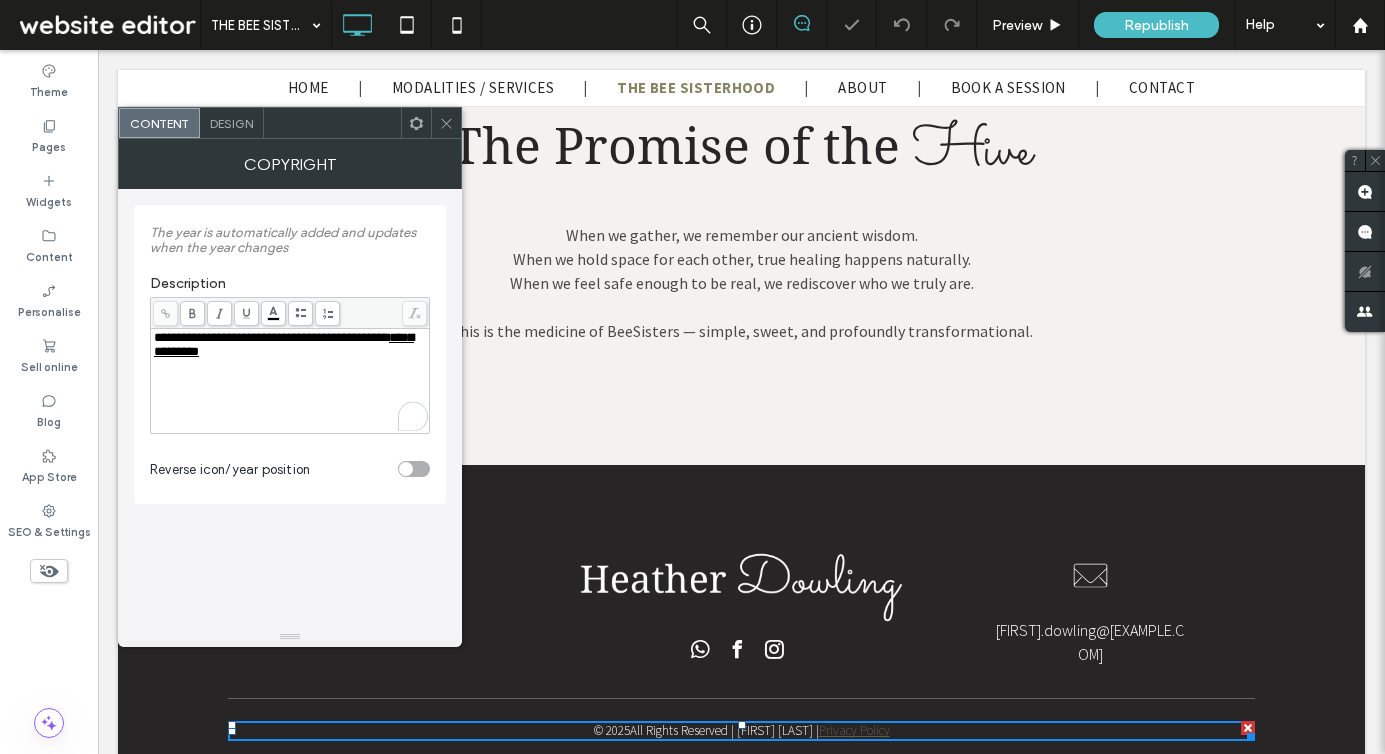 click 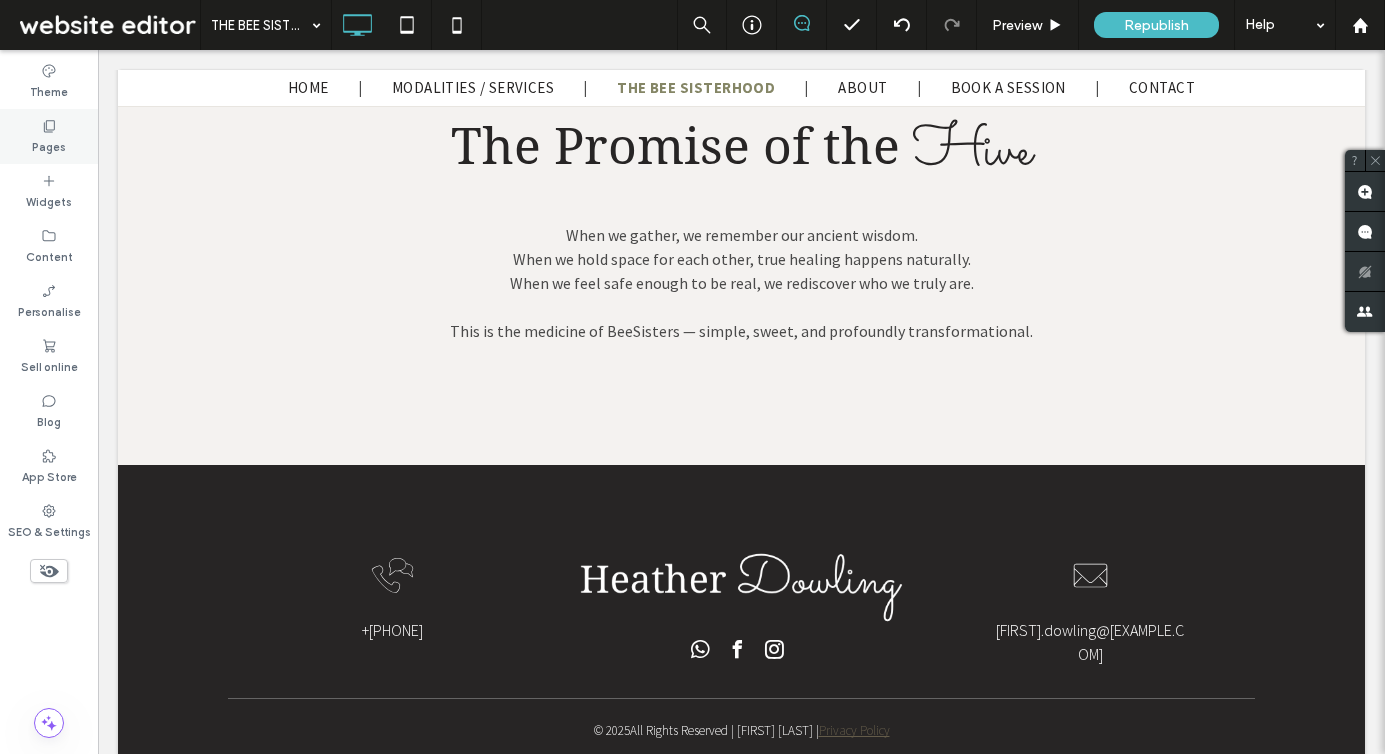 click on "Pages" at bounding box center [49, 145] 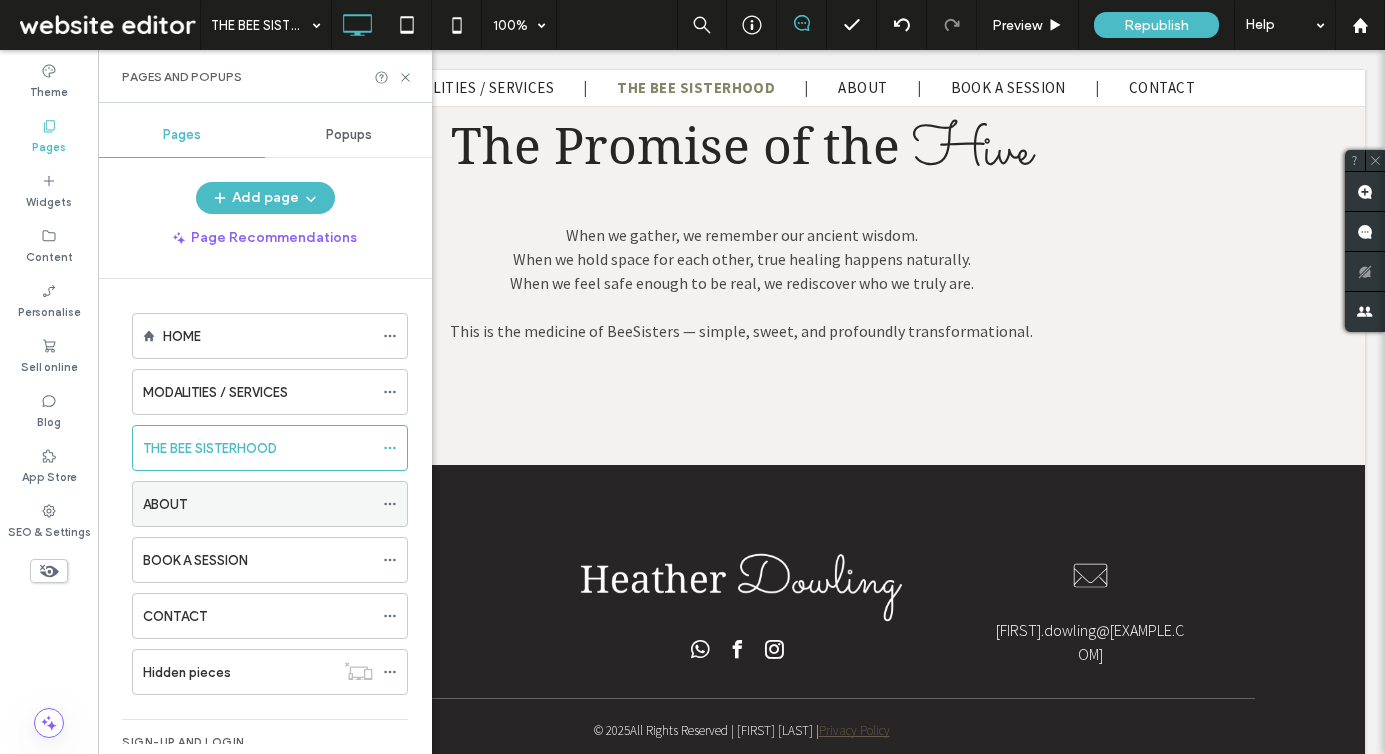 click on "ABOUT" at bounding box center (258, 504) 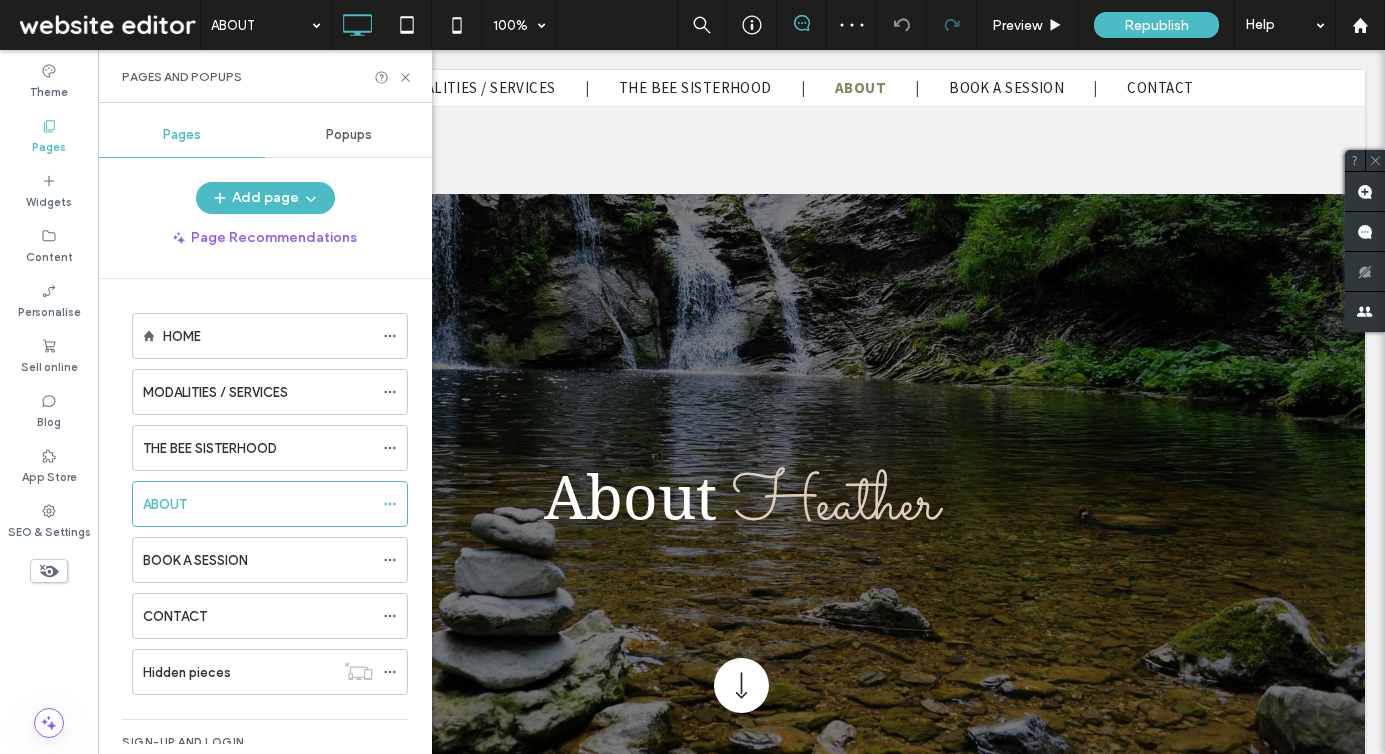 scroll, scrollTop: 3305, scrollLeft: 0, axis: vertical 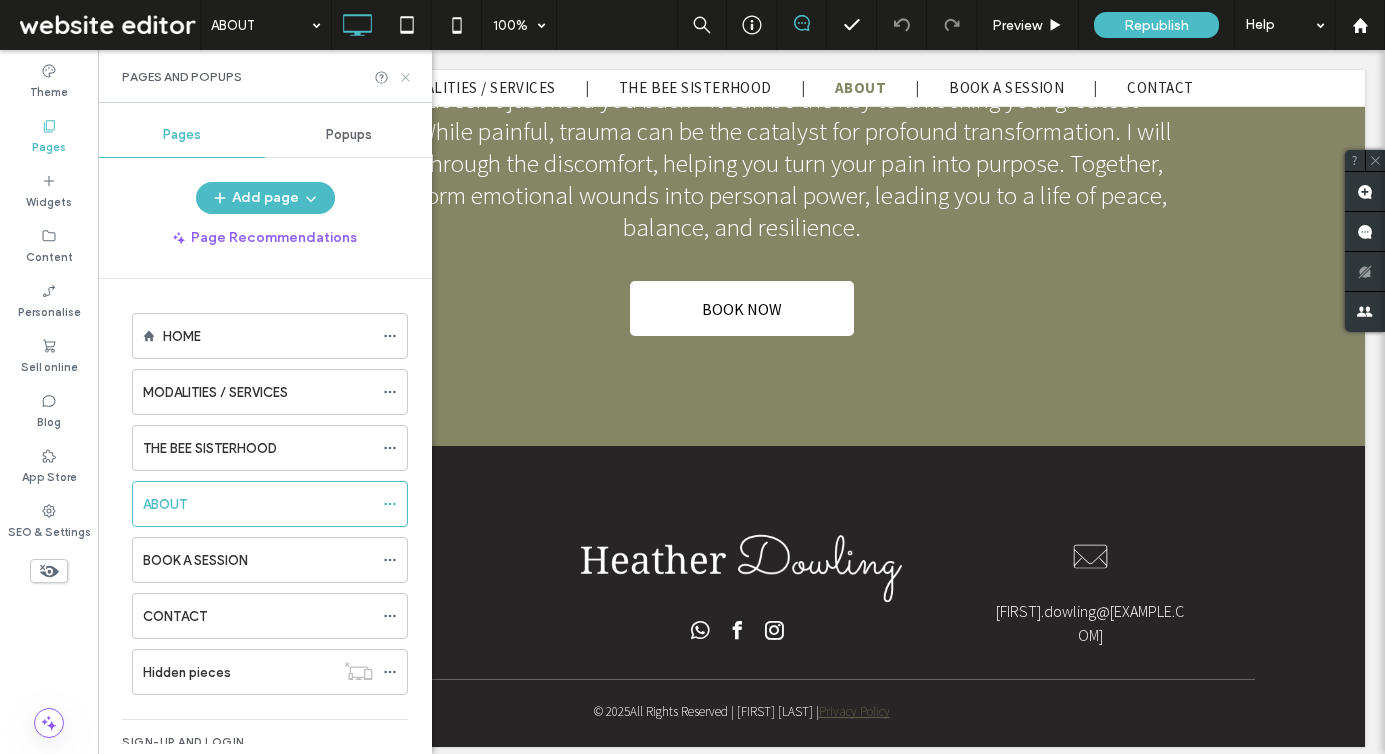 click 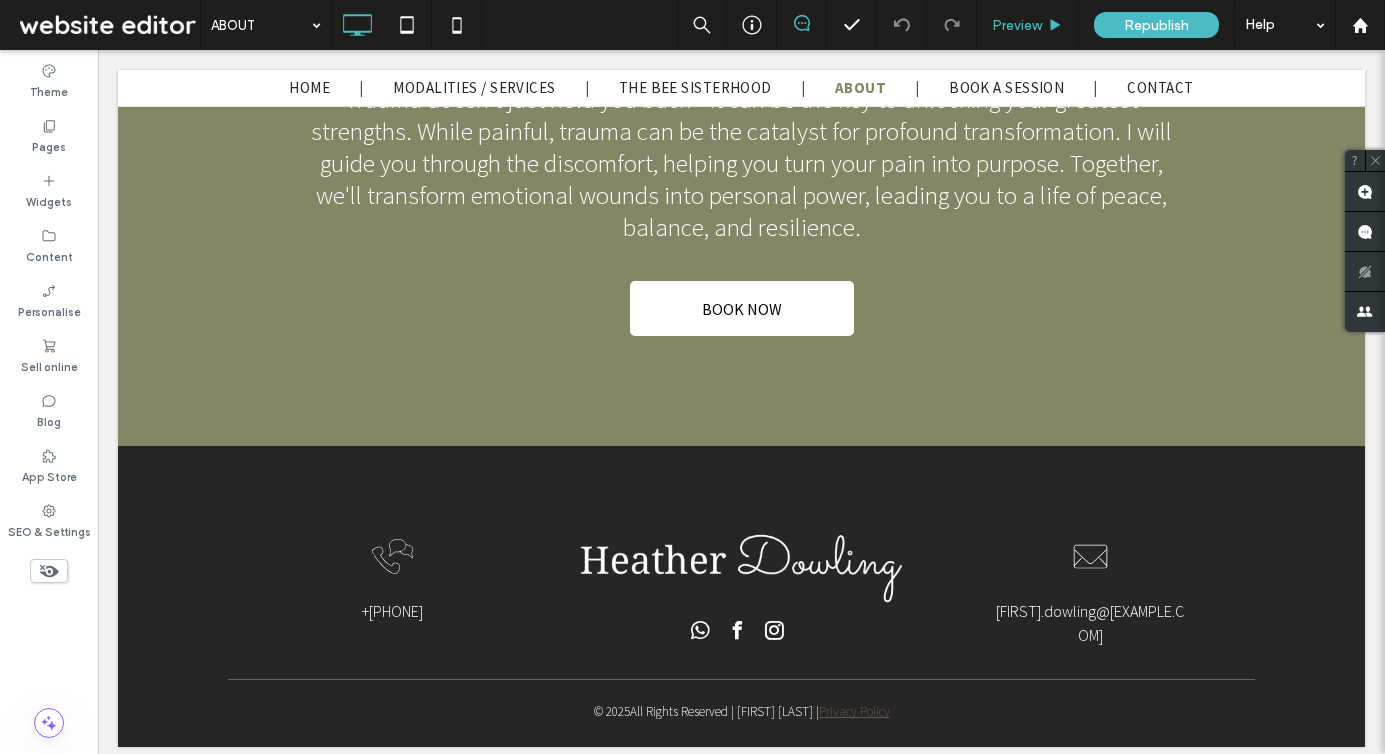 scroll, scrollTop: 103, scrollLeft: 0, axis: vertical 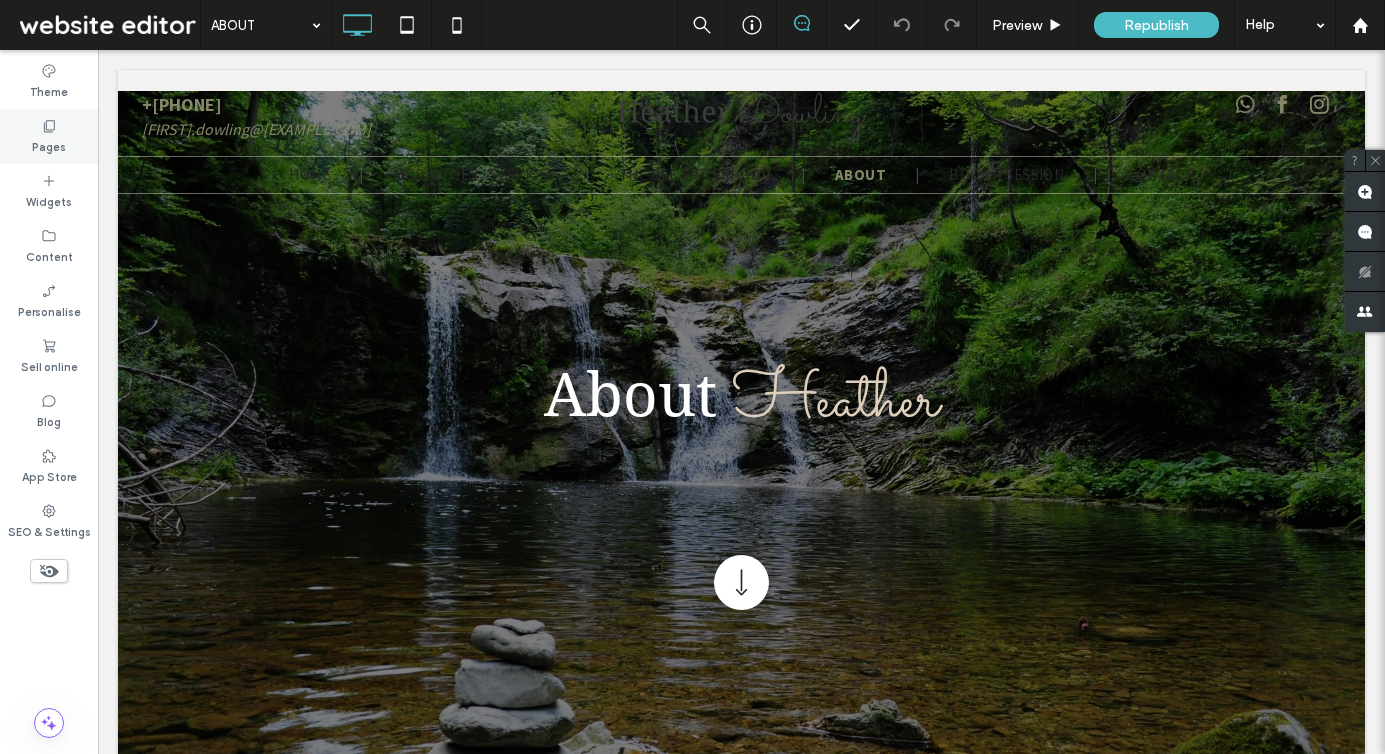 click on "Pages" at bounding box center (49, 145) 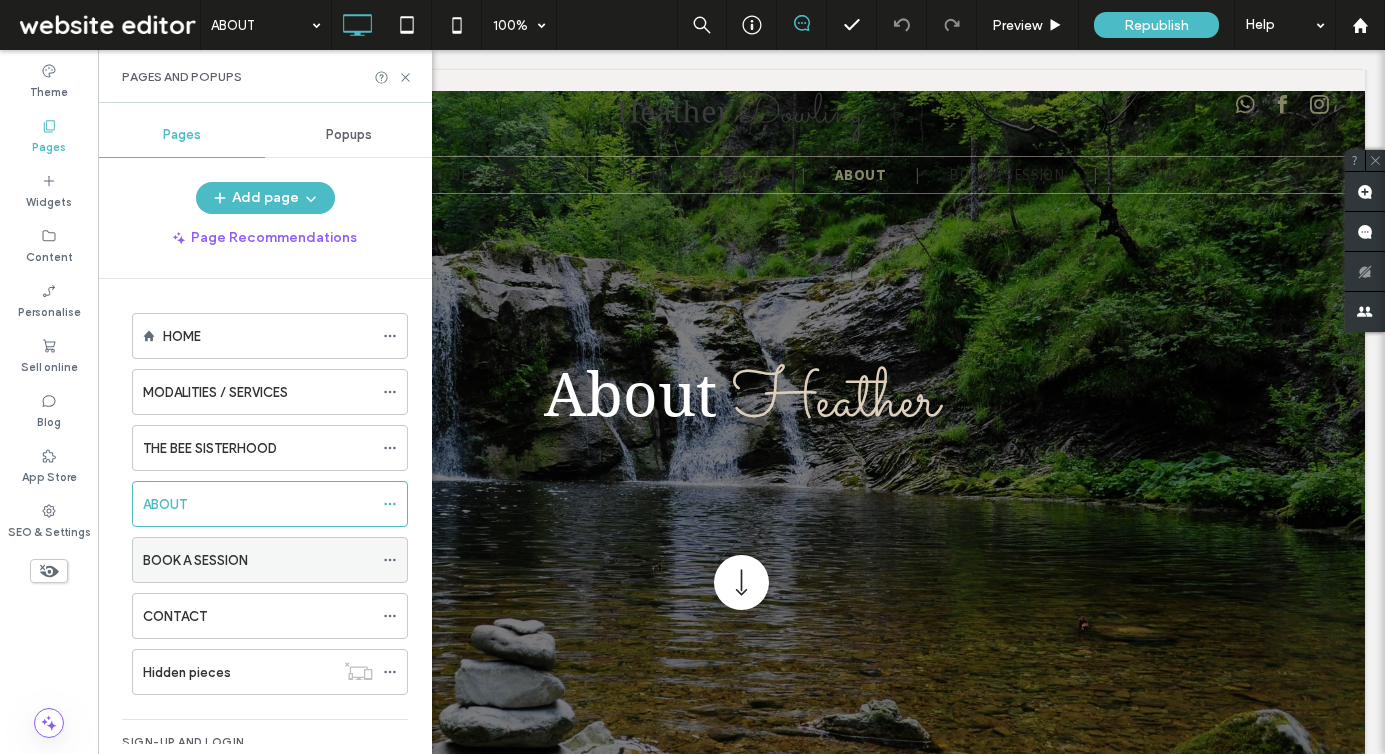 click on "BOOK A SESSION" at bounding box center [258, 560] 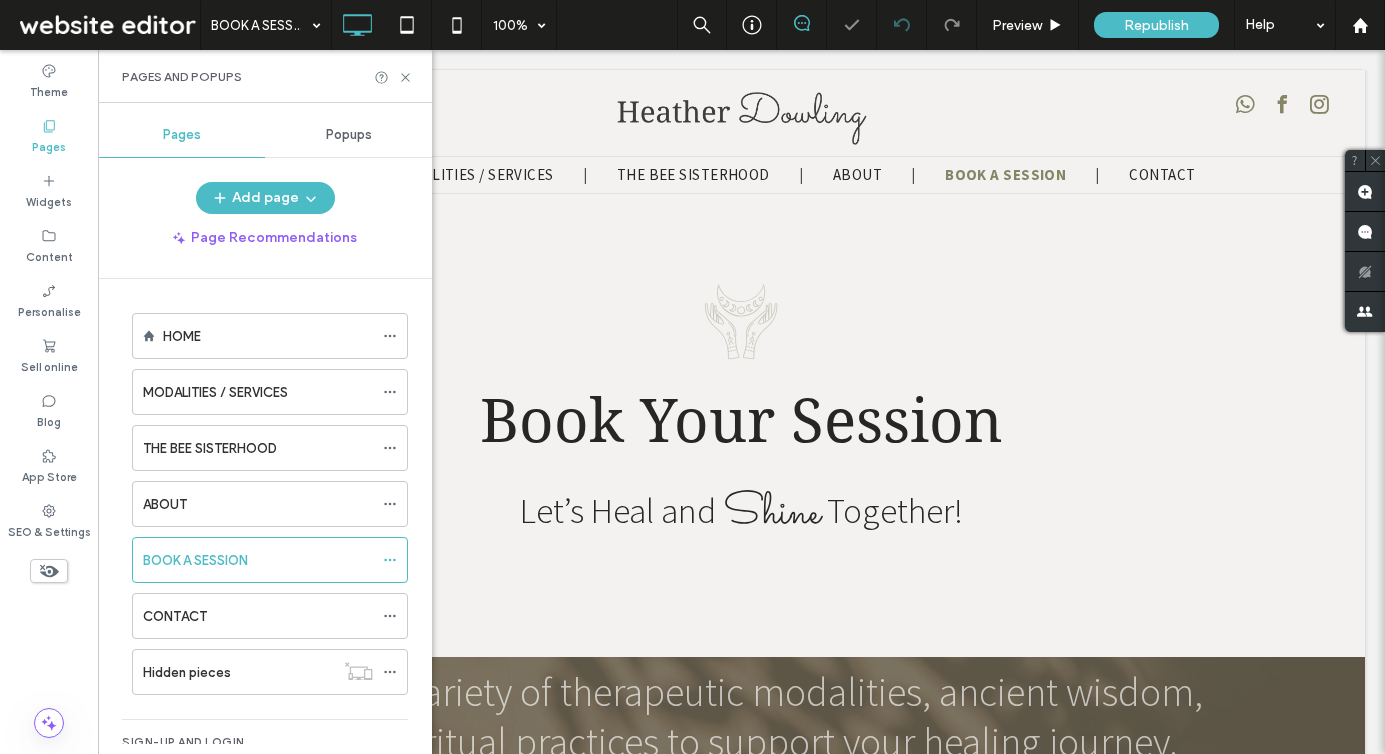 scroll, scrollTop: 0, scrollLeft: 0, axis: both 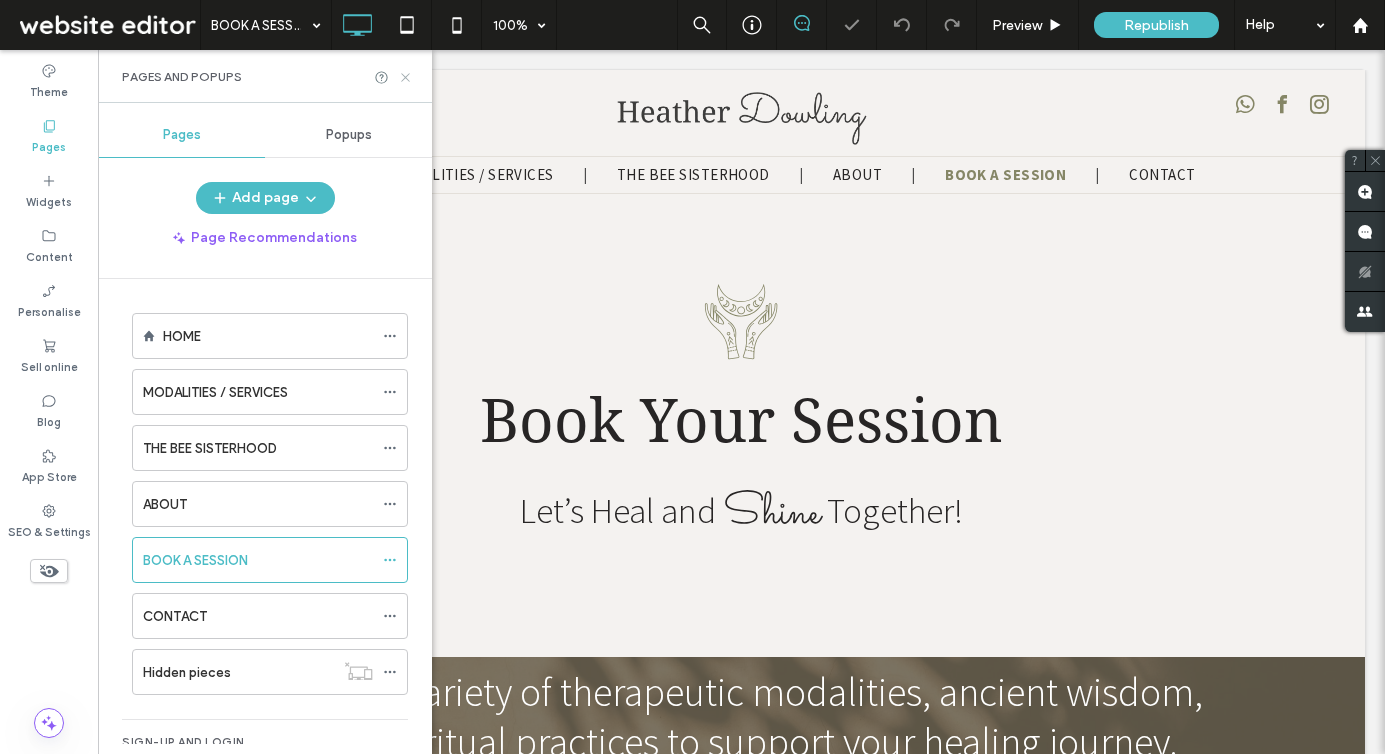 click 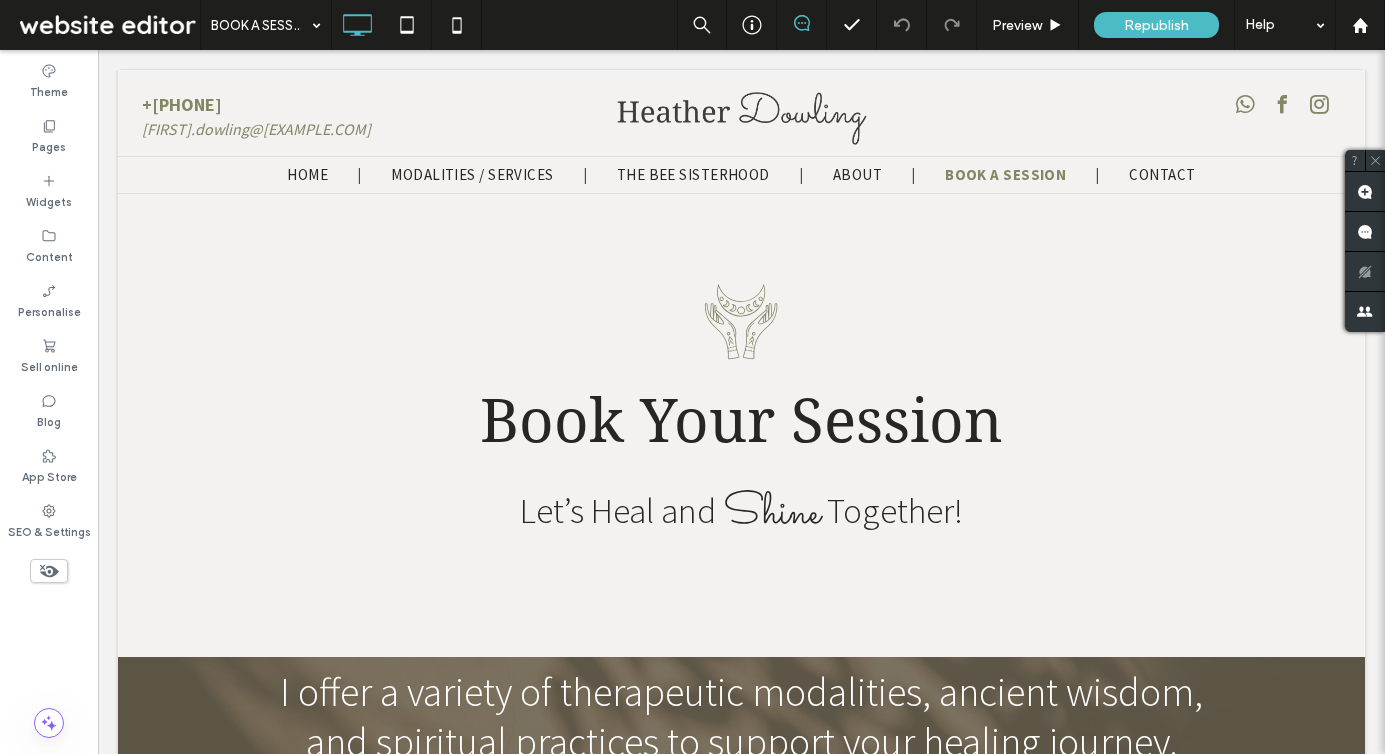 scroll, scrollTop: 3005, scrollLeft: 0, axis: vertical 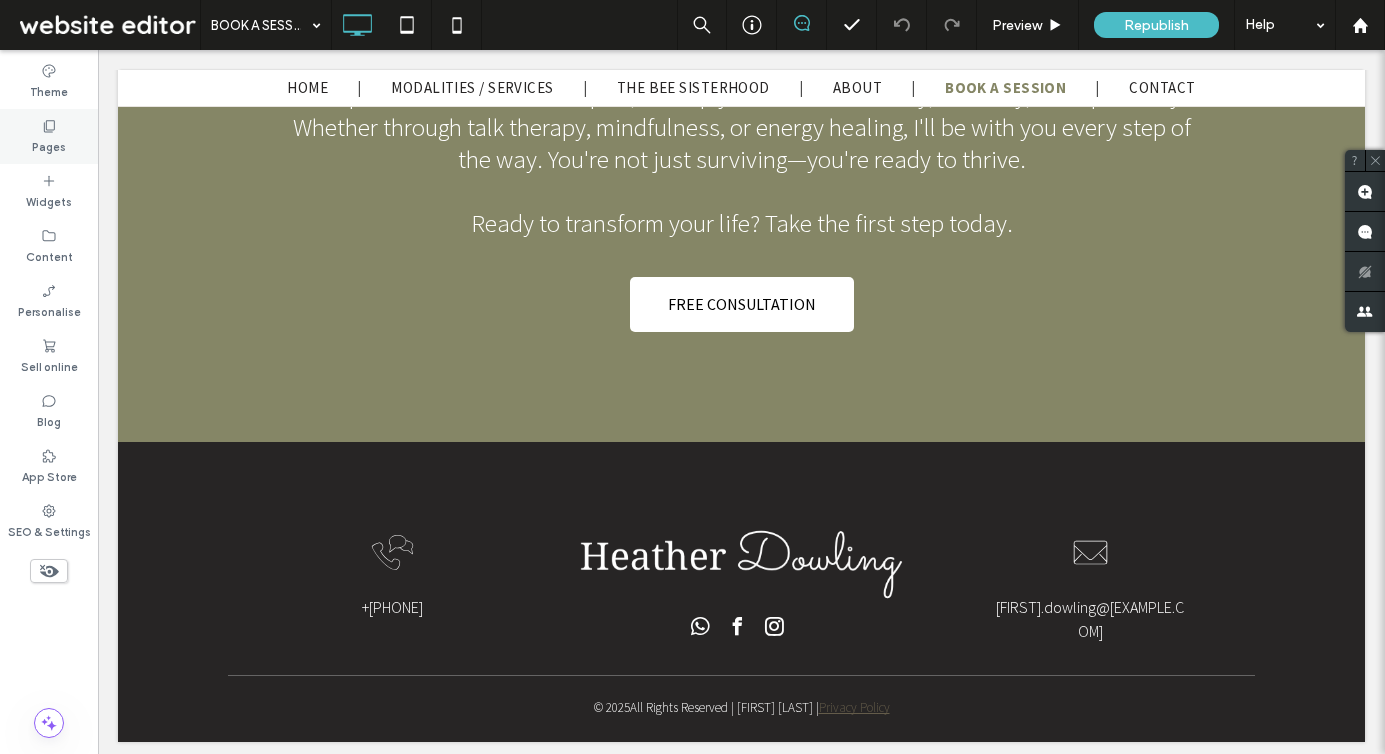 click on "Pages" at bounding box center [49, 145] 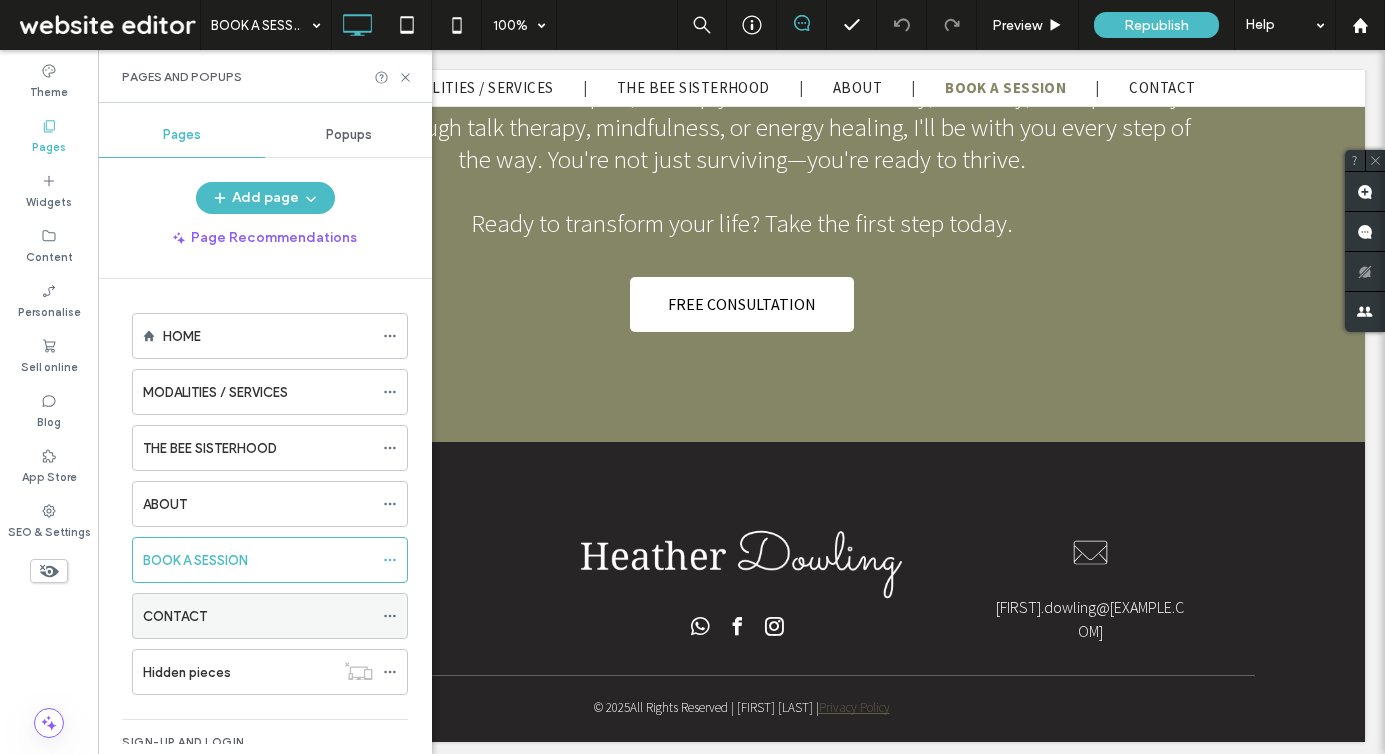 click on "CONTACT" at bounding box center [258, 616] 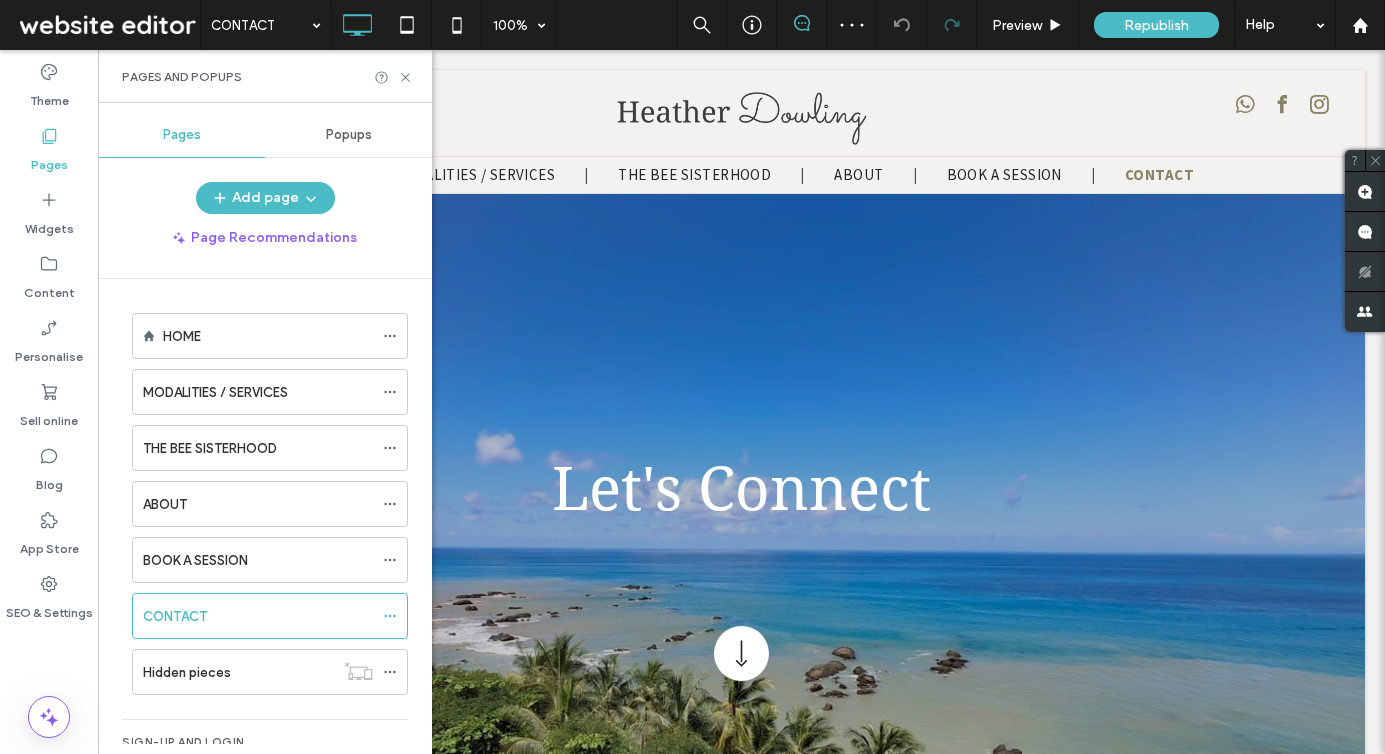 scroll, scrollTop: 2110, scrollLeft: 0, axis: vertical 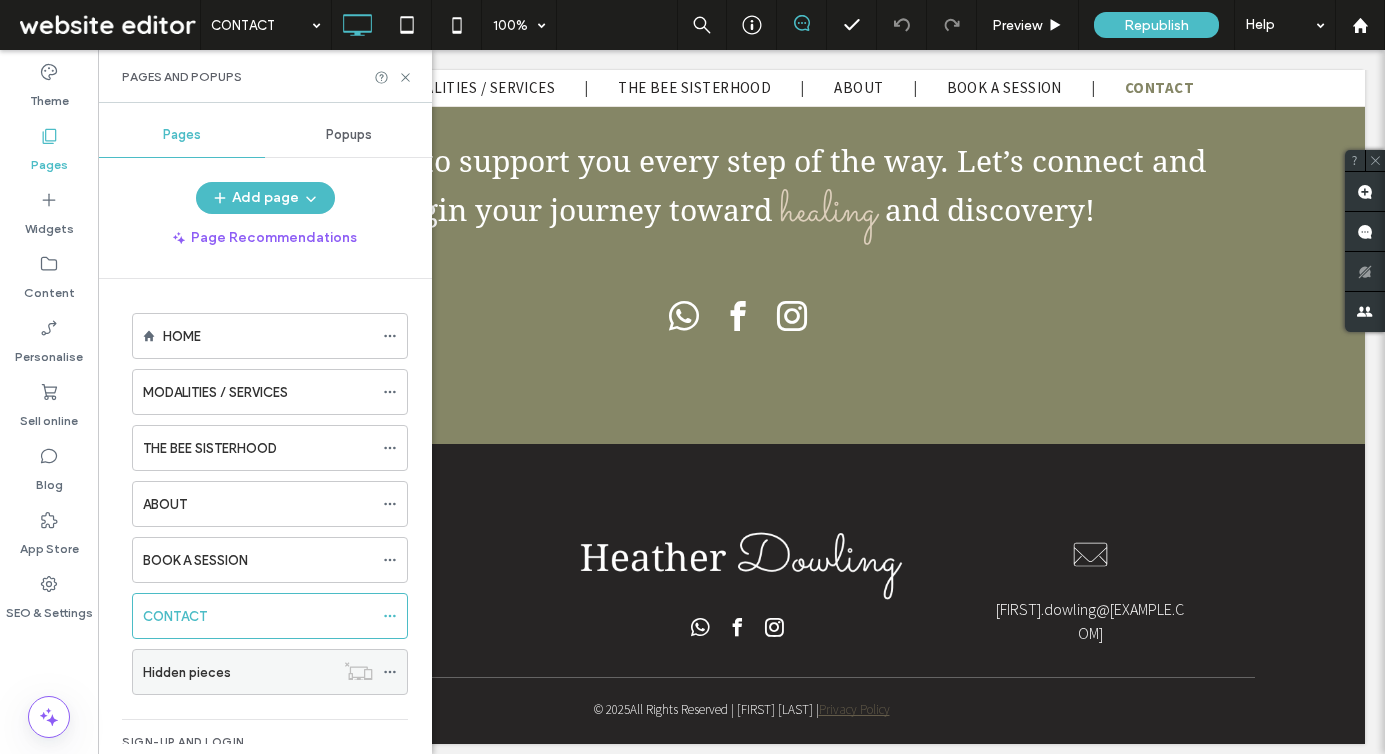 click on "Hidden pieces" at bounding box center [238, 672] 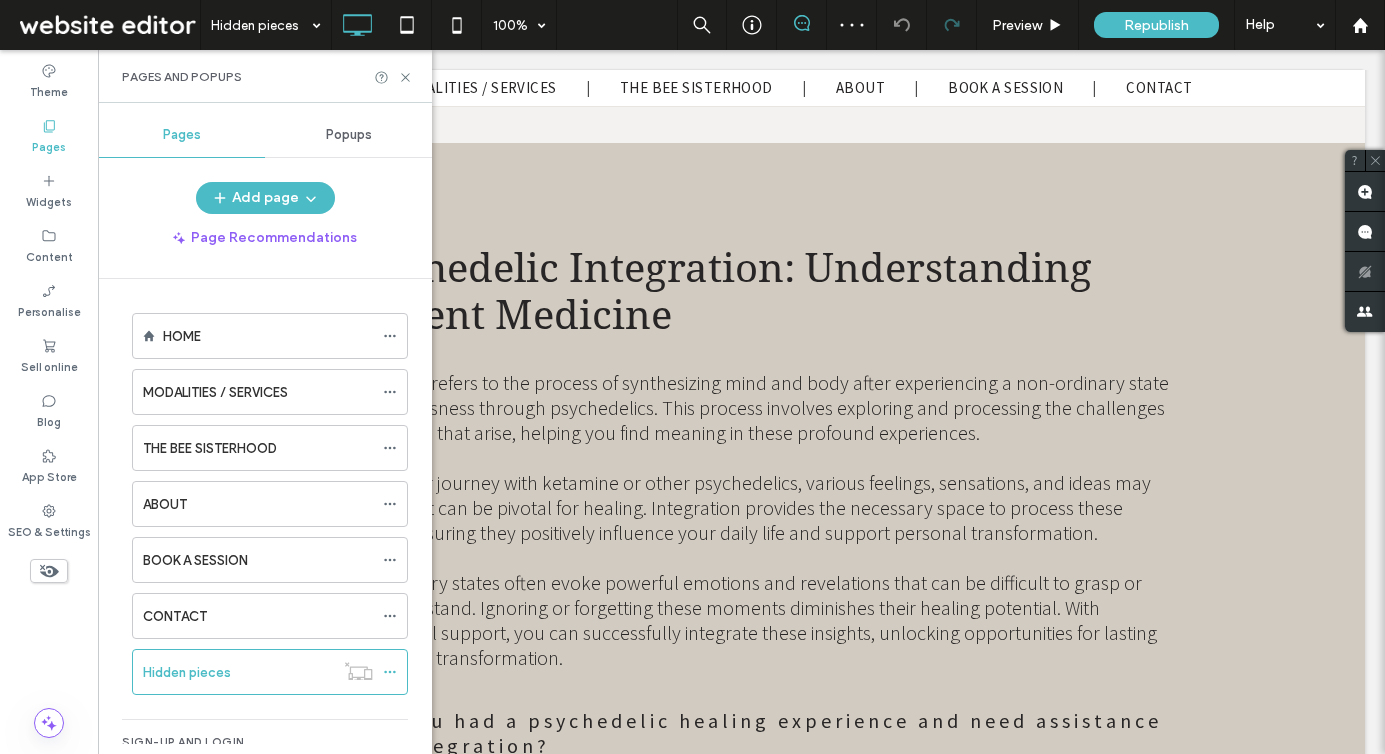 scroll, scrollTop: 1716, scrollLeft: 0, axis: vertical 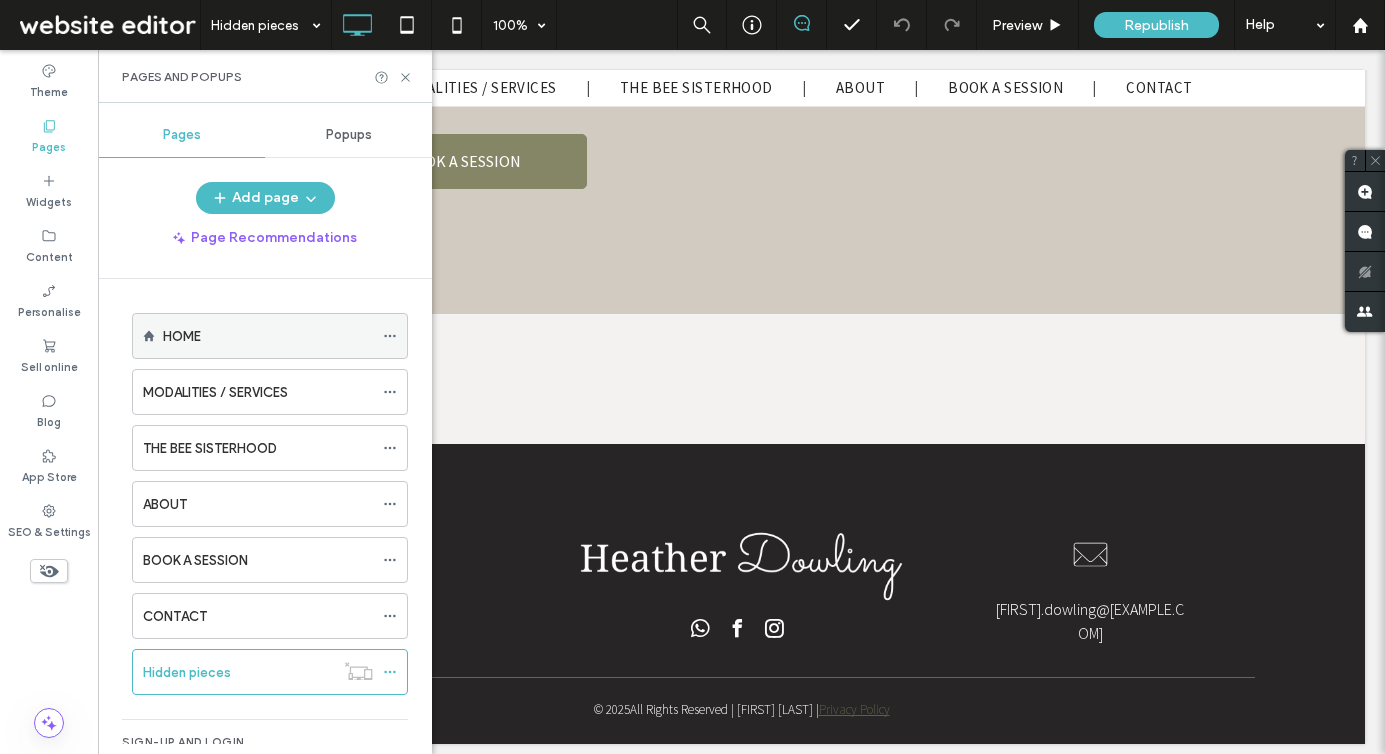 click on "HOME" at bounding box center (270, 336) 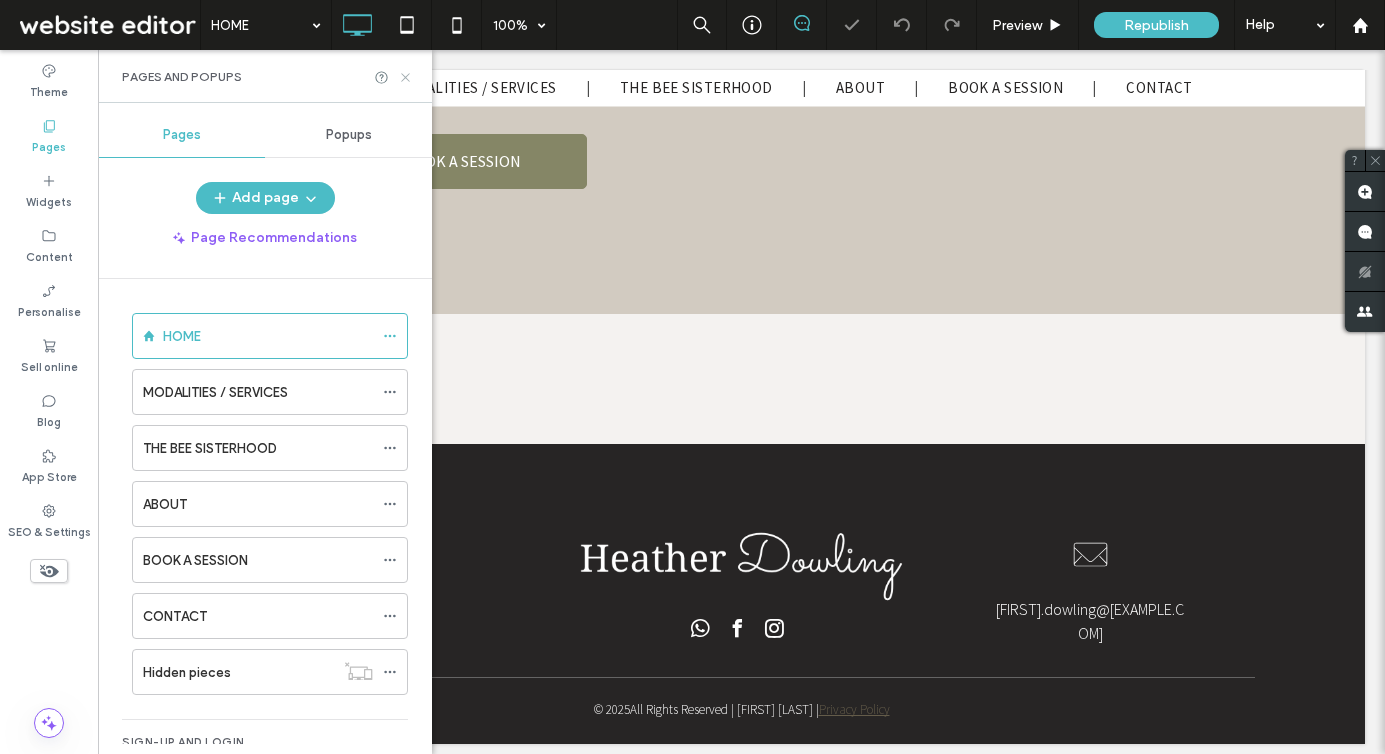 click 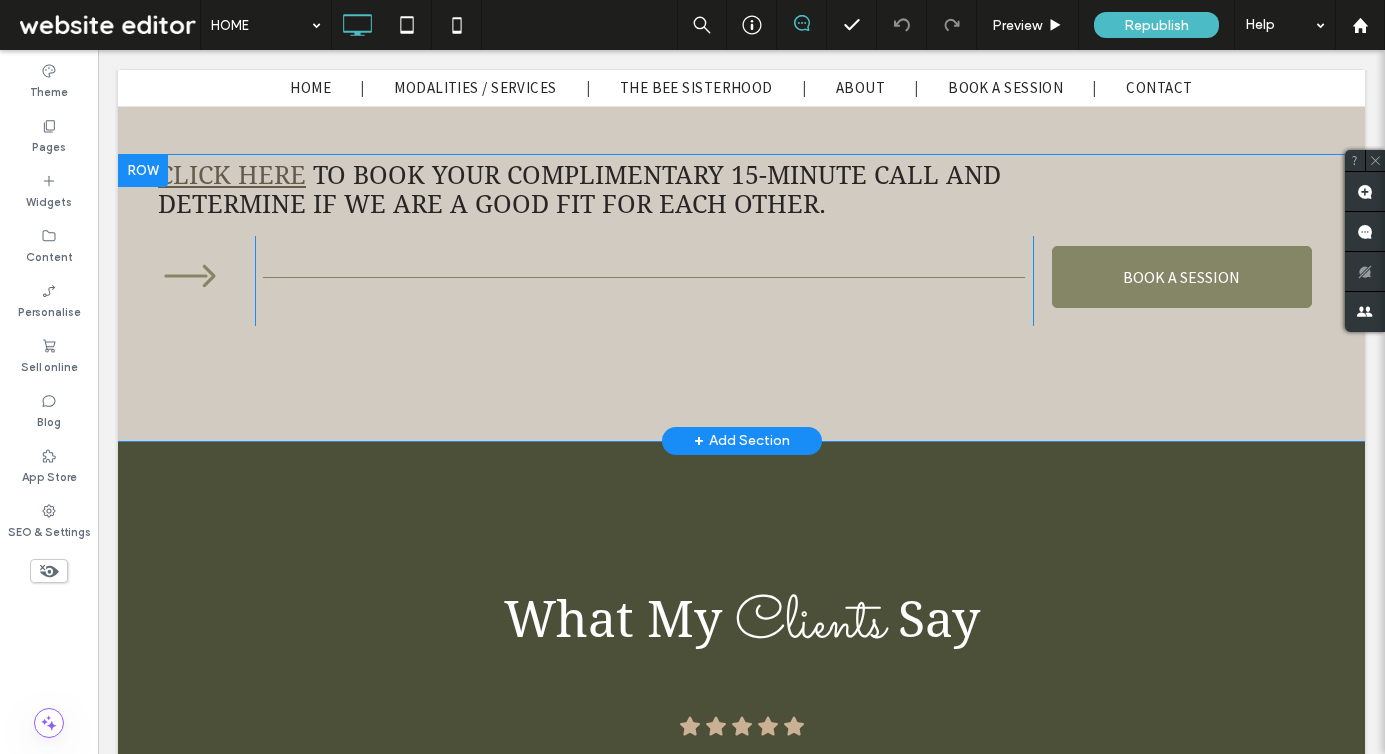 scroll, scrollTop: 2535, scrollLeft: 0, axis: vertical 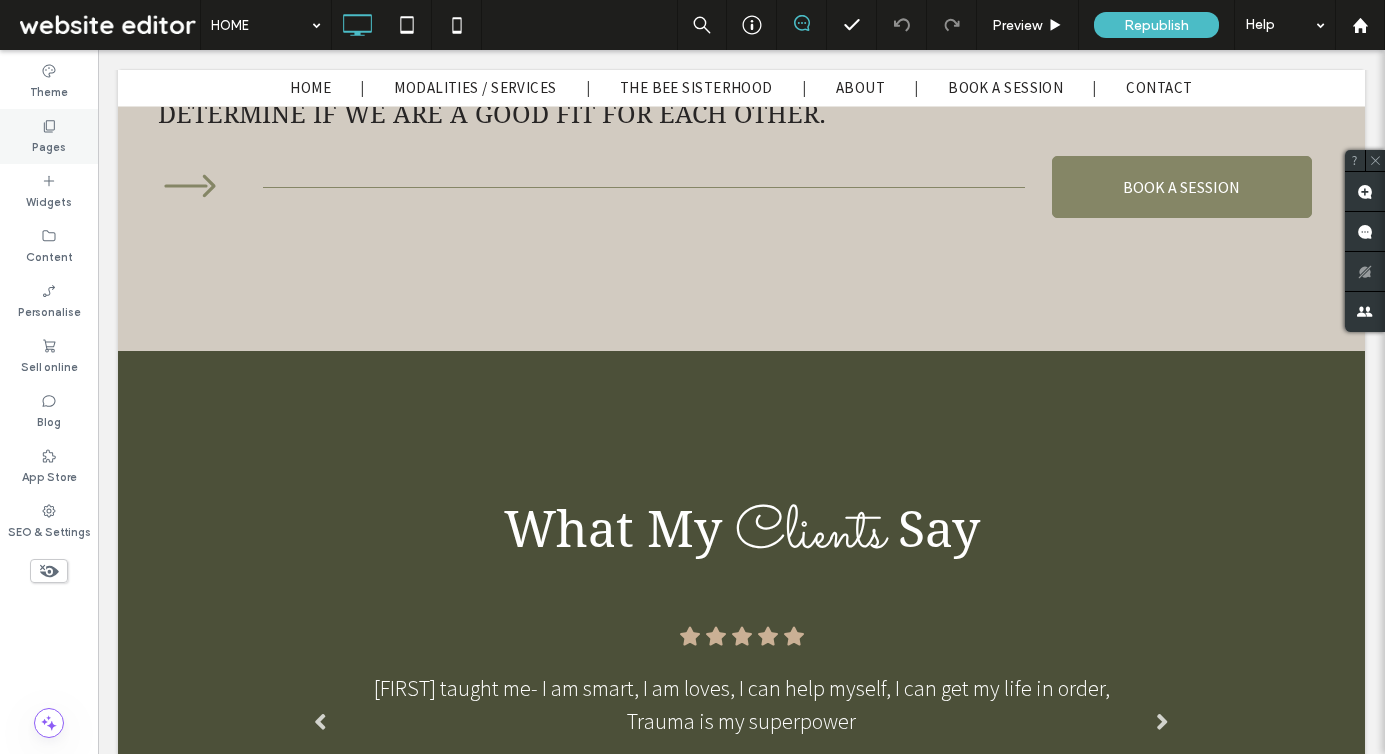 click on "Pages" at bounding box center (49, 136) 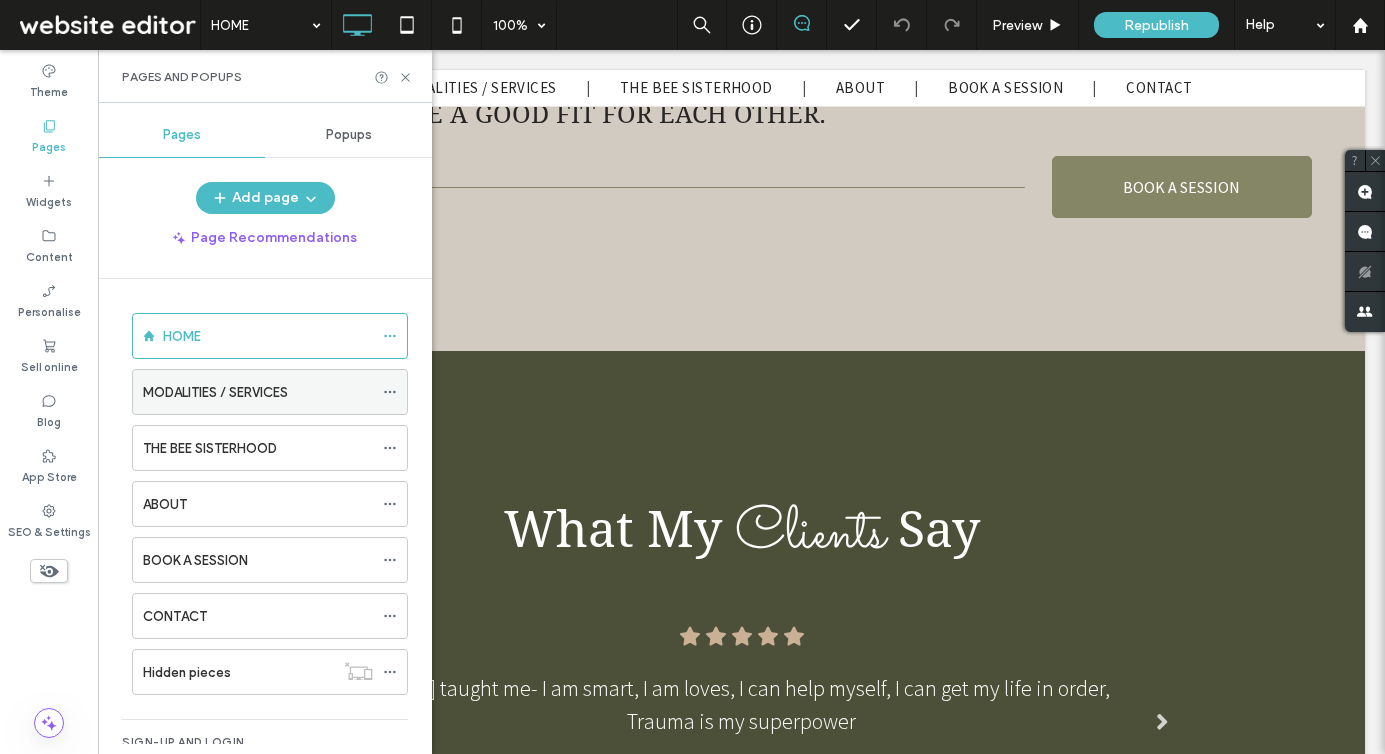 click on "MODALITIES / SERVICES" at bounding box center (215, 392) 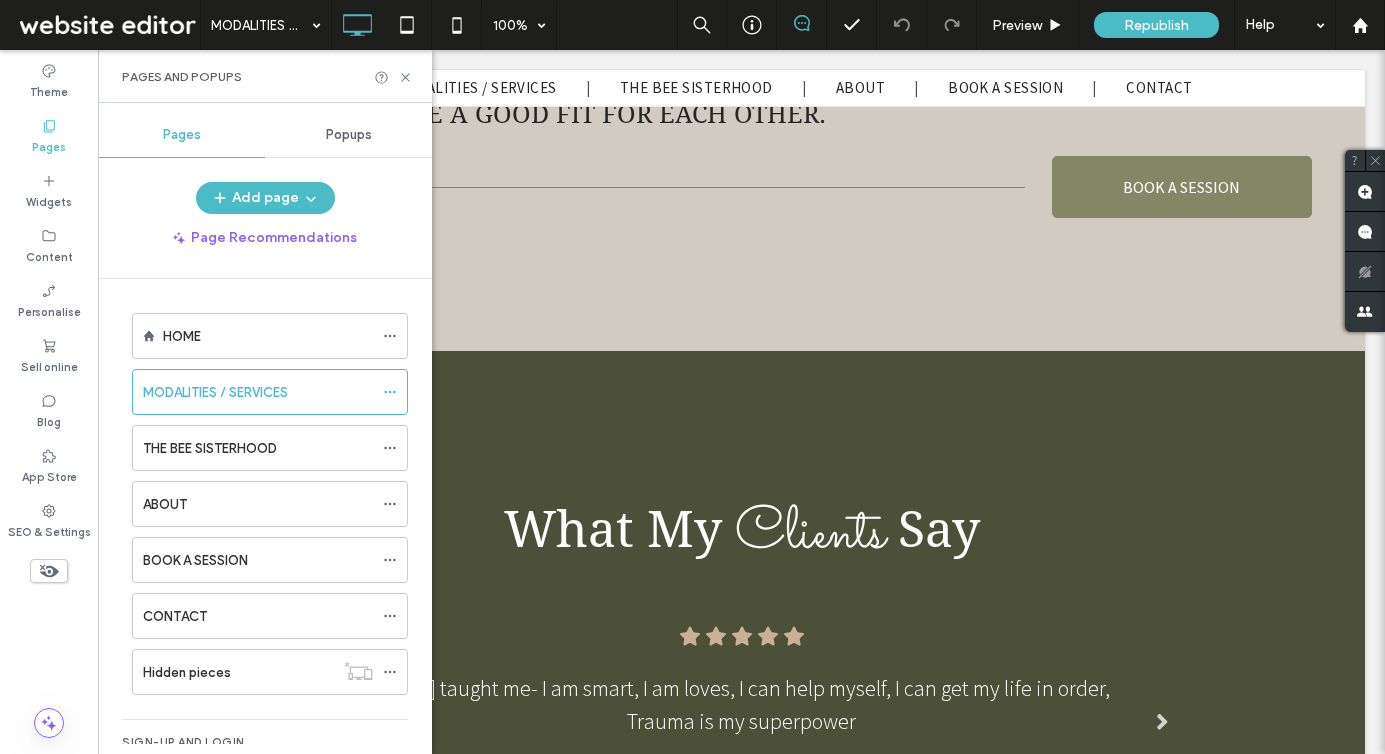click at bounding box center [692, 377] 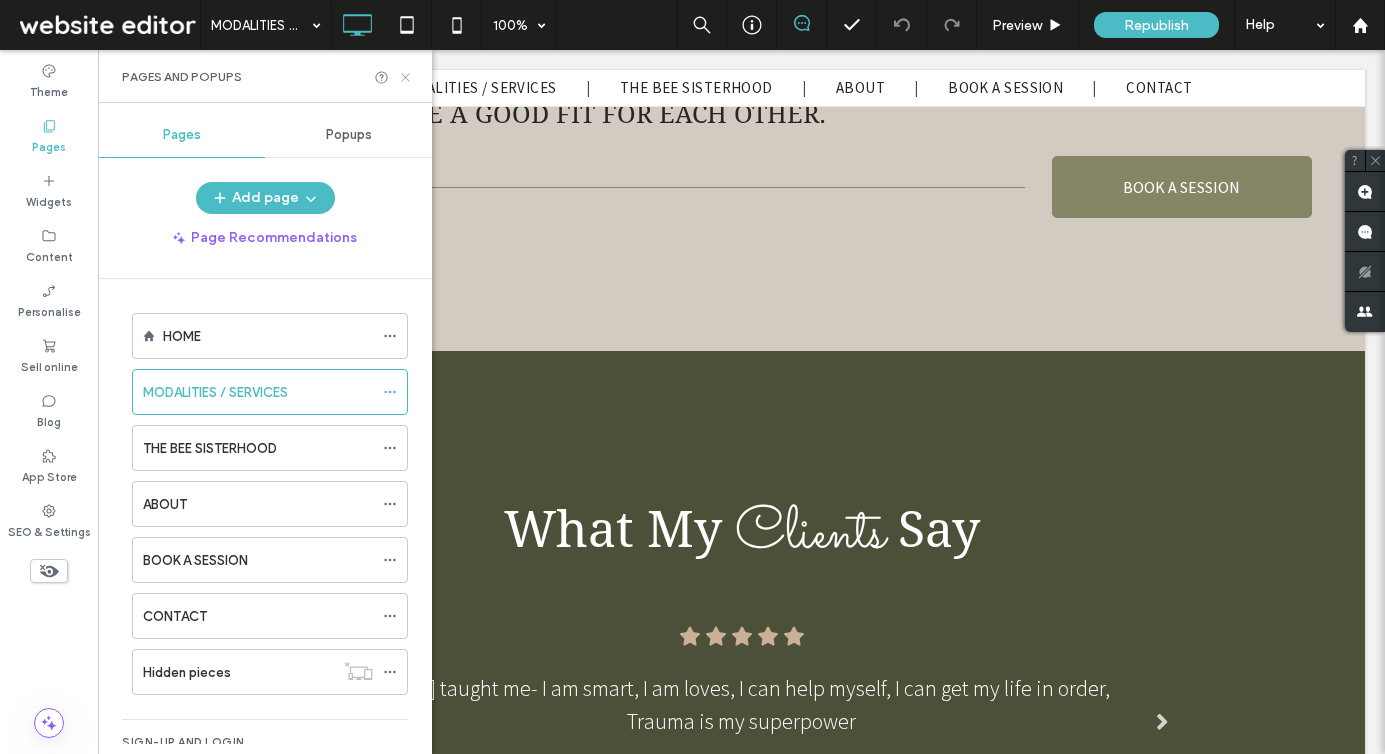 click 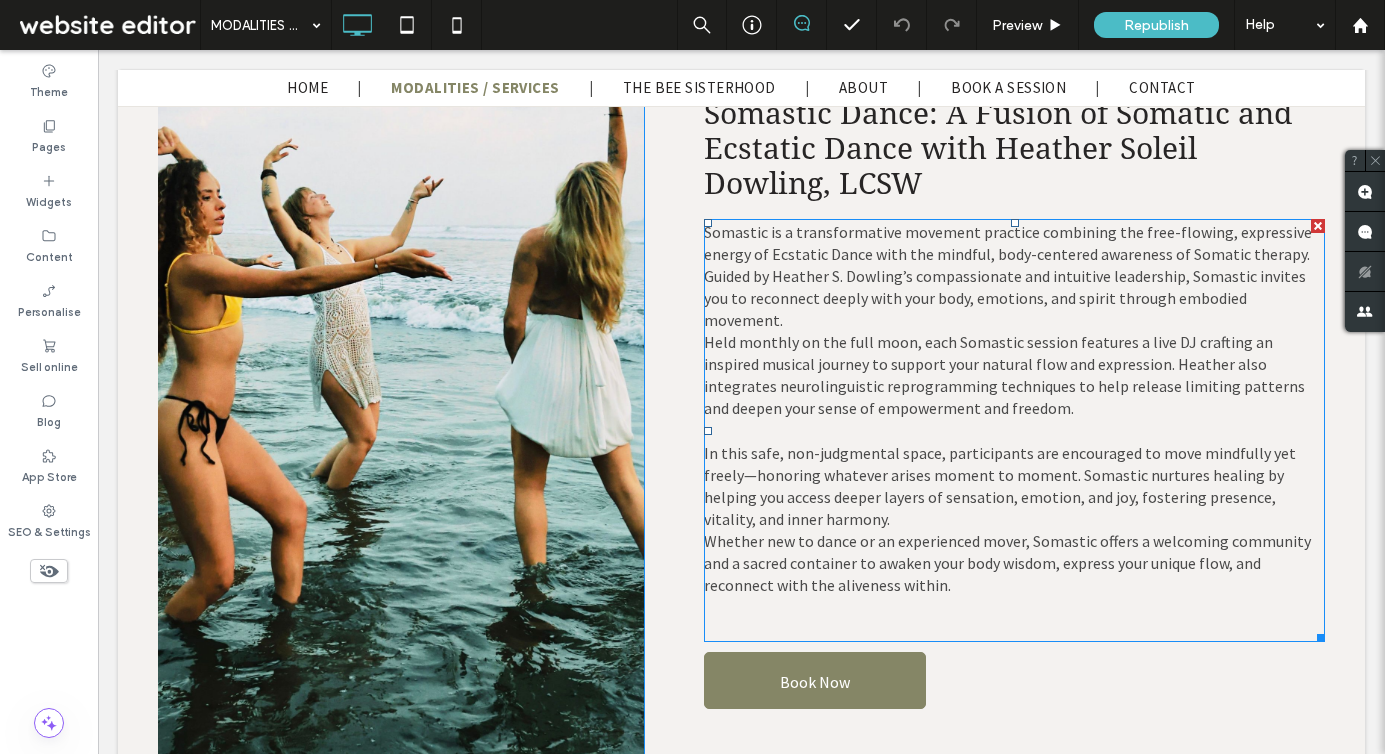 scroll, scrollTop: 8647, scrollLeft: 0, axis: vertical 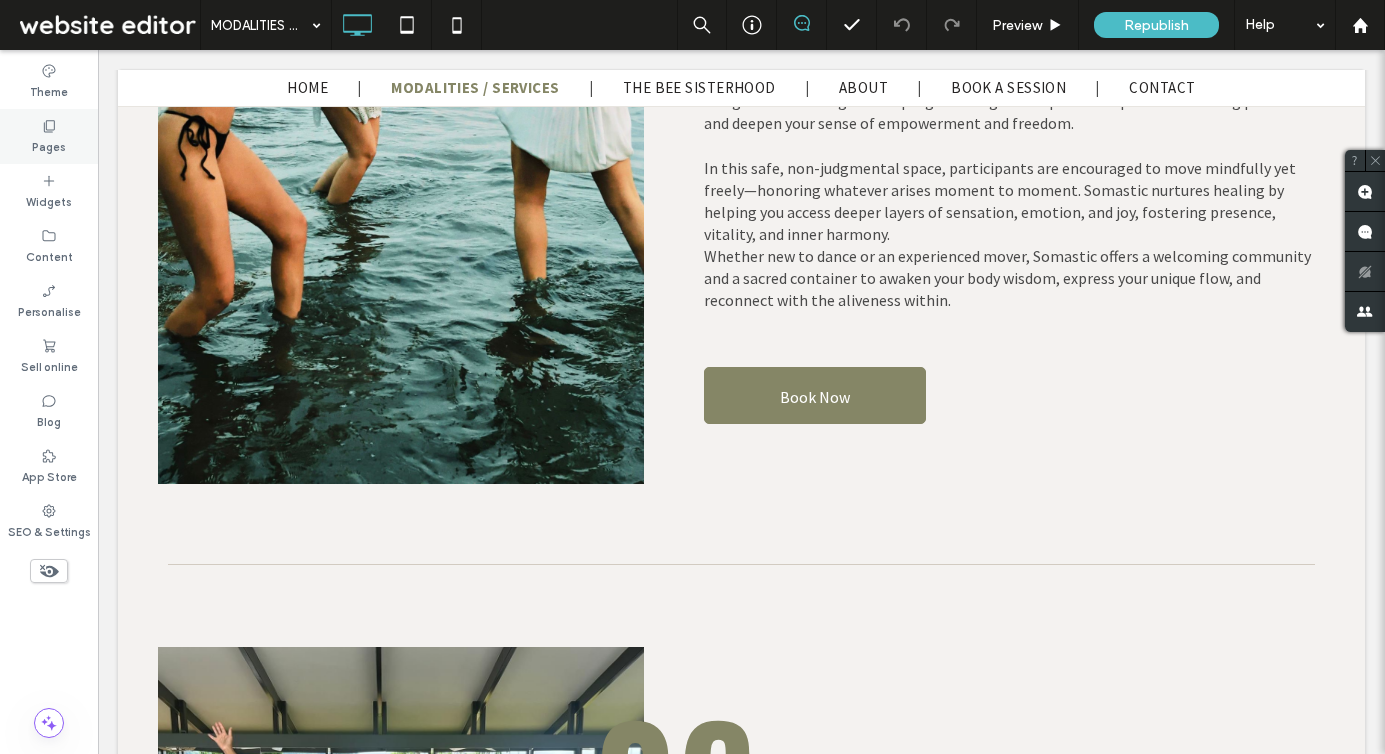 click on "Pages" at bounding box center (49, 136) 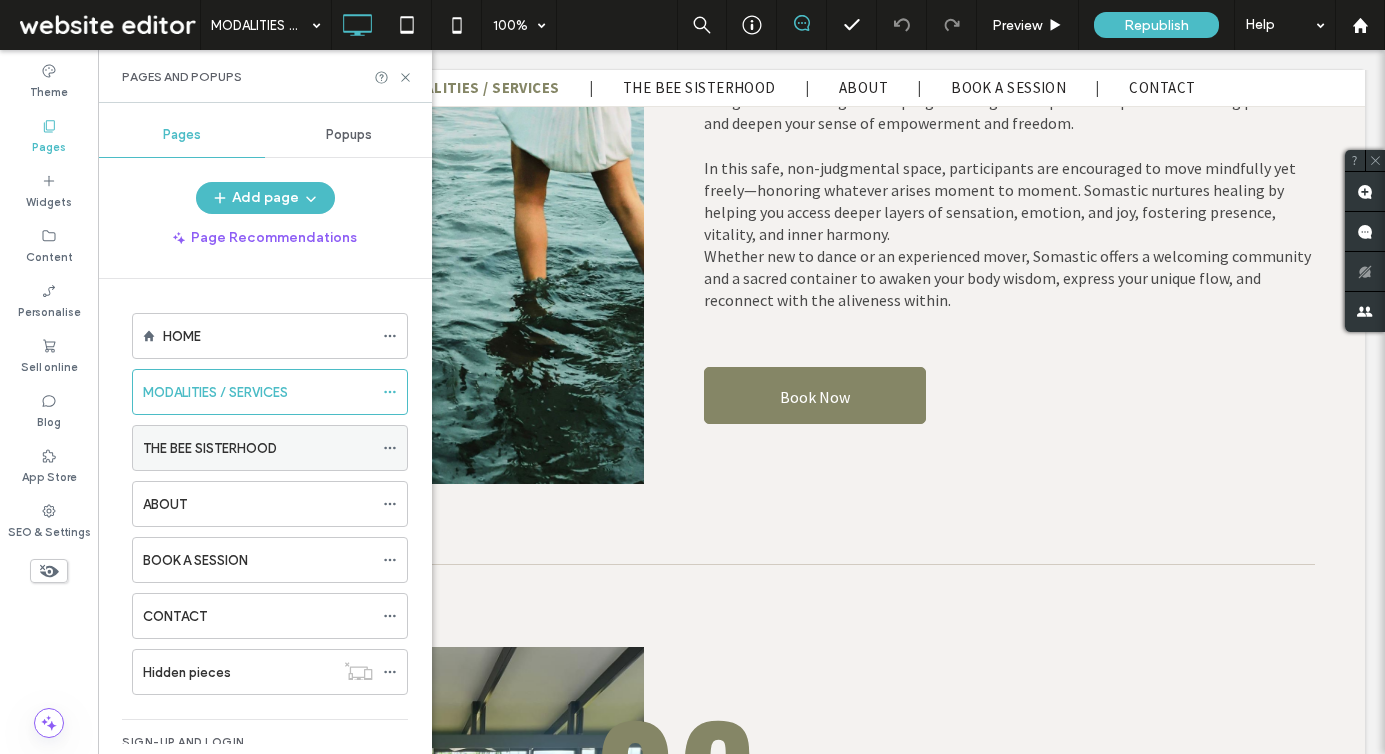 click on "THE BEE SISTERHOOD" at bounding box center (258, 448) 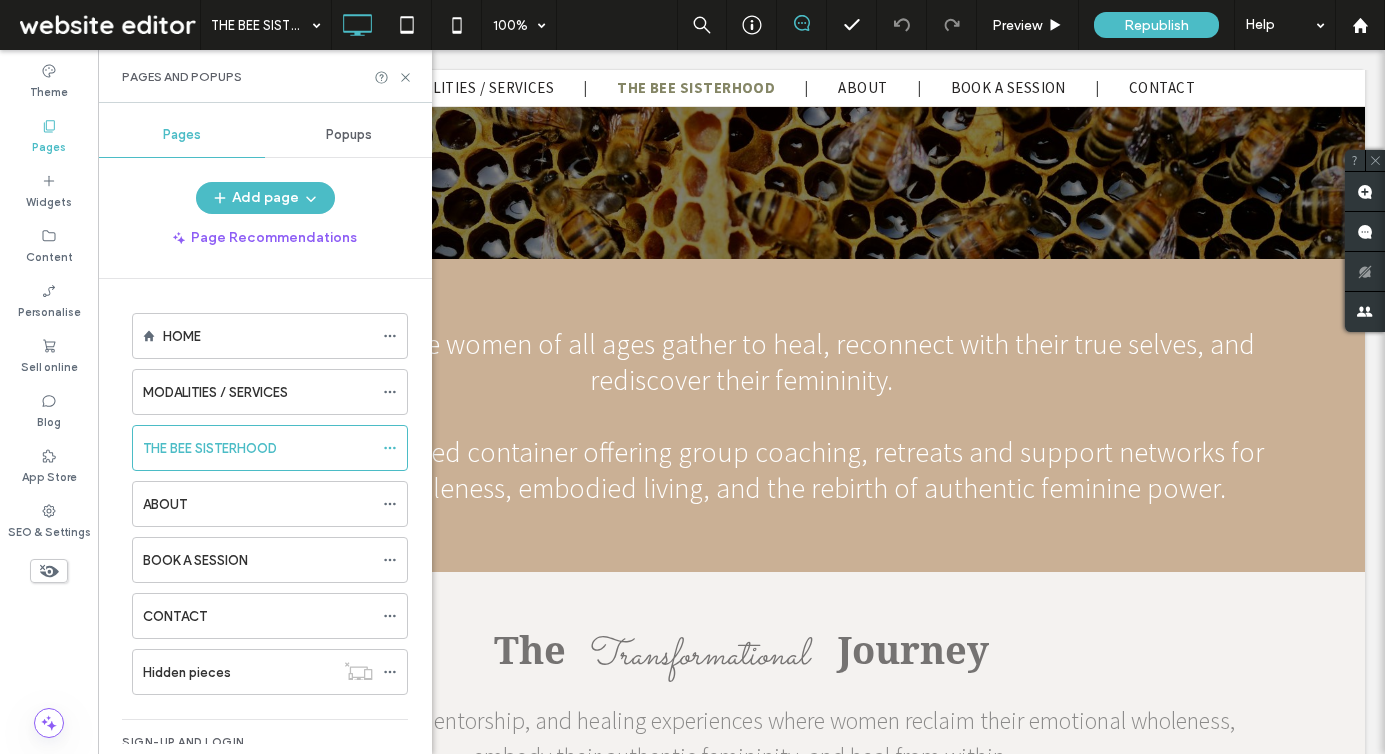 scroll, scrollTop: 561, scrollLeft: 0, axis: vertical 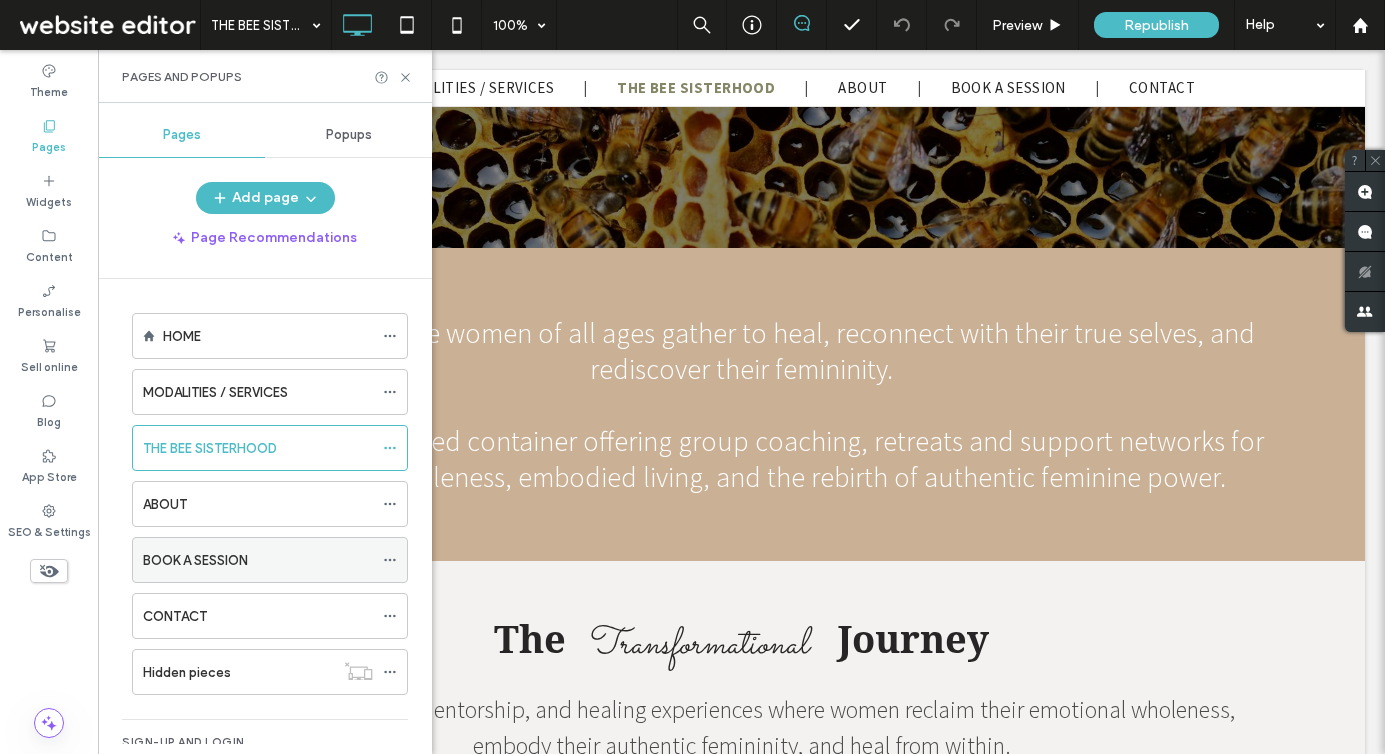 click on "BOOK A SESSION" at bounding box center [258, 560] 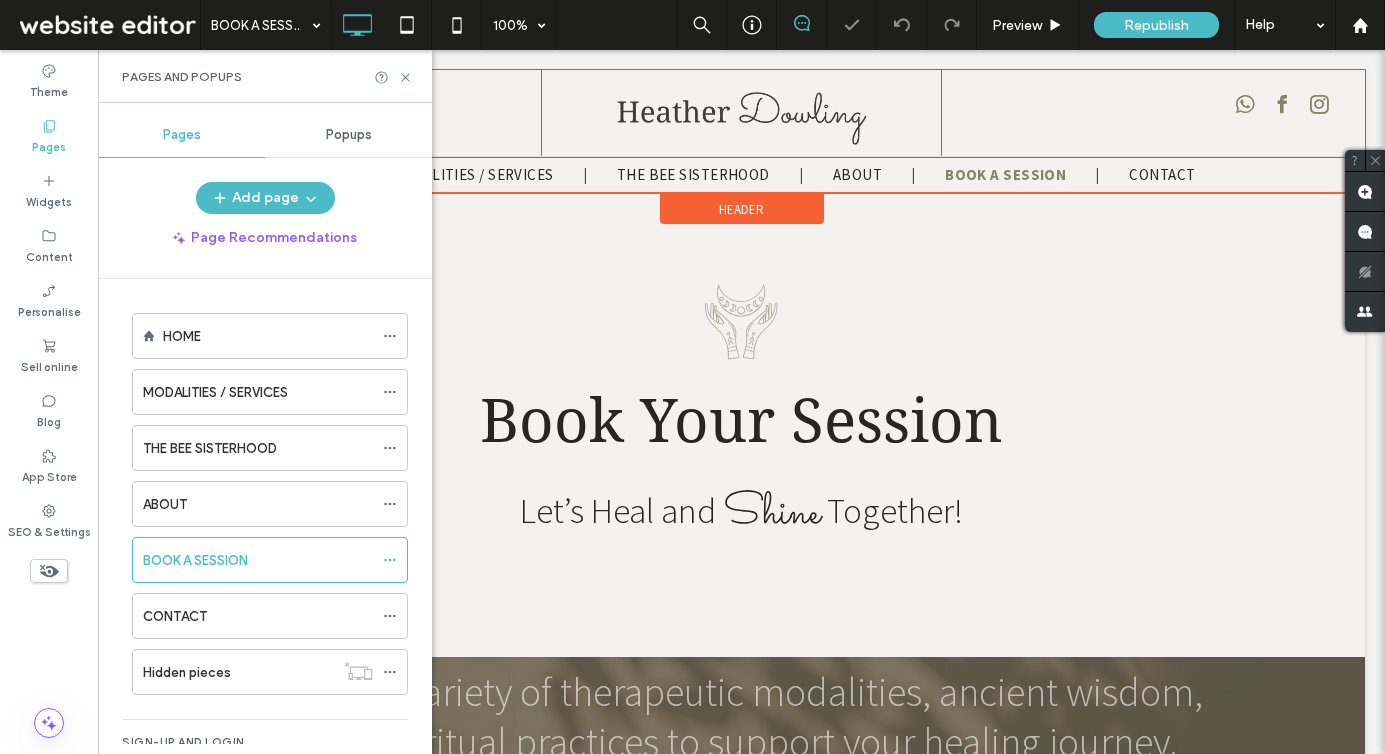 scroll, scrollTop: 0, scrollLeft: 0, axis: both 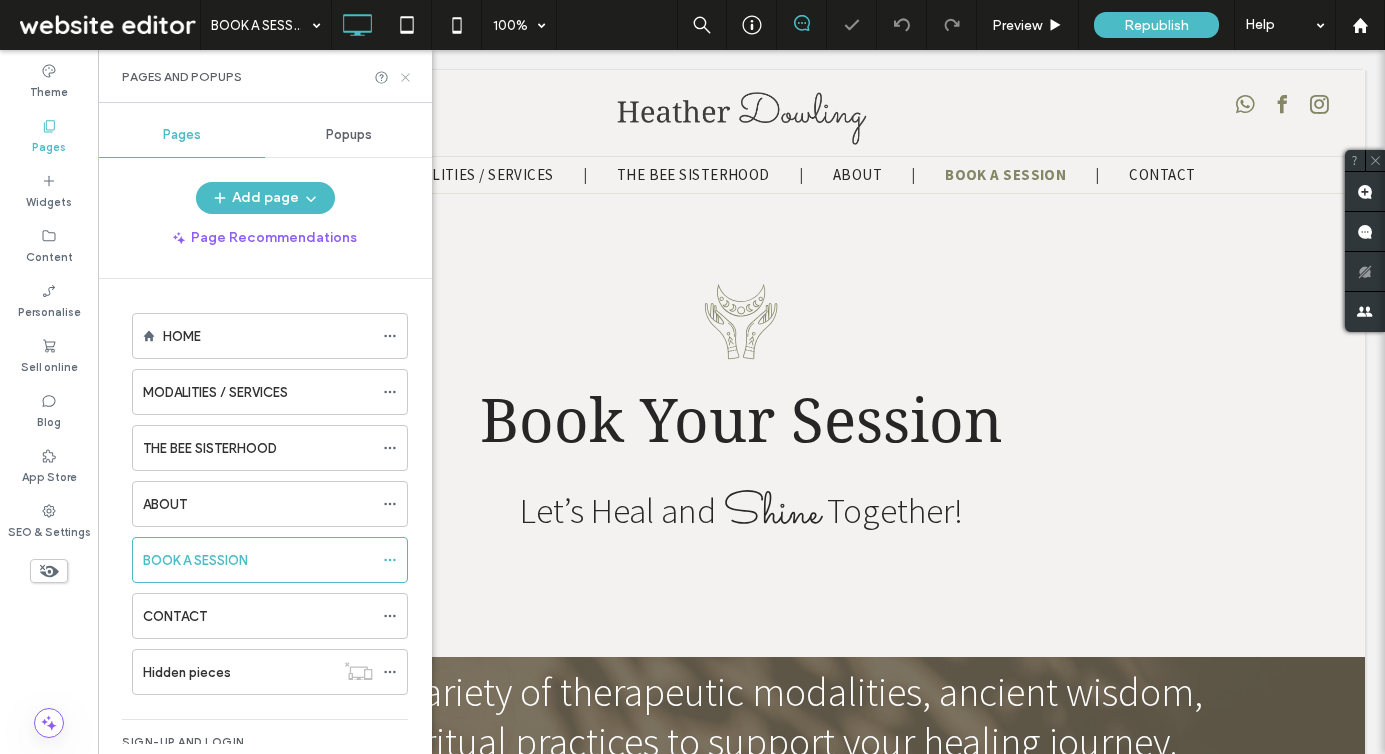 drag, startPoint x: 409, startPoint y: 76, endPoint x: 625, endPoint y: 222, distance: 260.71442 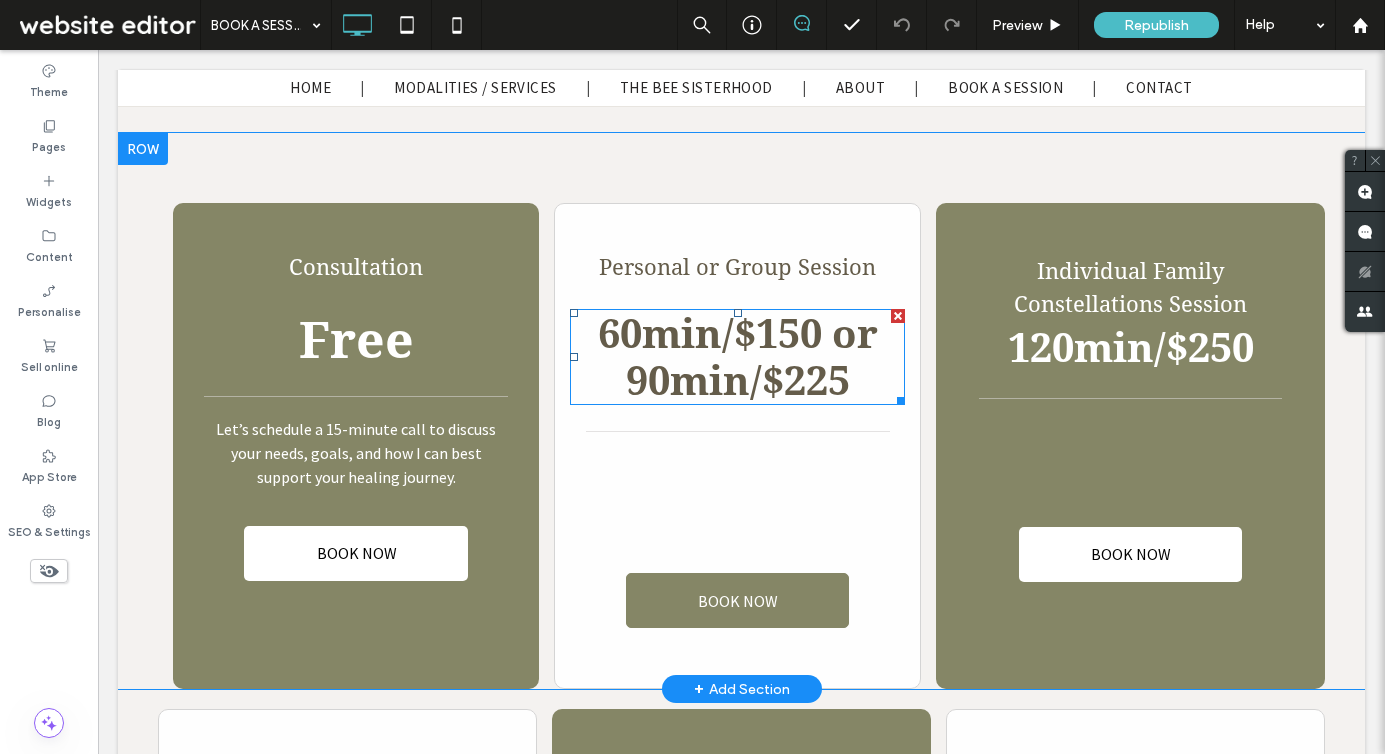 scroll, scrollTop: 1119, scrollLeft: 0, axis: vertical 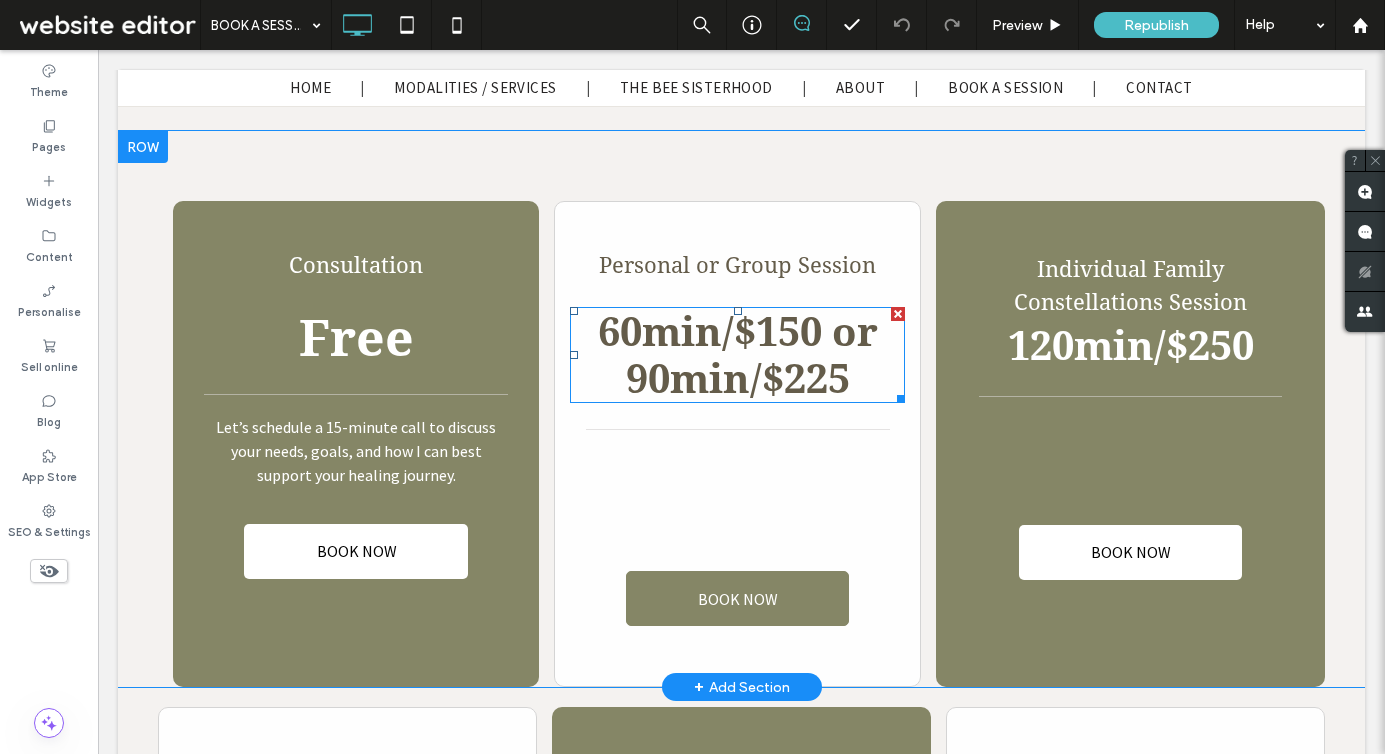 click on "60min/$150 or 90min/$225" at bounding box center (738, 356) 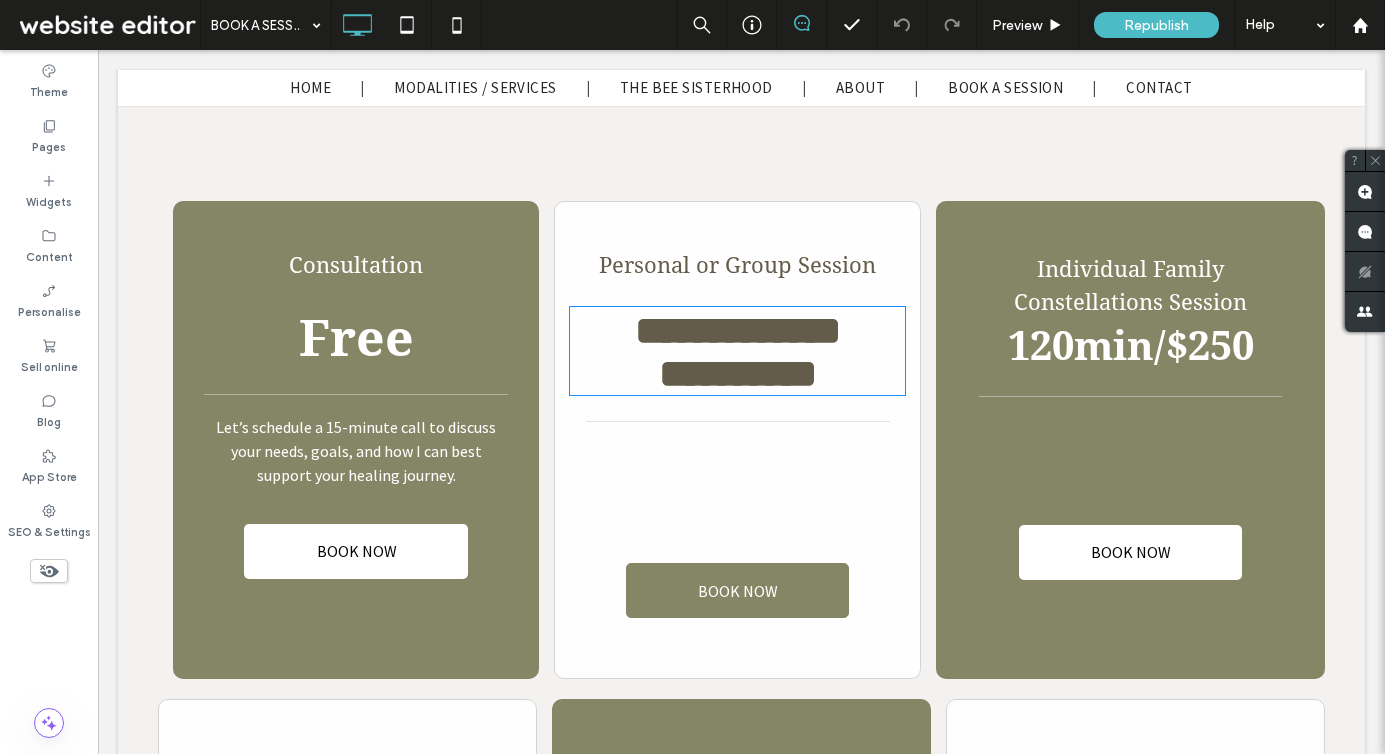 click on "**********" at bounding box center (738, 352) 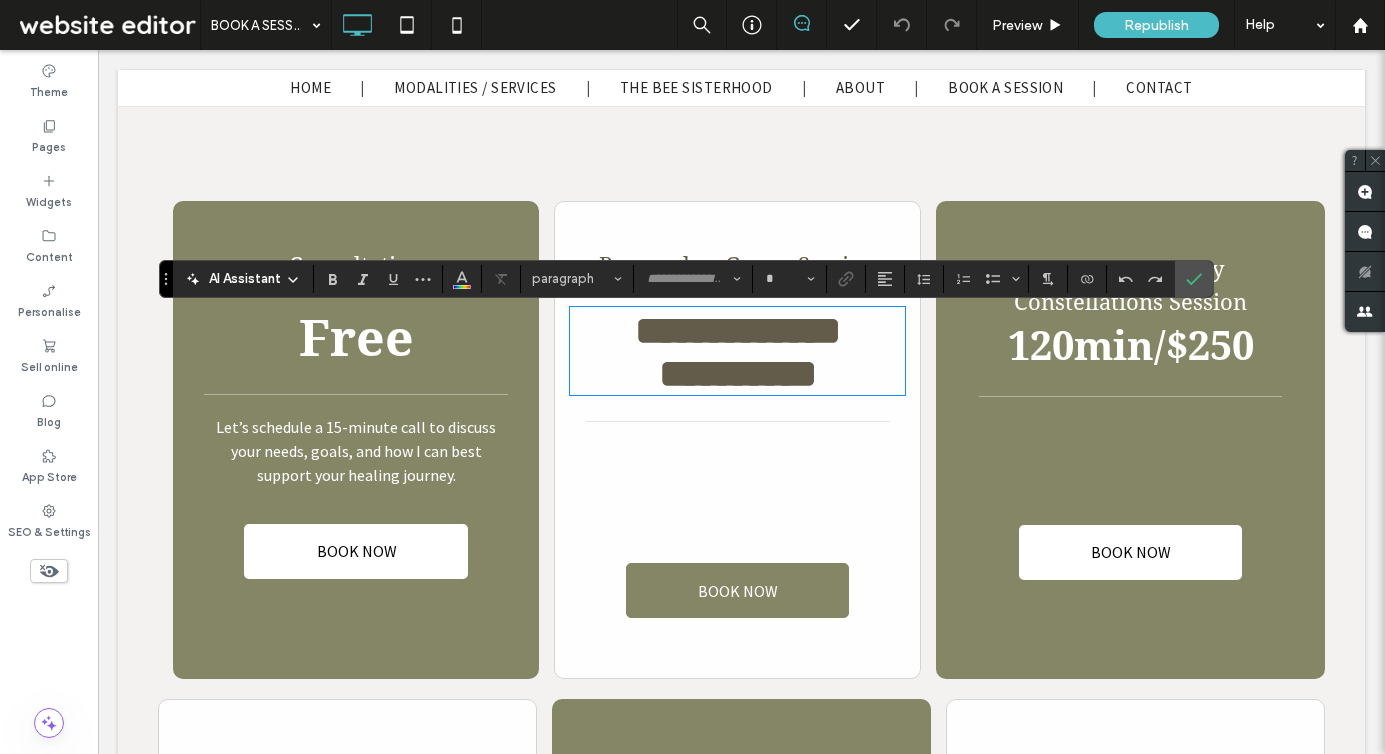 type on "**********" 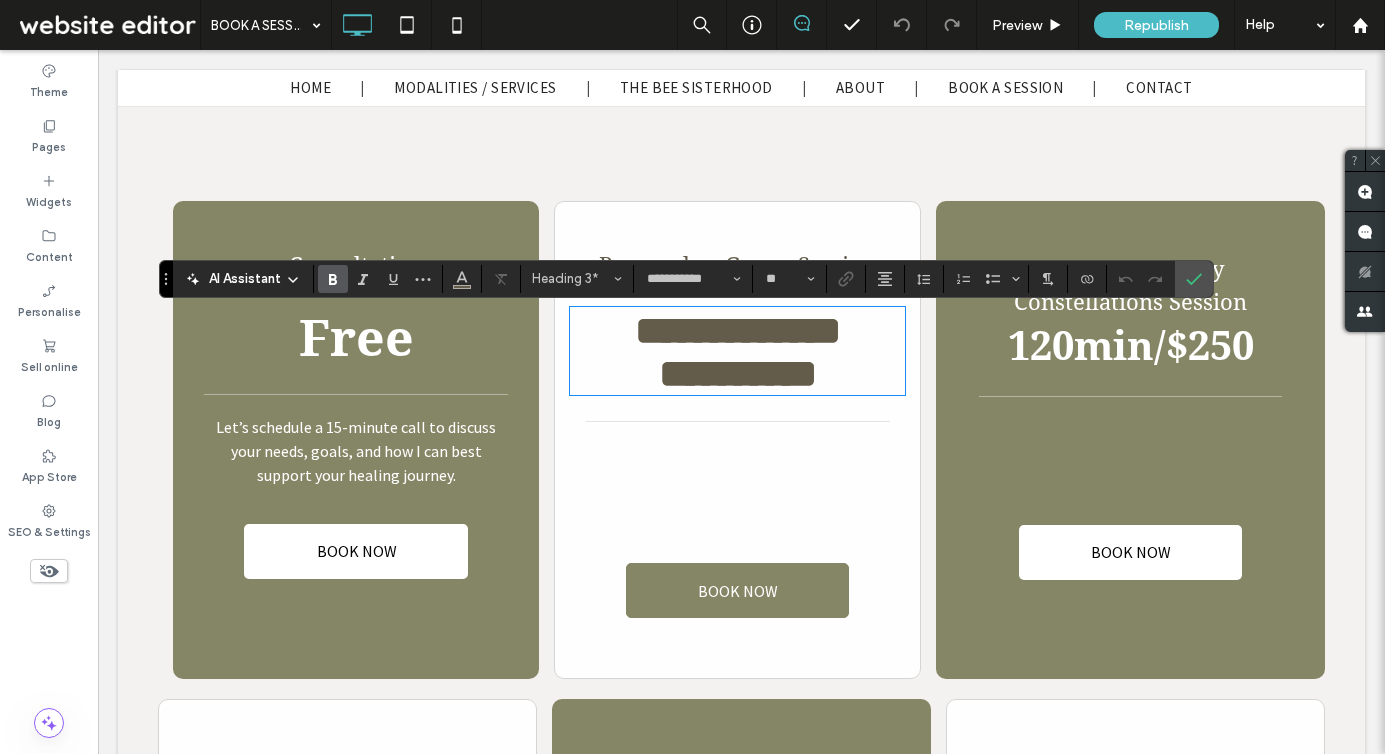 type 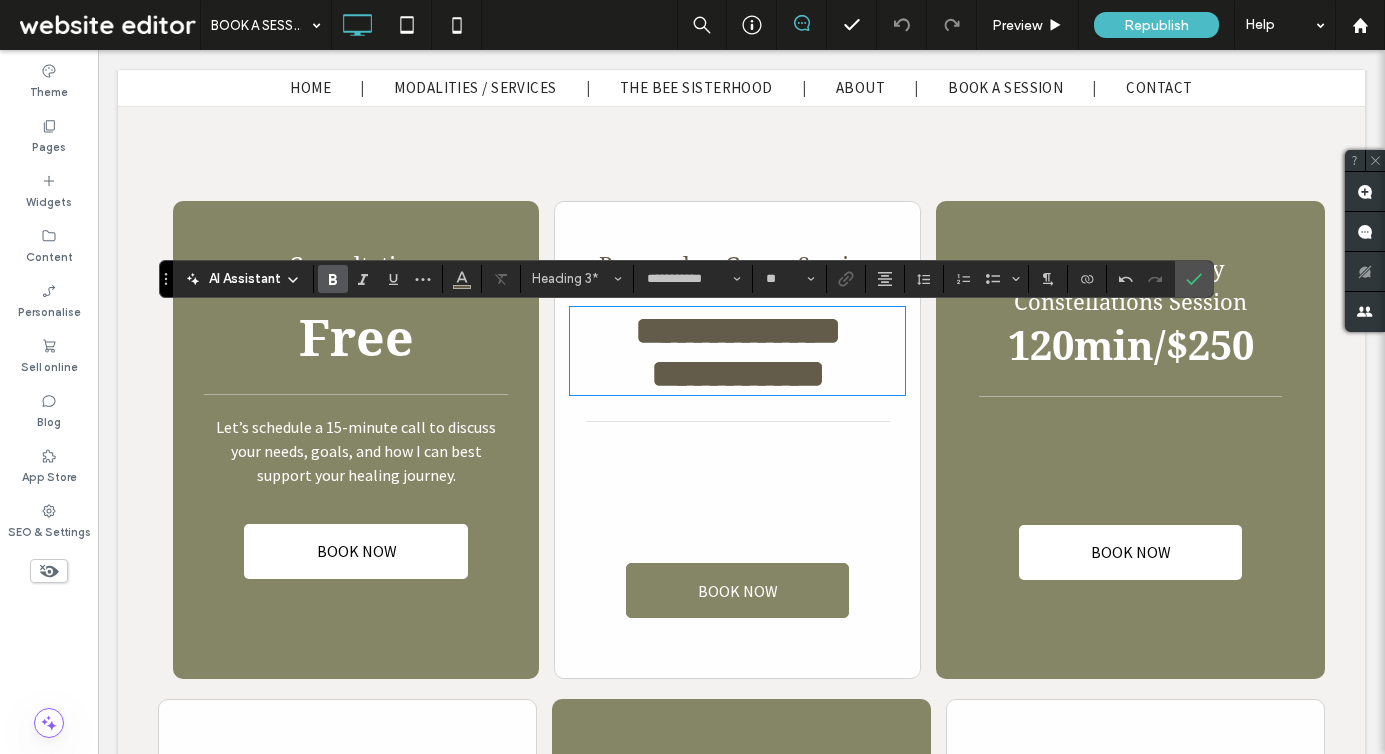 click on "**********" at bounding box center [738, 352] 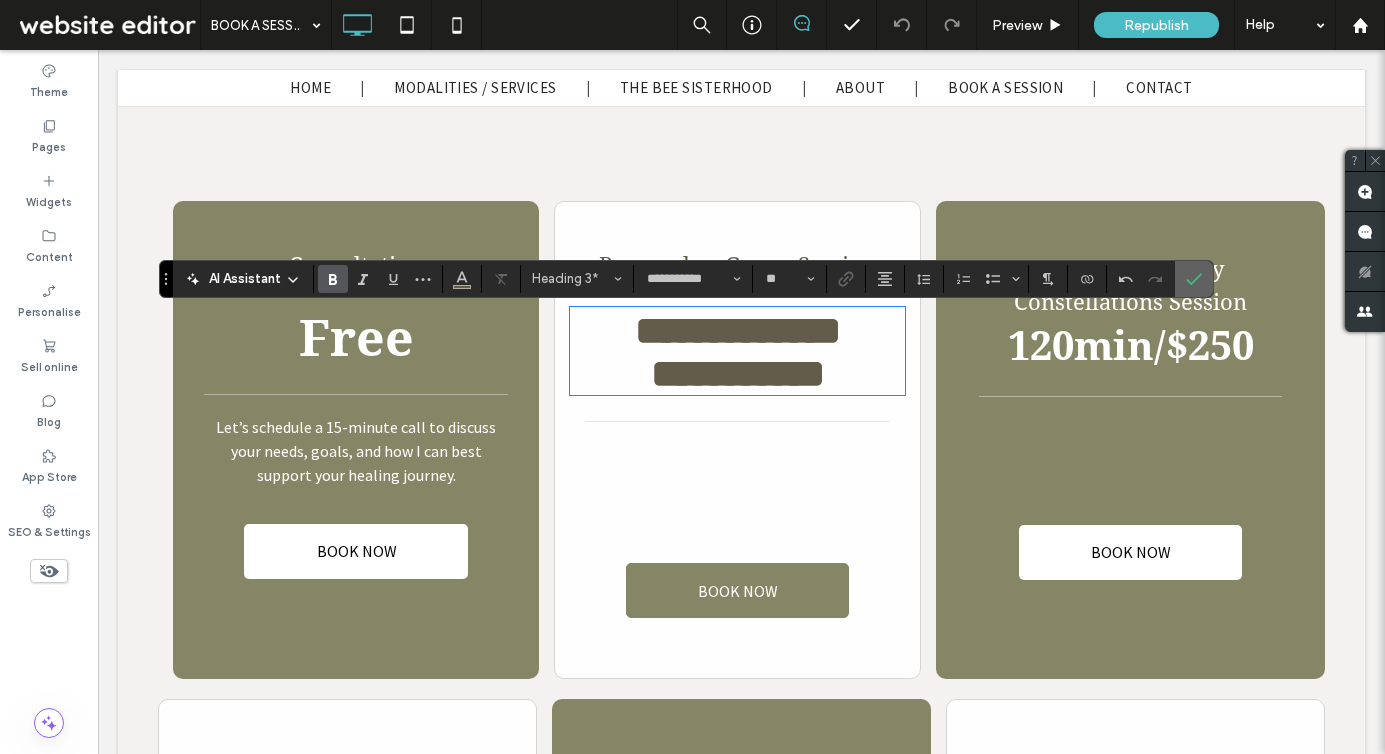 click 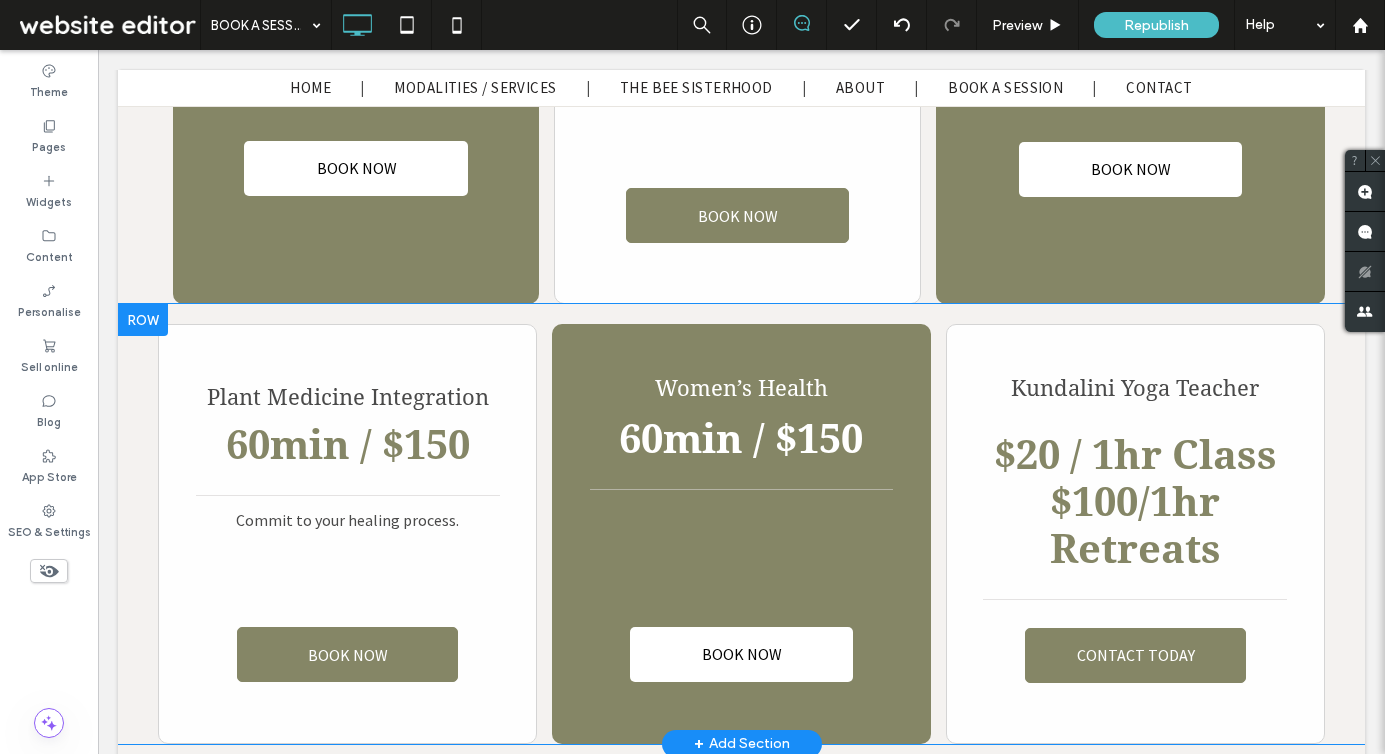 scroll, scrollTop: 1519, scrollLeft: 0, axis: vertical 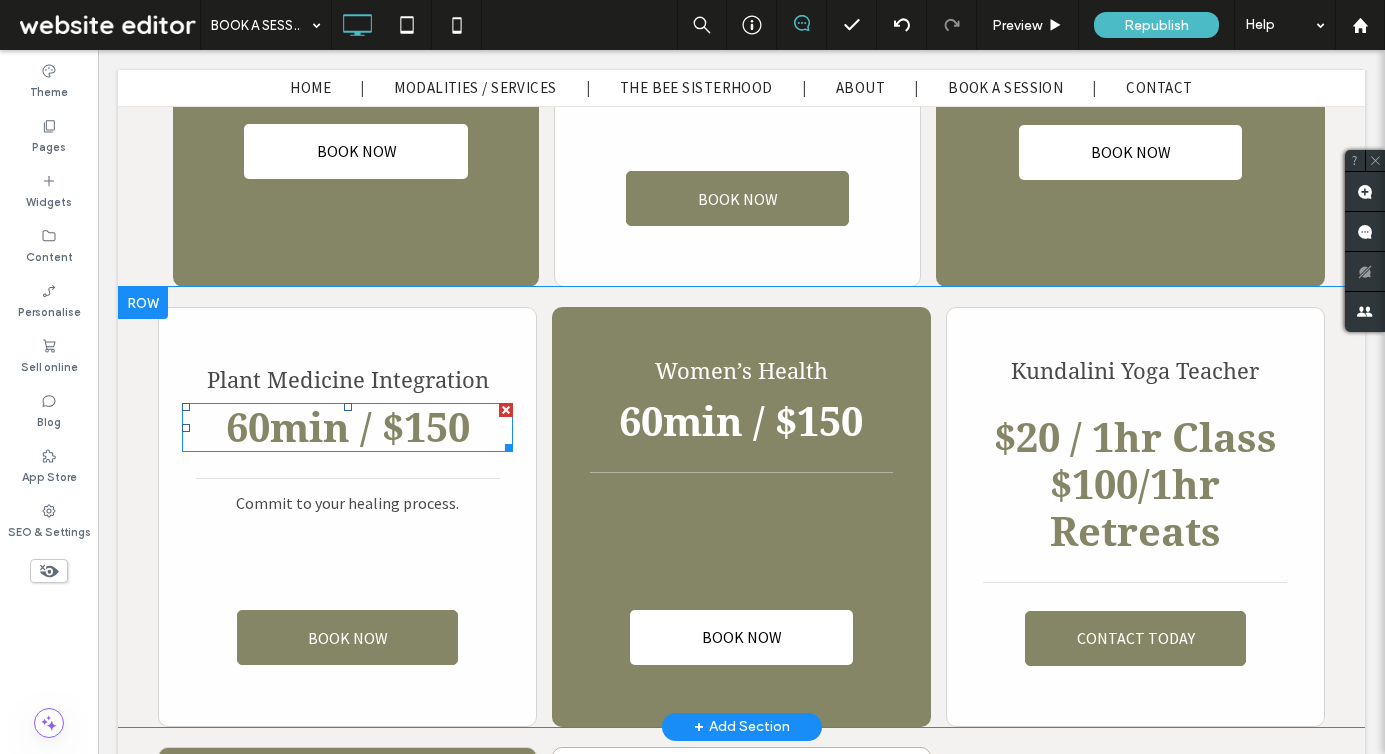 click on "60min / $150" at bounding box center [347, 428] 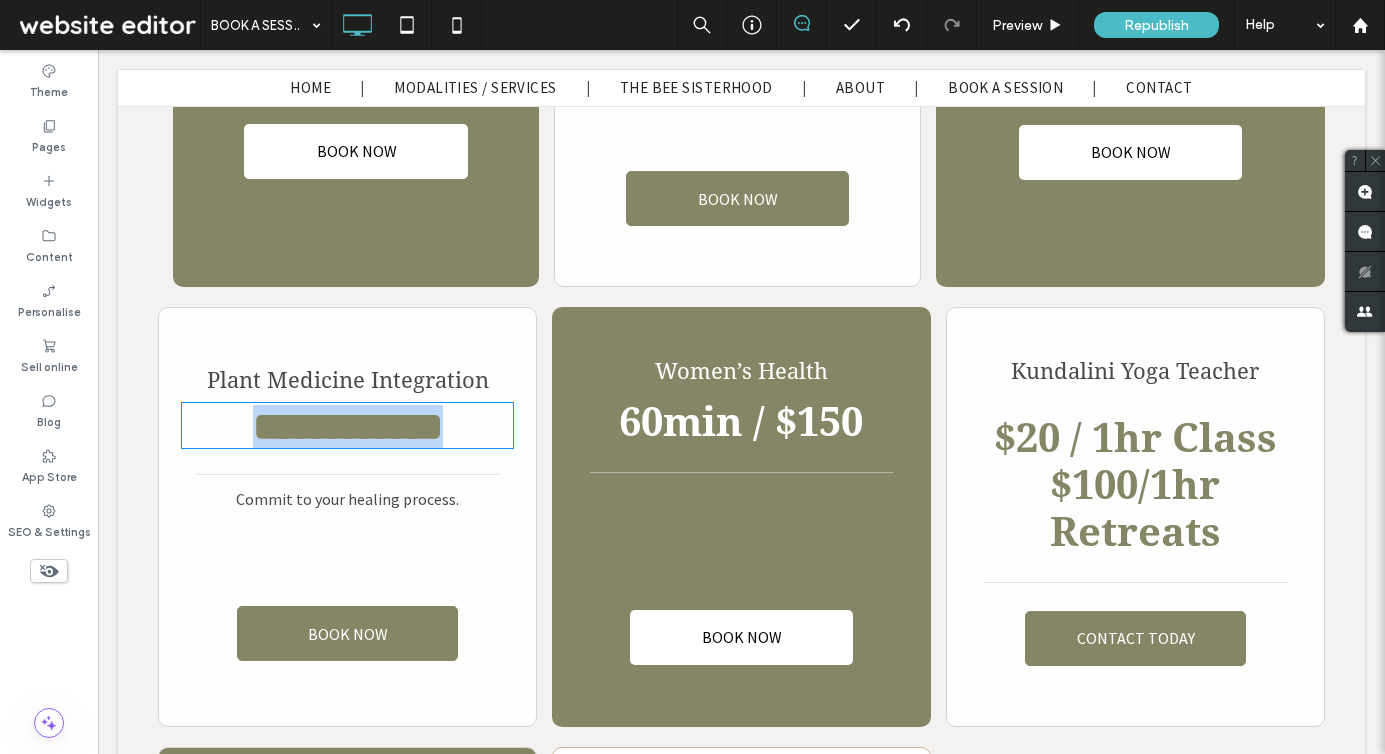 type on "**********" 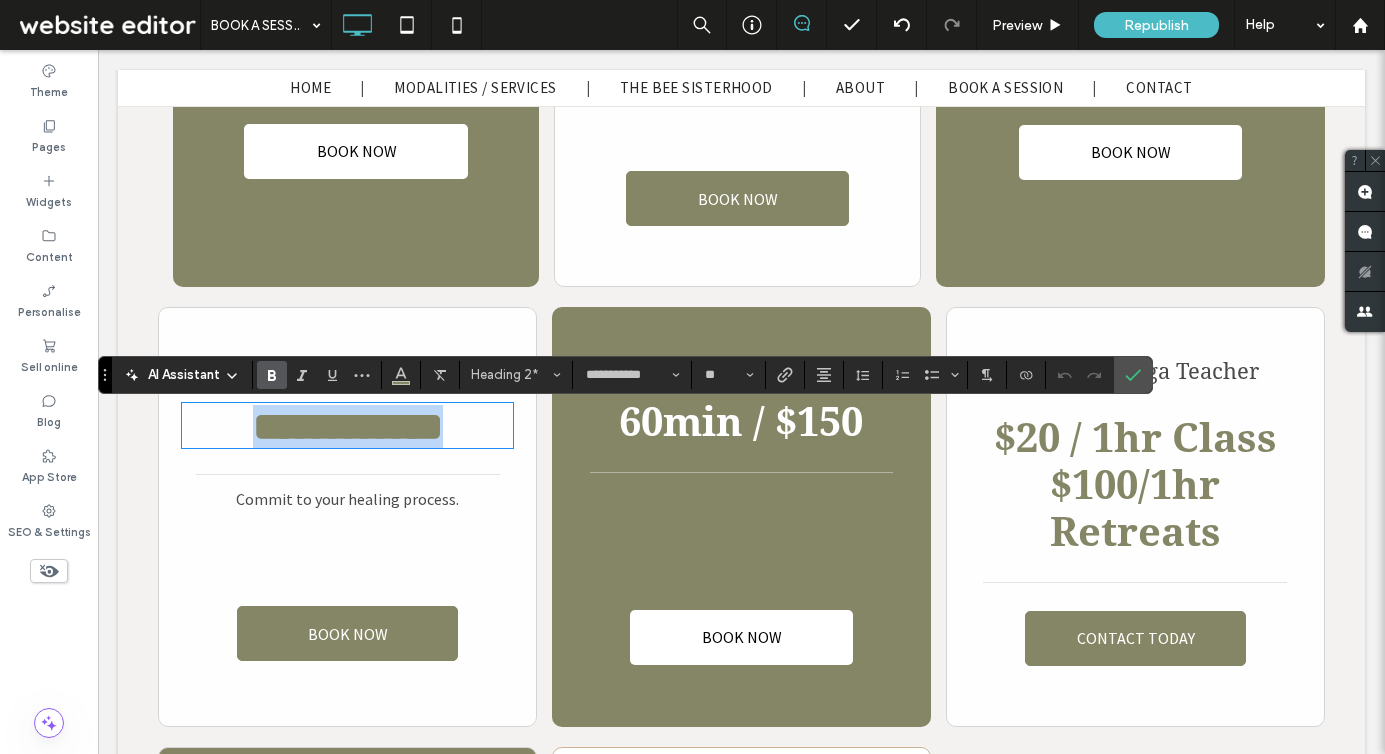 click on "**********" at bounding box center (347, 426) 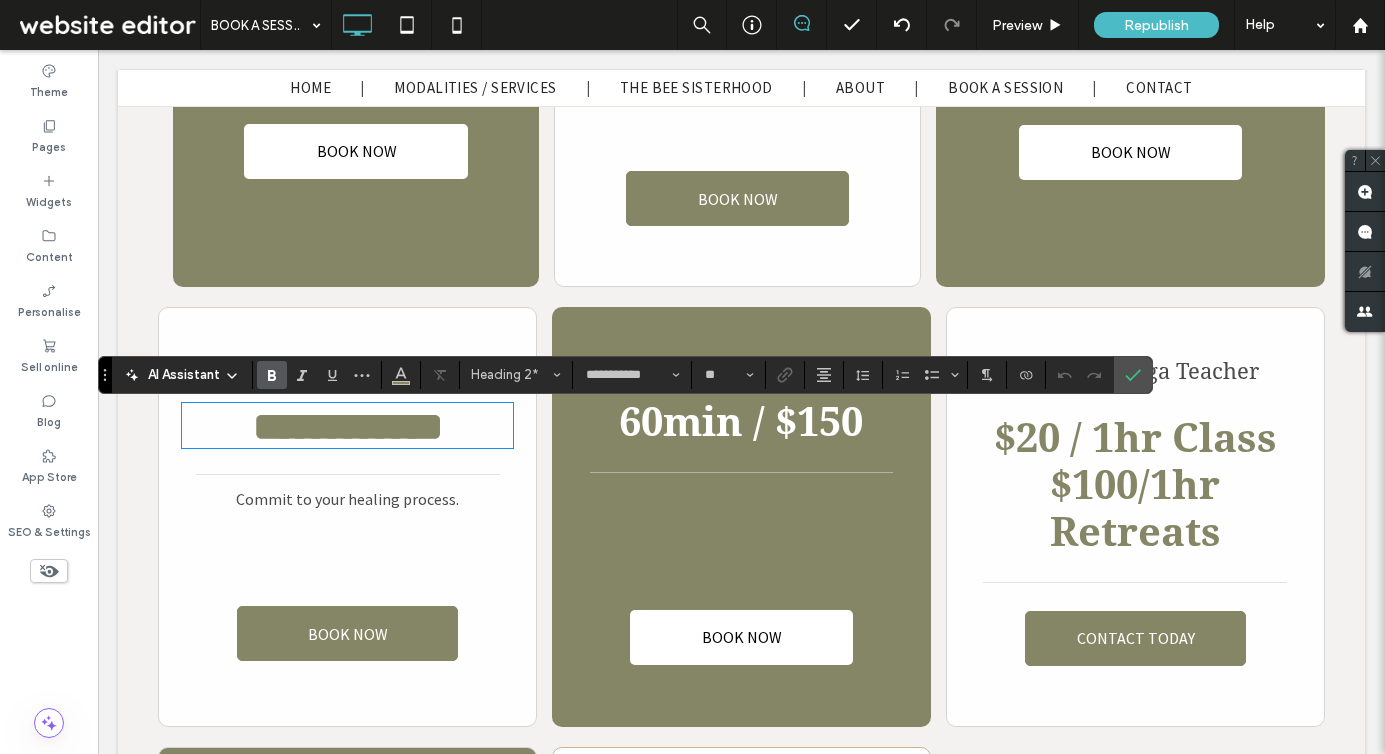 type 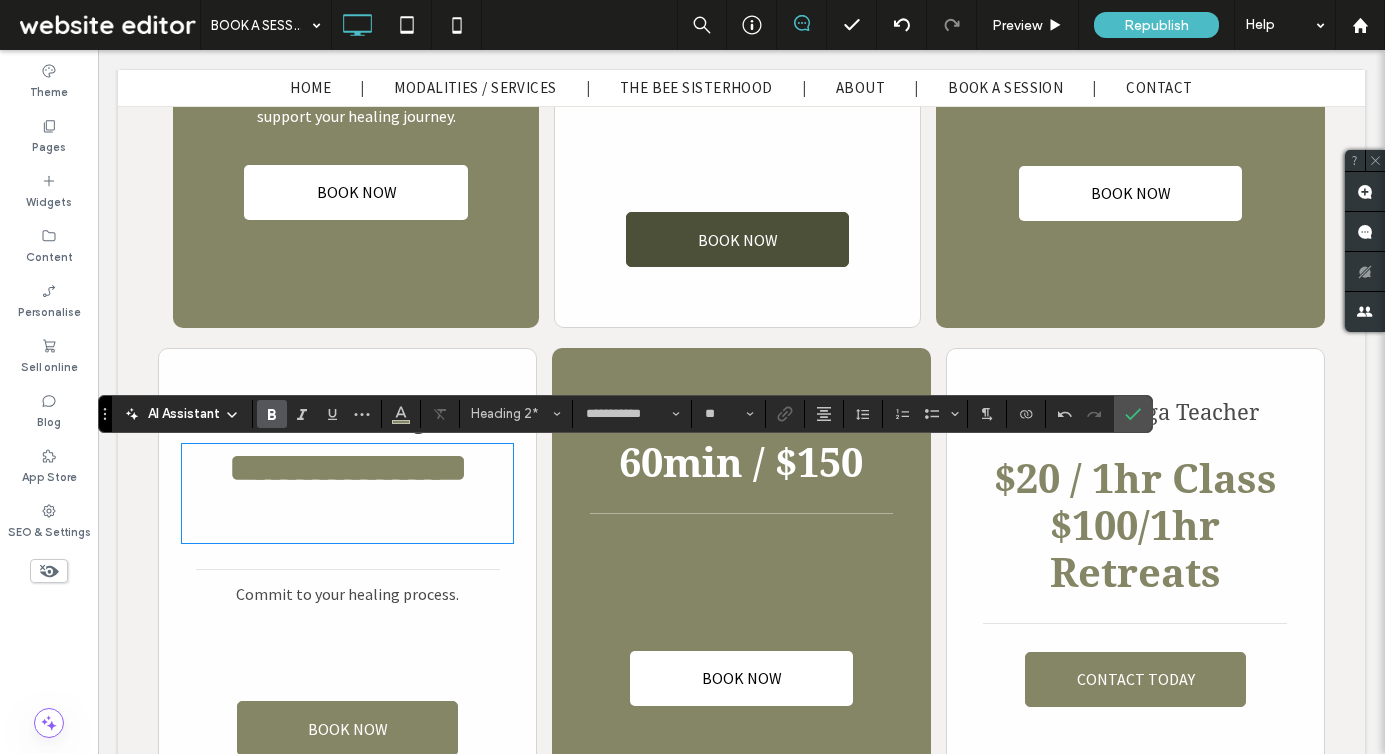 scroll, scrollTop: 1480, scrollLeft: 0, axis: vertical 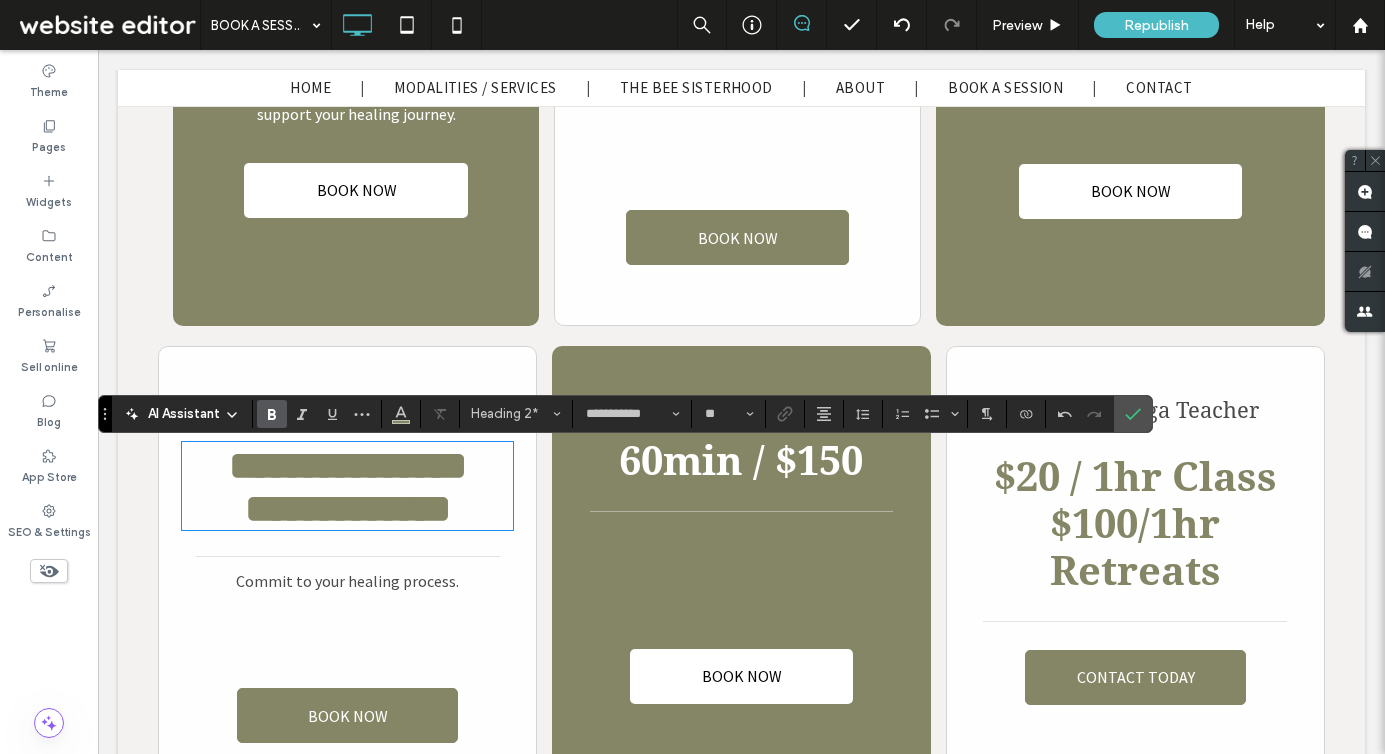 click on "$20 / 1hr Class $100/1hr Retreats" at bounding box center [1135, 524] 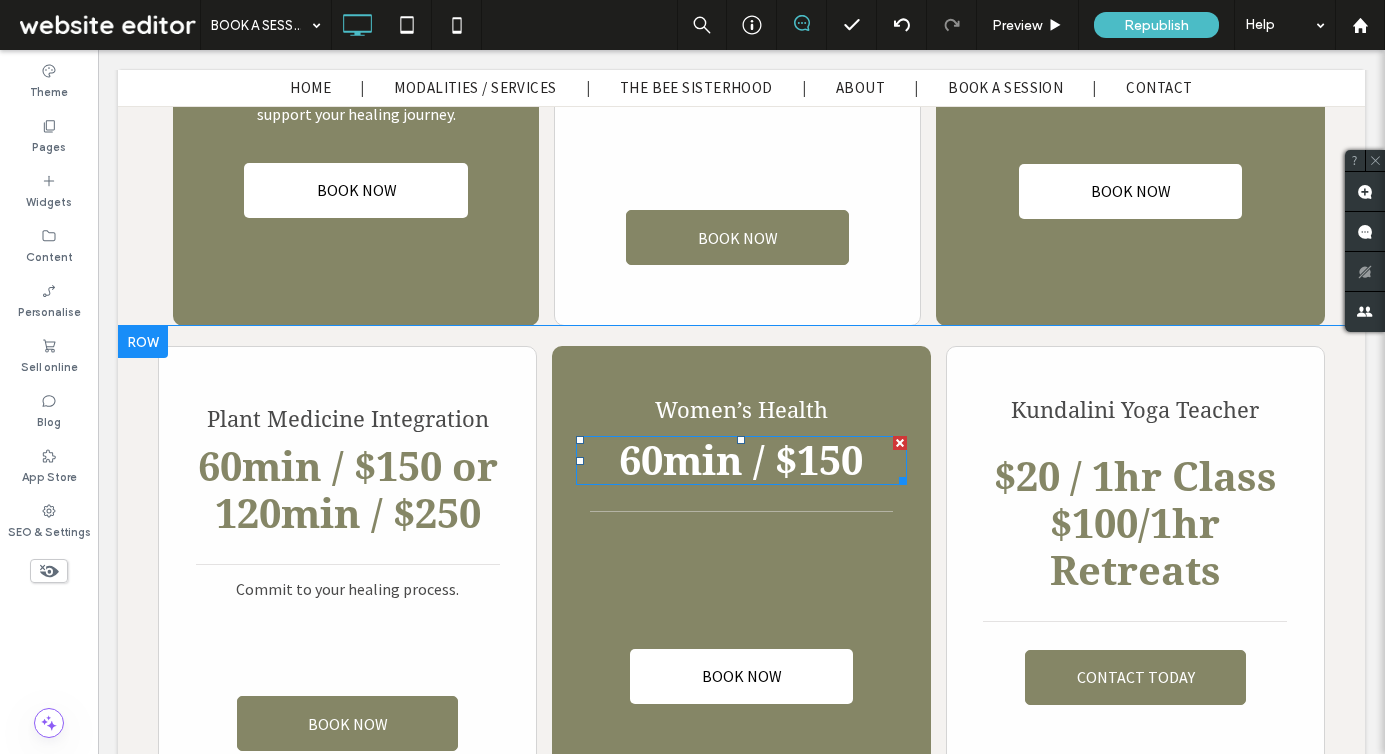 click on "60min / $150" at bounding box center (741, 461) 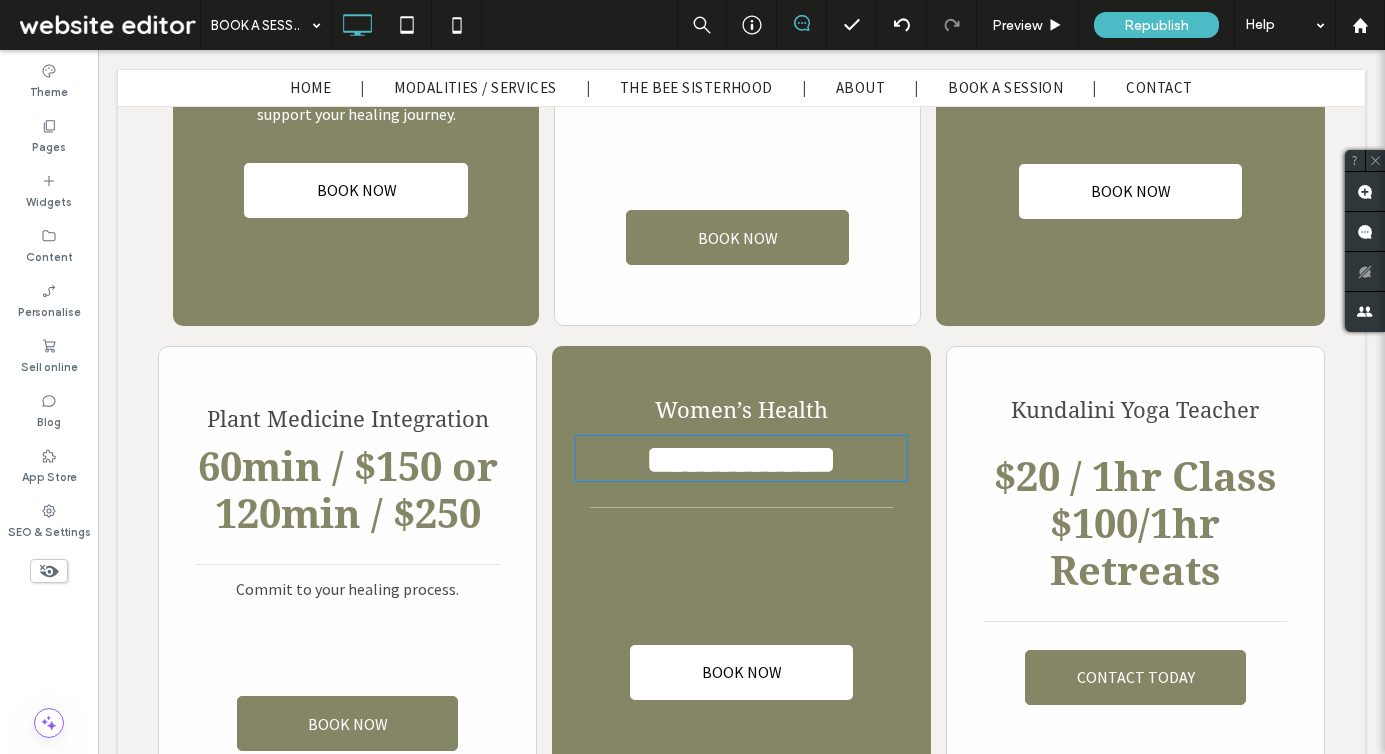 click on "**********" at bounding box center (741, 459) 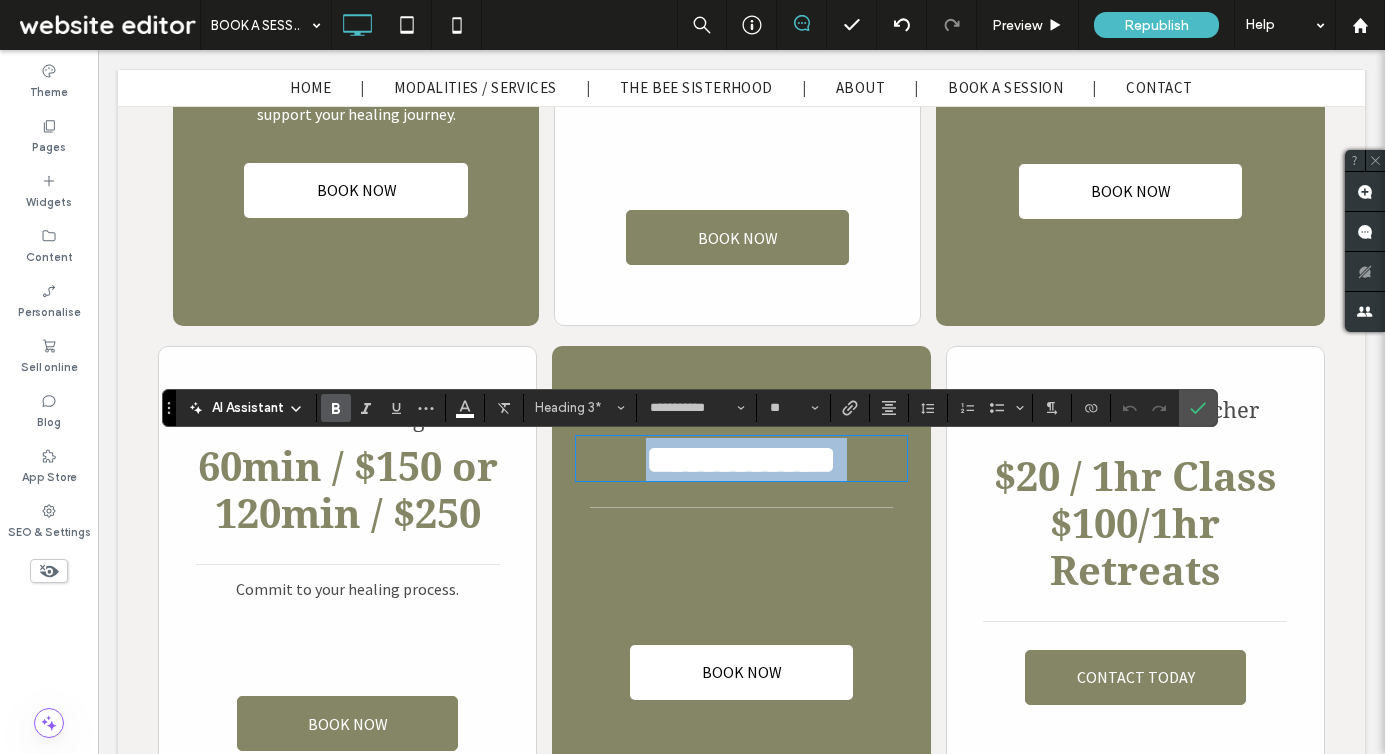 click on "**********" at bounding box center (741, 459) 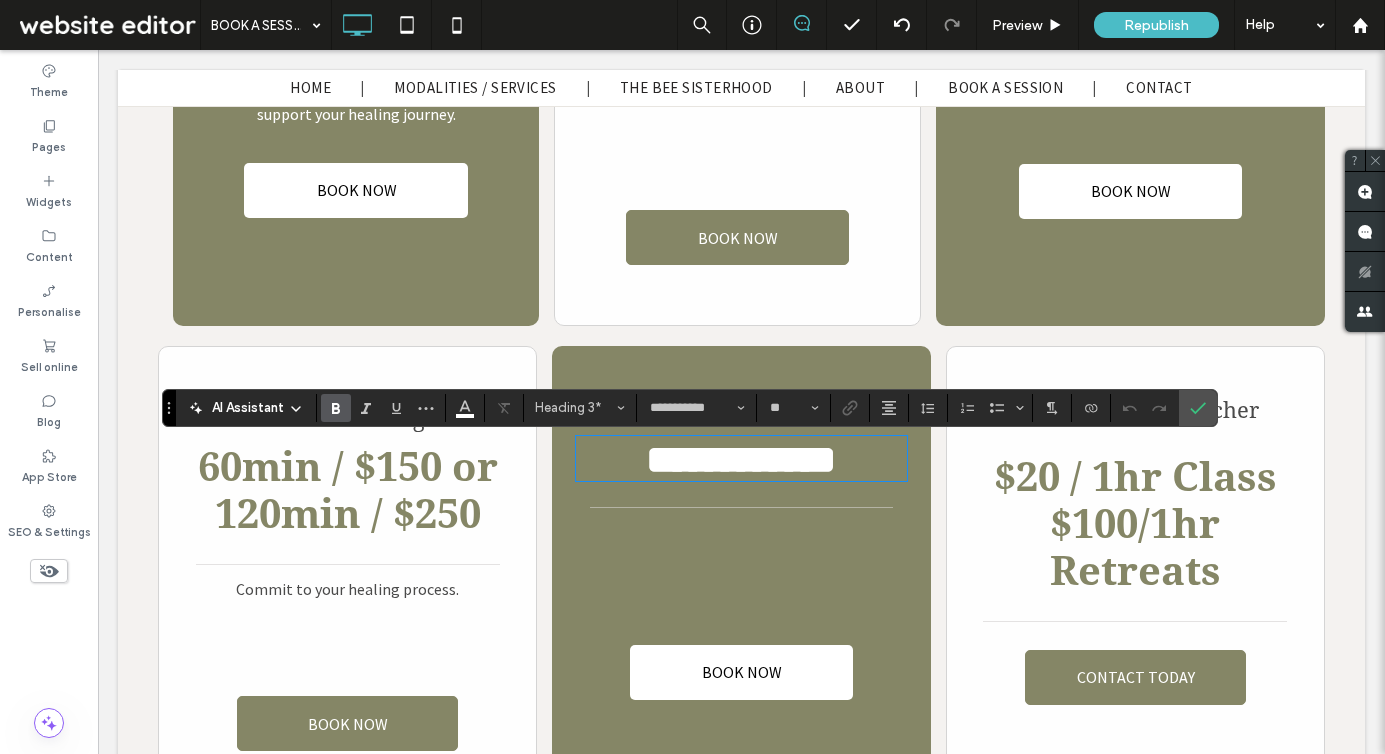 type 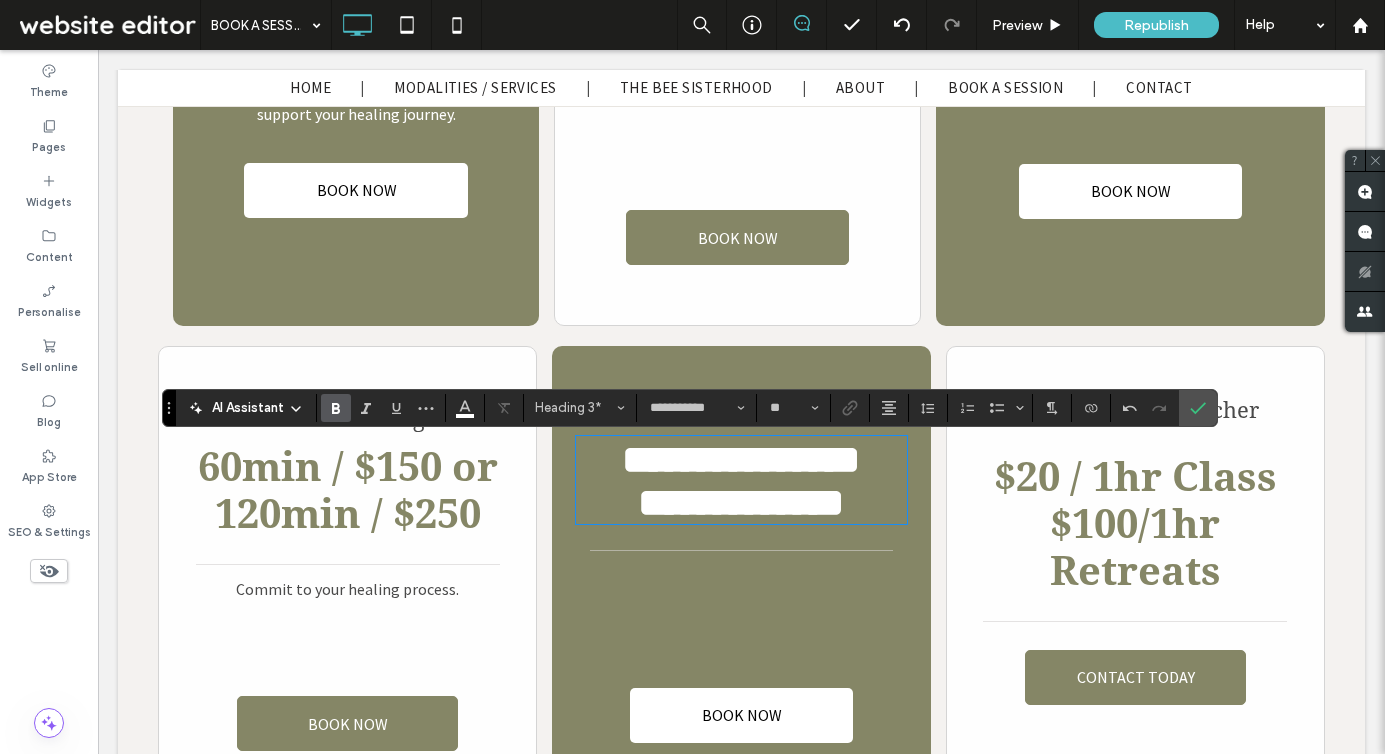 click on "Consultation
Free
Let’s schedule a 15-minute call to discuss your needs, goals, and how I can best support your healing journey.
BOOK NOW
Click To Paste
Personal or Group Session
60min/$150 or 120min/$250
BOOK NOW
Click To Paste
Individual Family Constellations Session
120min/$250
BOOK NOW
Click To Paste
Row + Add Section" at bounding box center (741, 48) 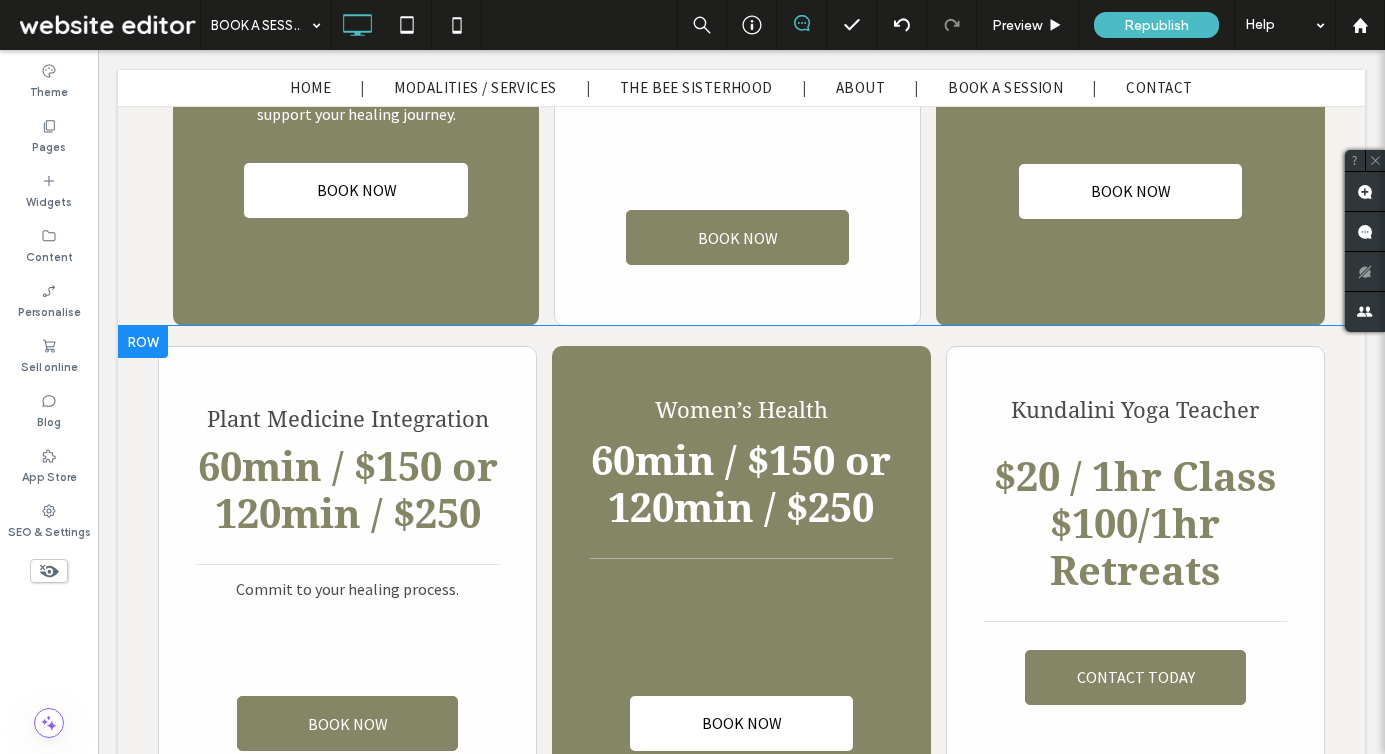 click on "Women’s Health
60min / $150 or 120min / $250
BOOK NOW
Click To Paste" at bounding box center (741, 579) 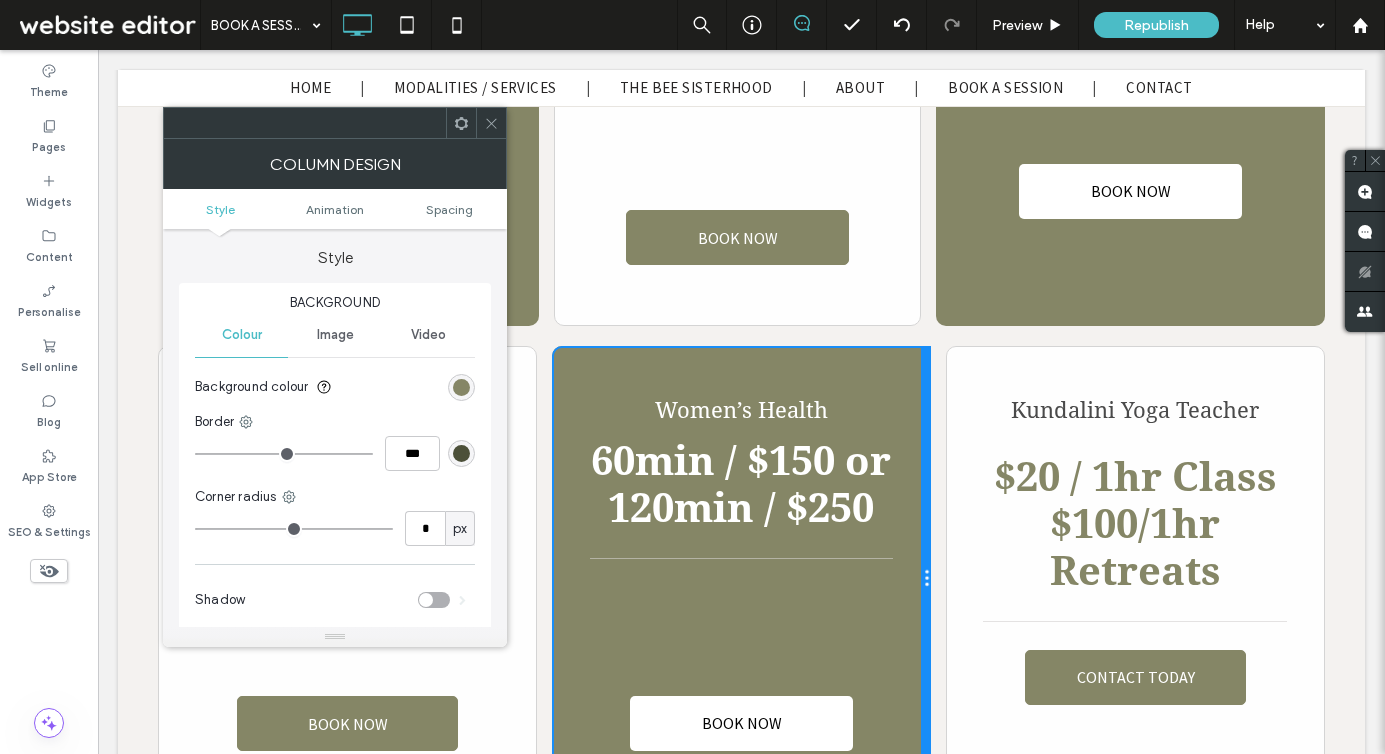 type on "**" 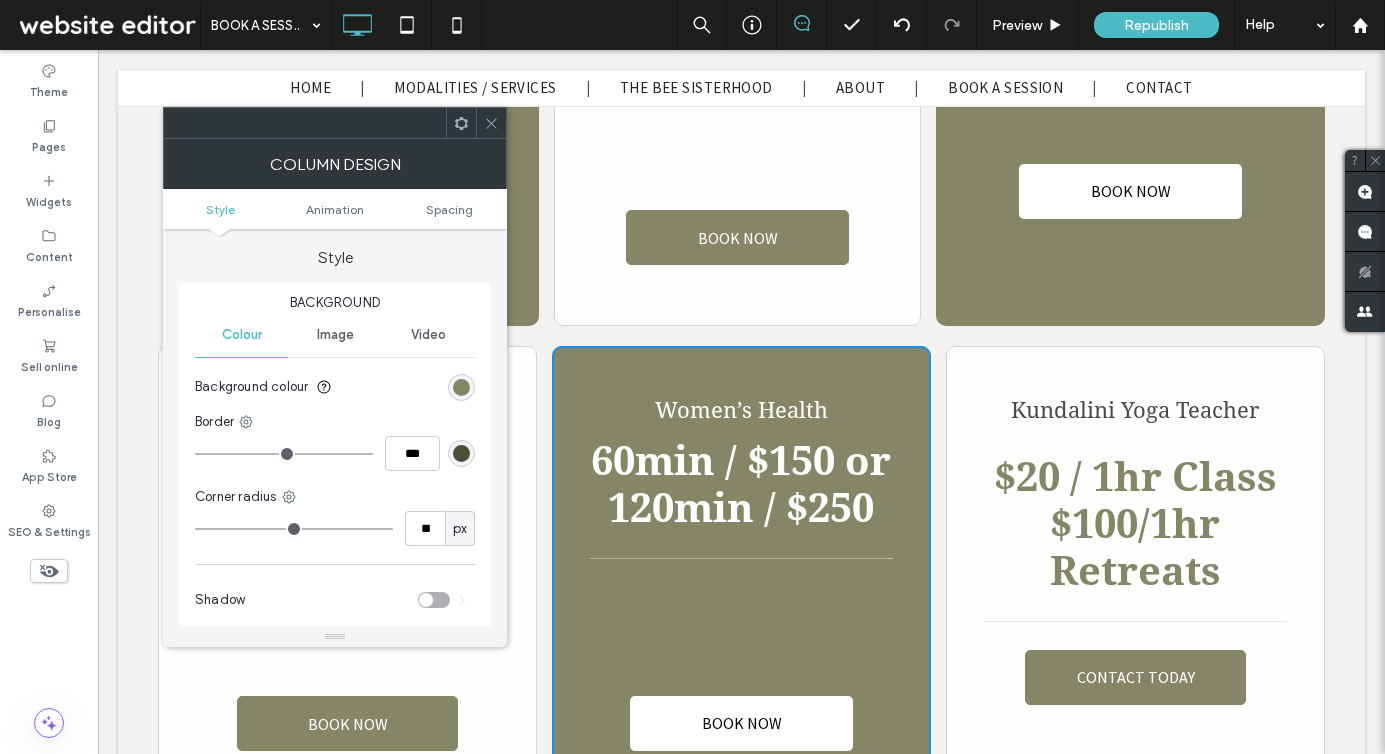 click on "Plant Medicine Integration
60min / $150 or 120min / $250
Commit to your healing process.
BOOK NOW
Click To Paste
Women’s Health
60min / $150 or 120min / $250
BOOK NOW
Click To Paste
Kundalini Yoga Teacher
$20 / 1hr Class $100/1hr Retreats
CONTACT TODAY
Click To Paste
Row + Add Section" at bounding box center [741, 569] 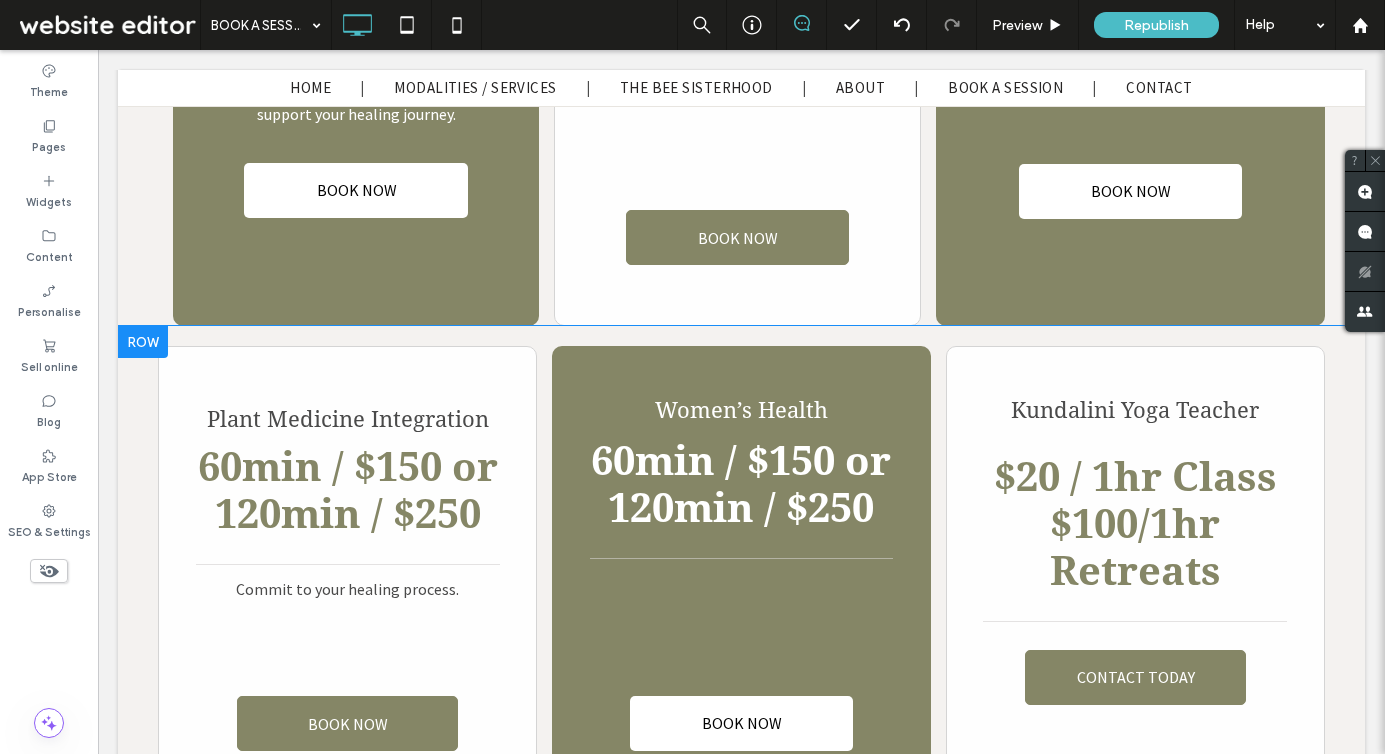 click on "Kundalini Yoga Teacher
$20 / 1hr Class $100/1hr Retreats
CONTACT TODAY
Click To Paste" at bounding box center [1135, 579] 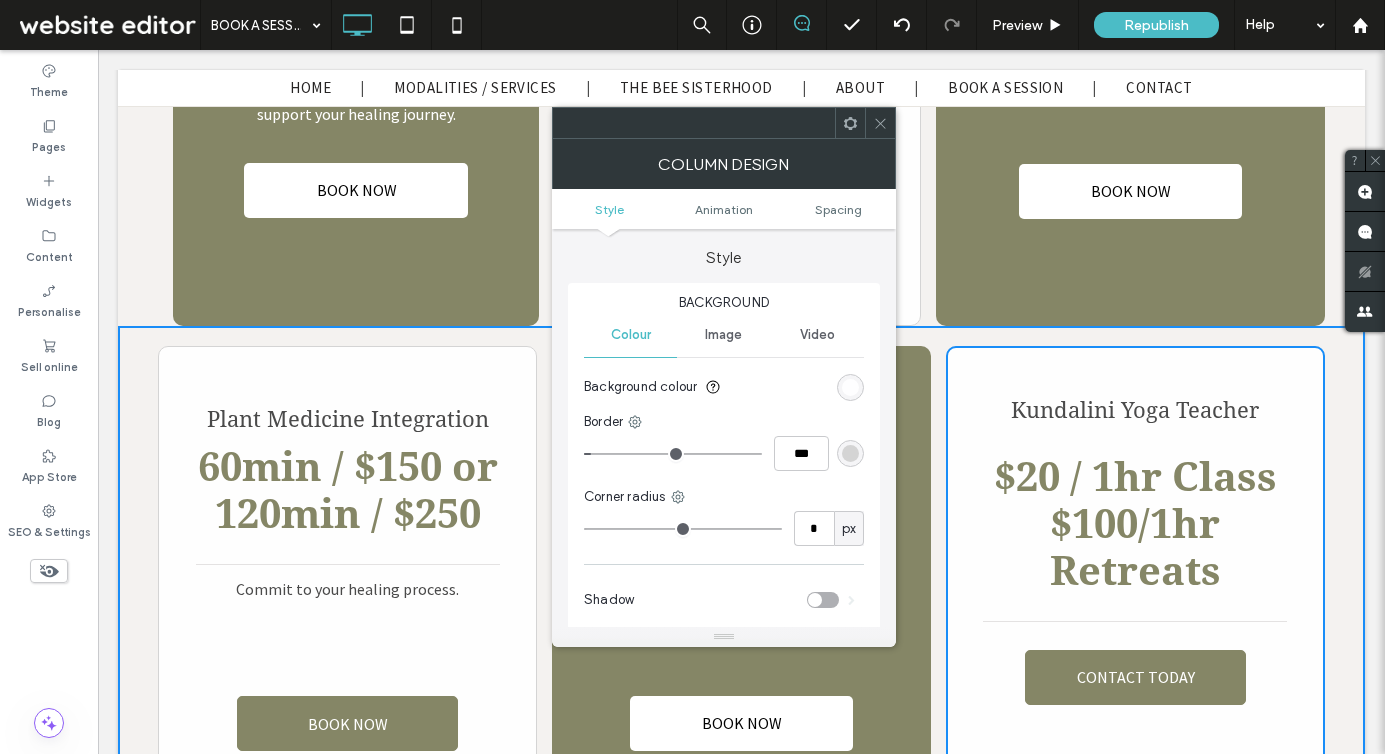 type on "**" 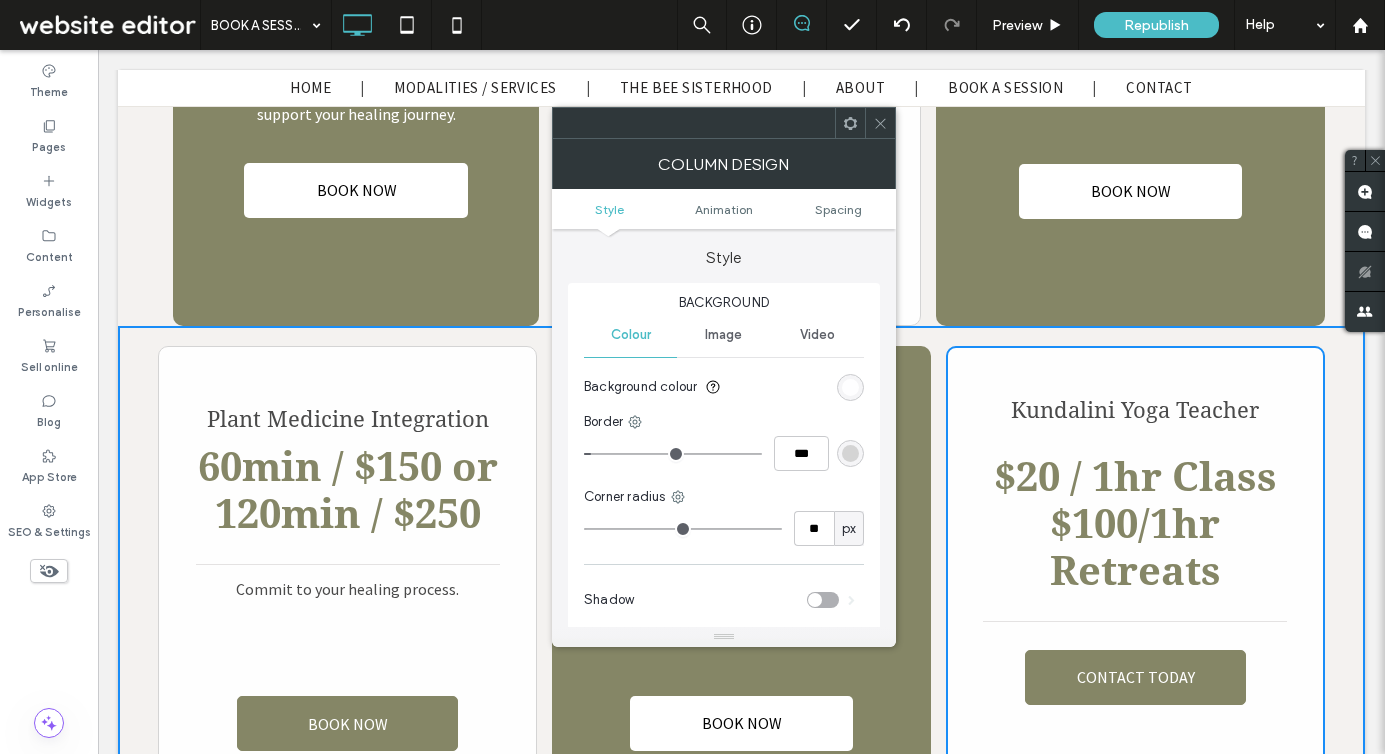 click at bounding box center [880, 123] 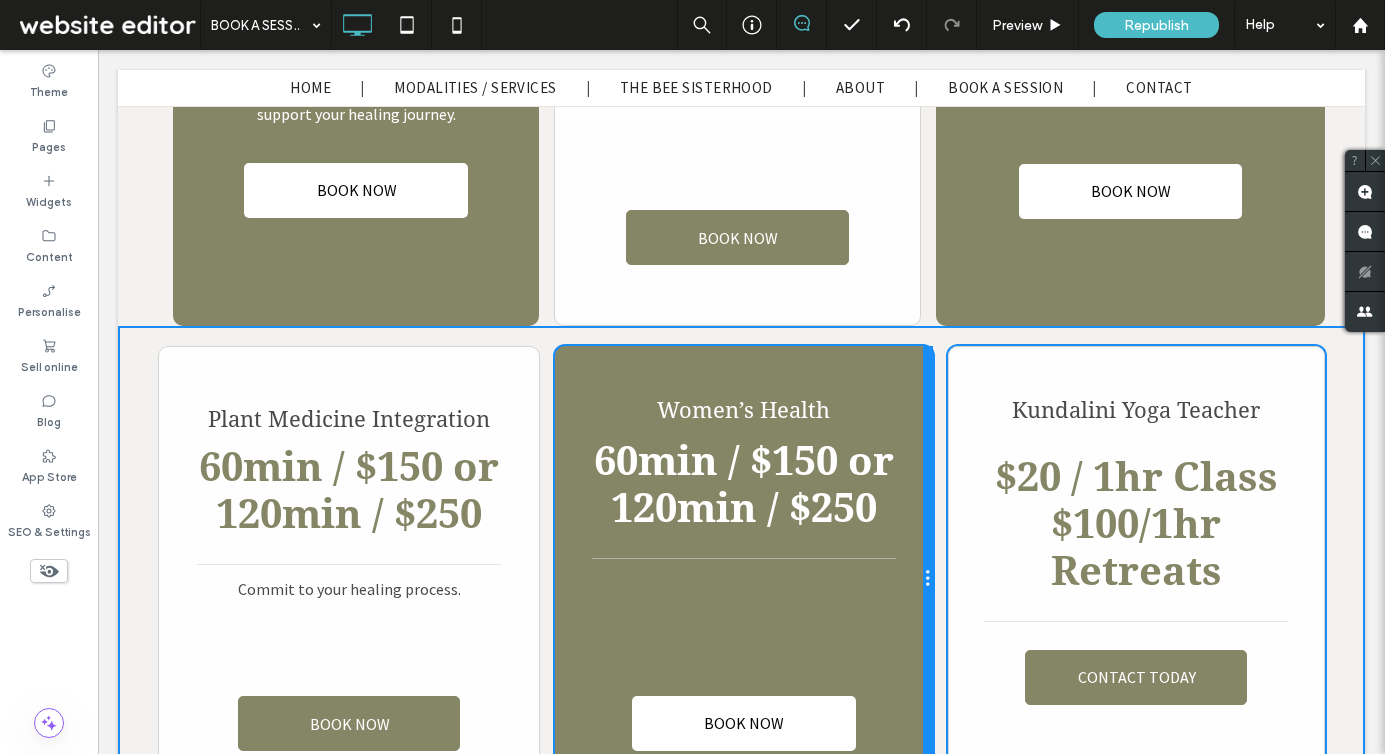 drag, startPoint x: 916, startPoint y: 412, endPoint x: 895, endPoint y: 416, distance: 21.377558 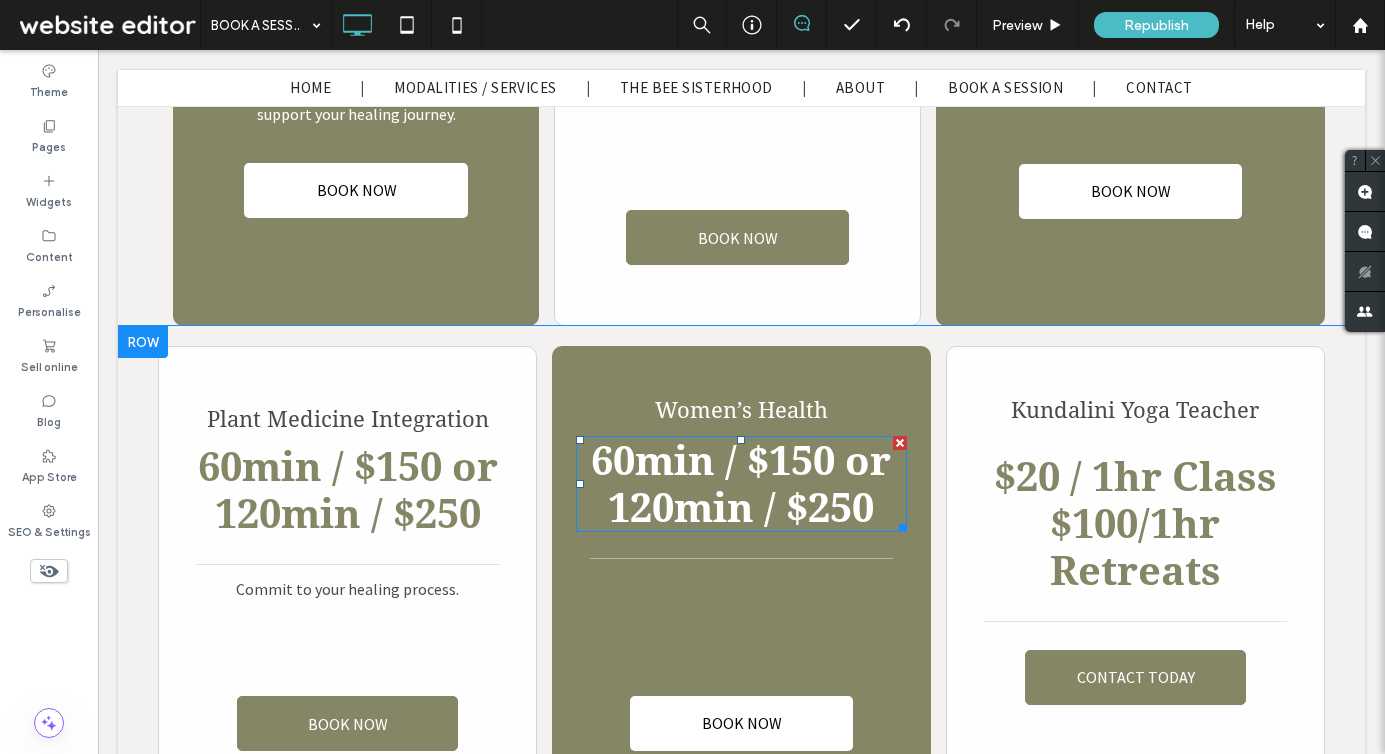 click on "60min / $150 or" at bounding box center [741, 461] 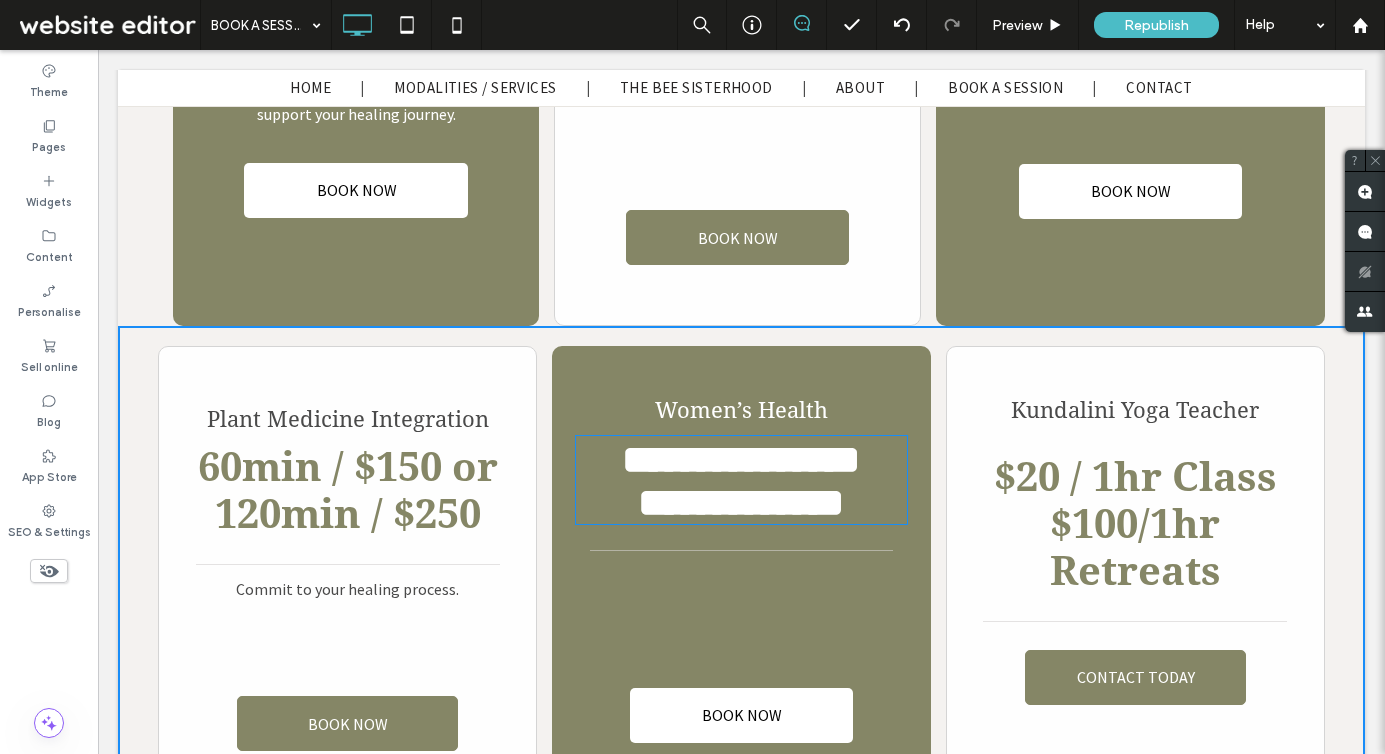 type on "**********" 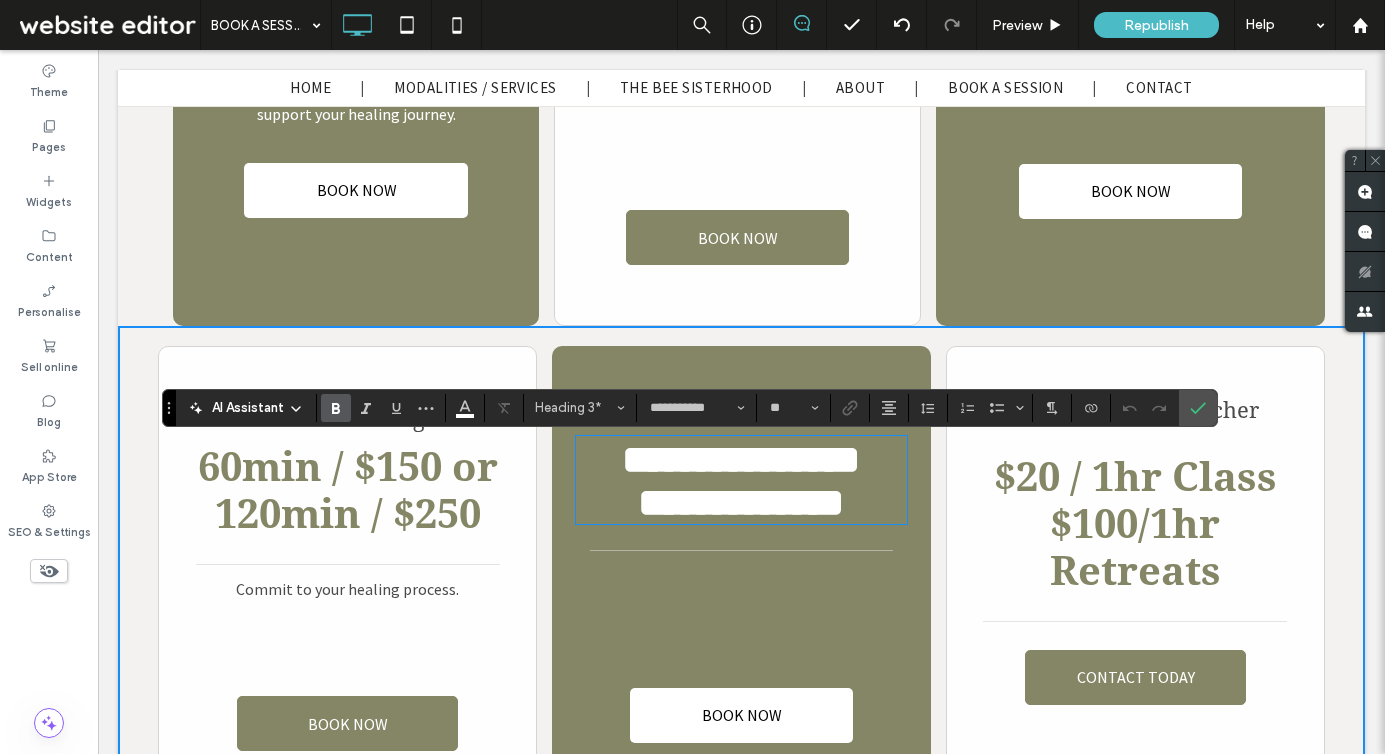 click on "**********" at bounding box center [741, 579] 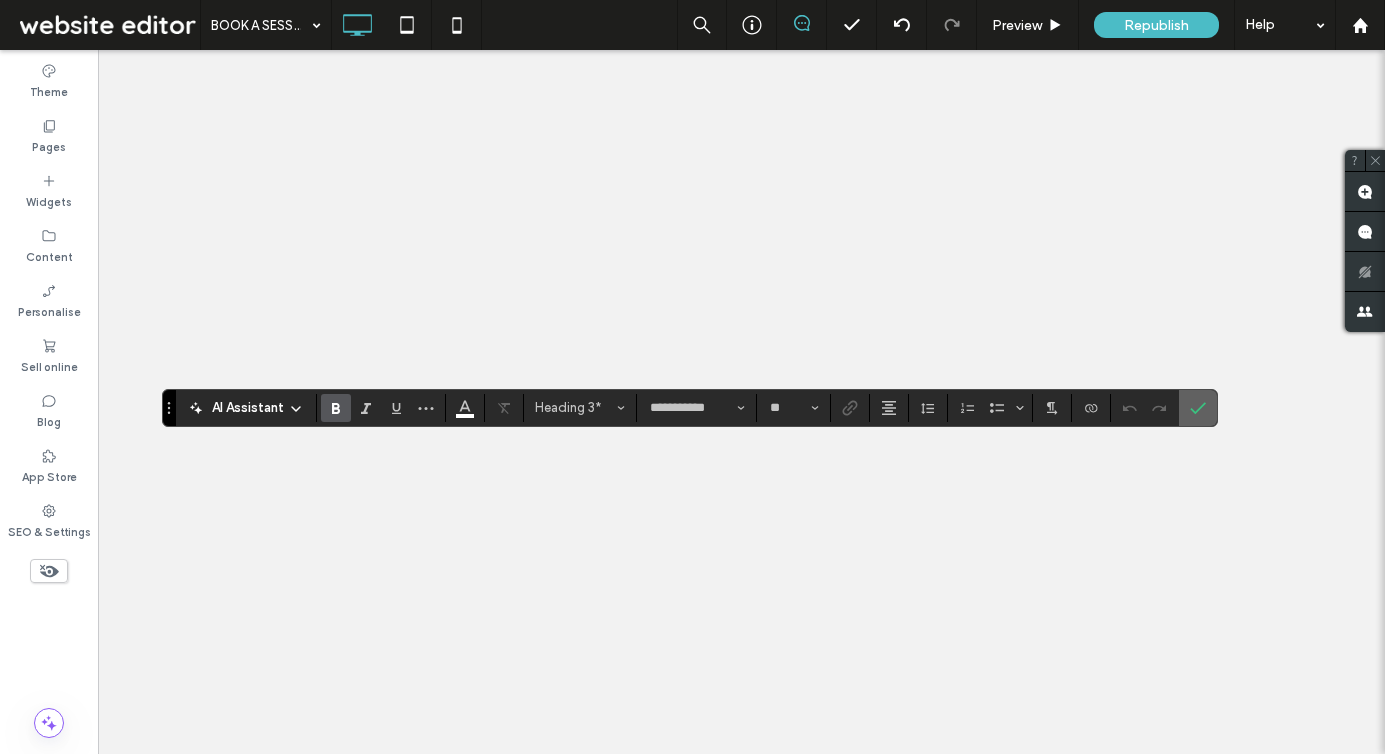 click at bounding box center [1198, 408] 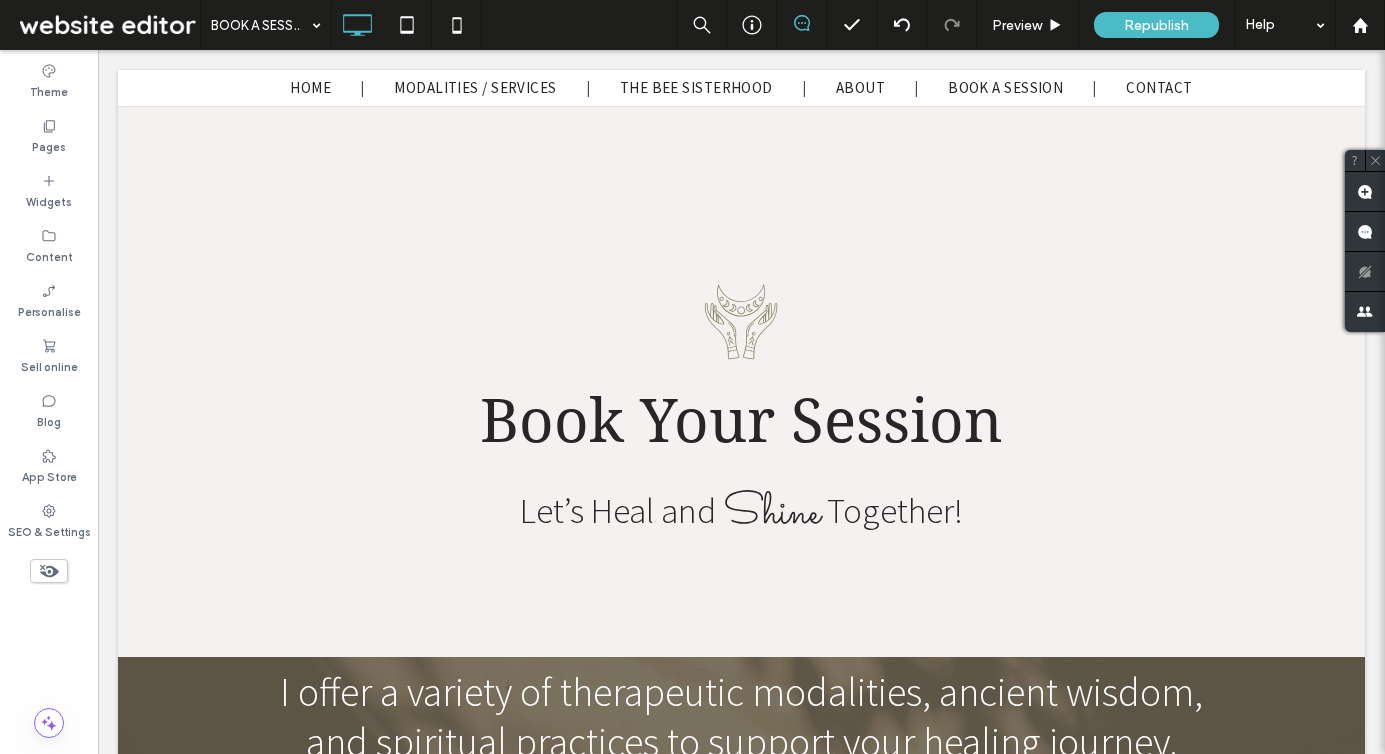 scroll, scrollTop: 1480, scrollLeft: 0, axis: vertical 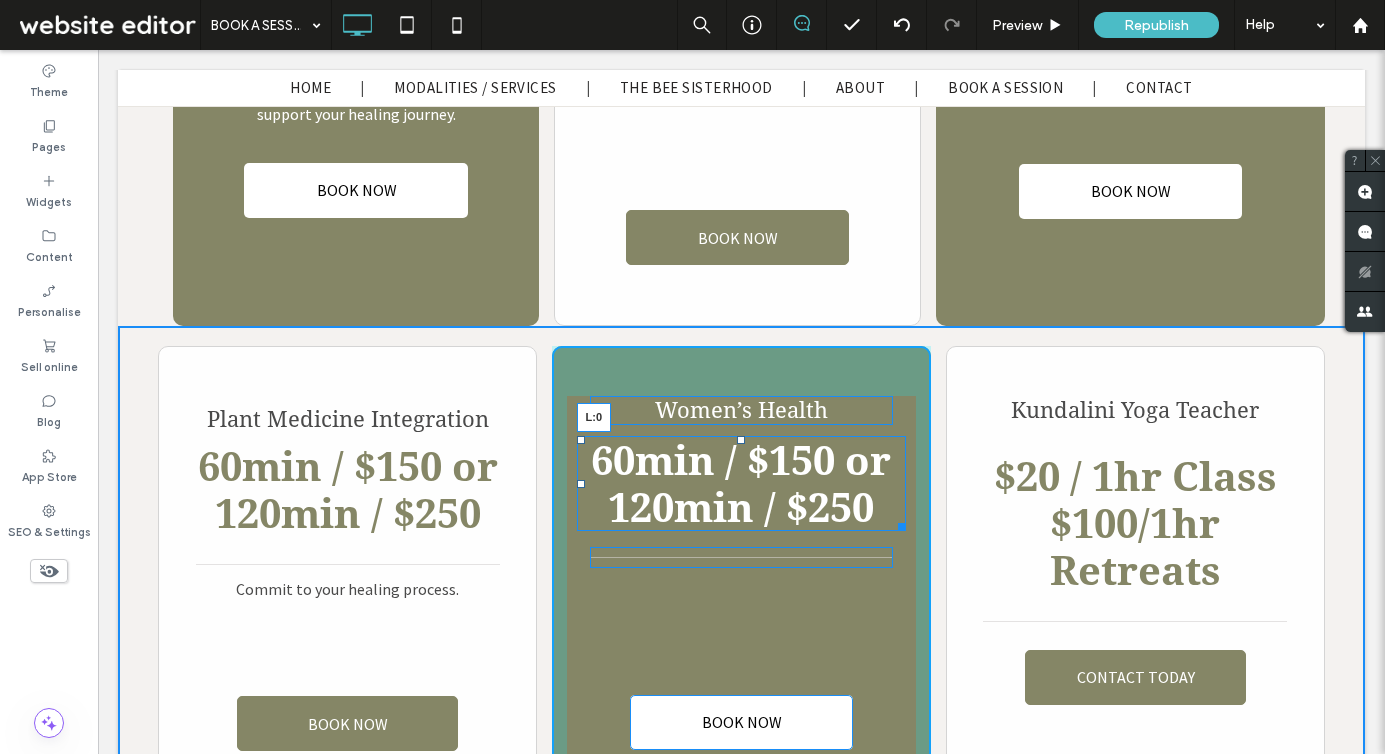 drag, startPoint x: 571, startPoint y: 487, endPoint x: 662, endPoint y: 540, distance: 105.30907 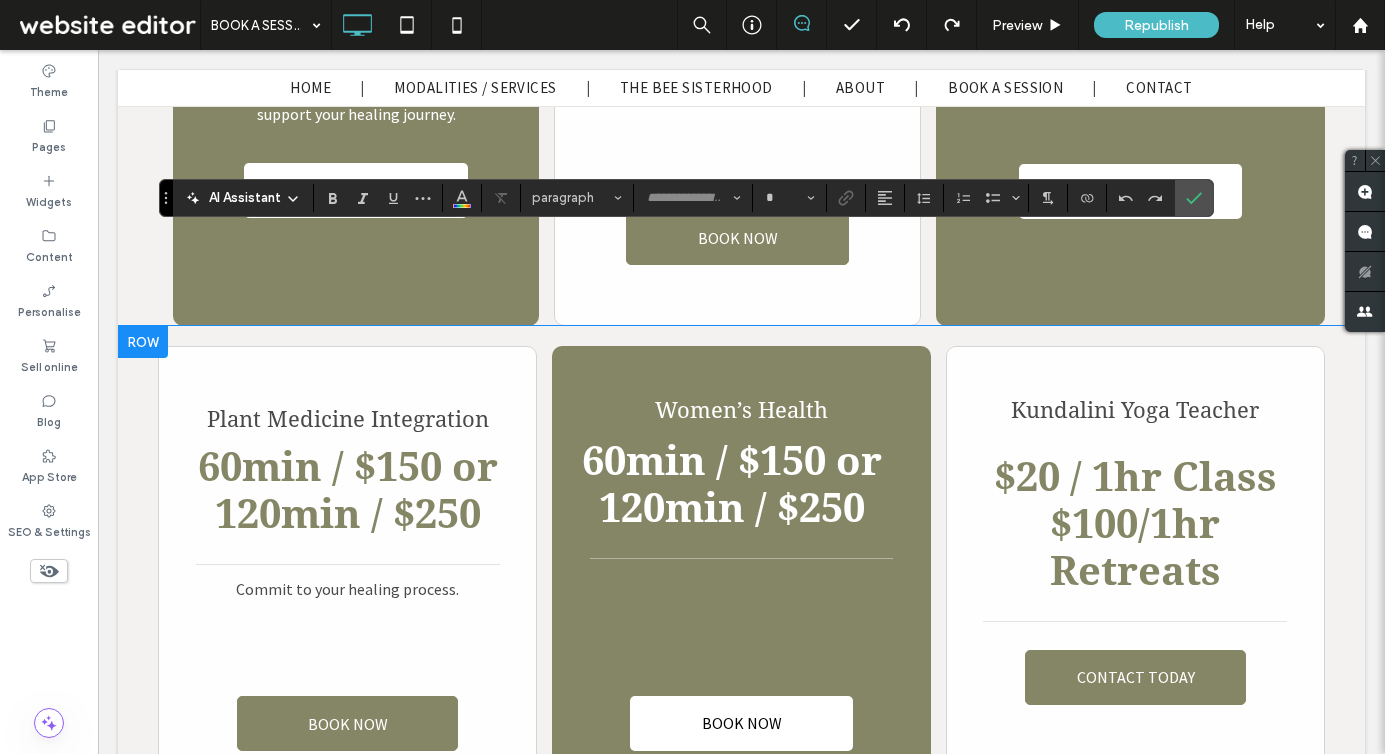 type on "**********" 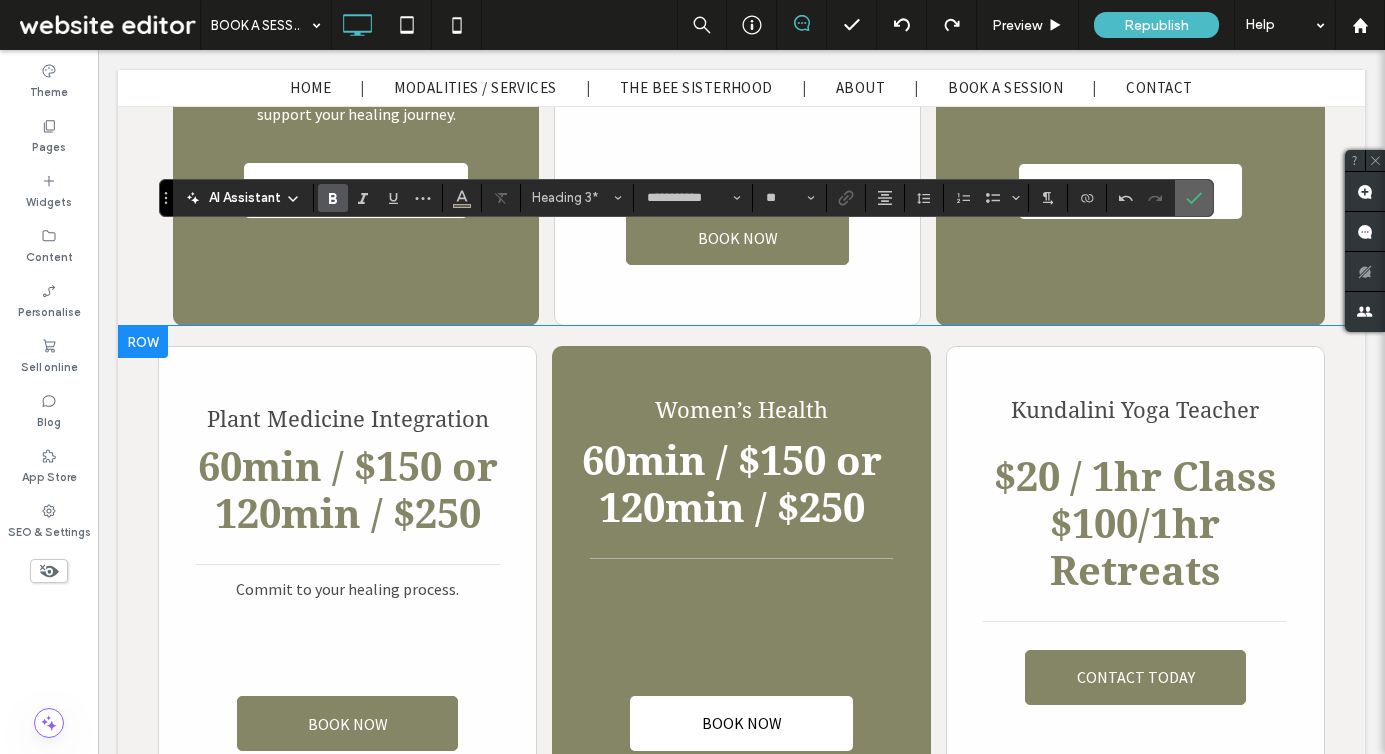 click 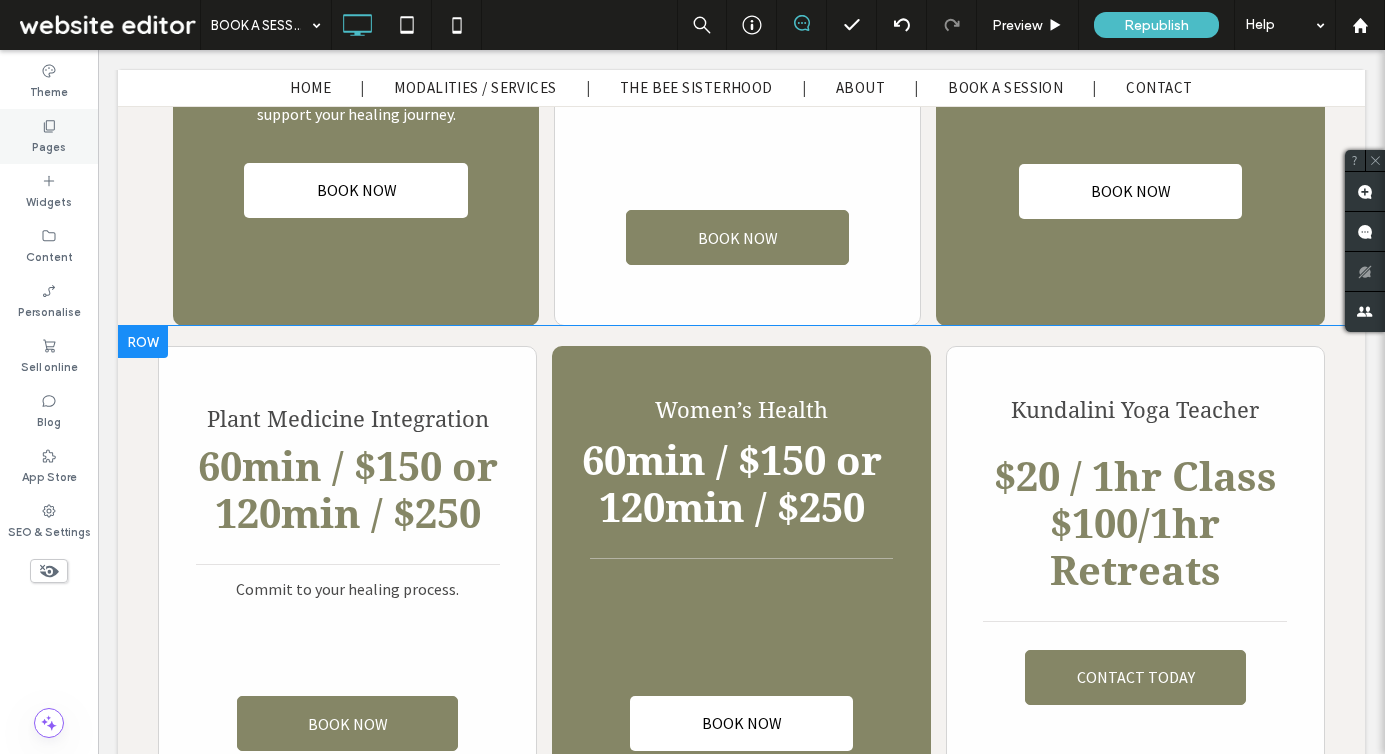 click on "Pages" at bounding box center [49, 145] 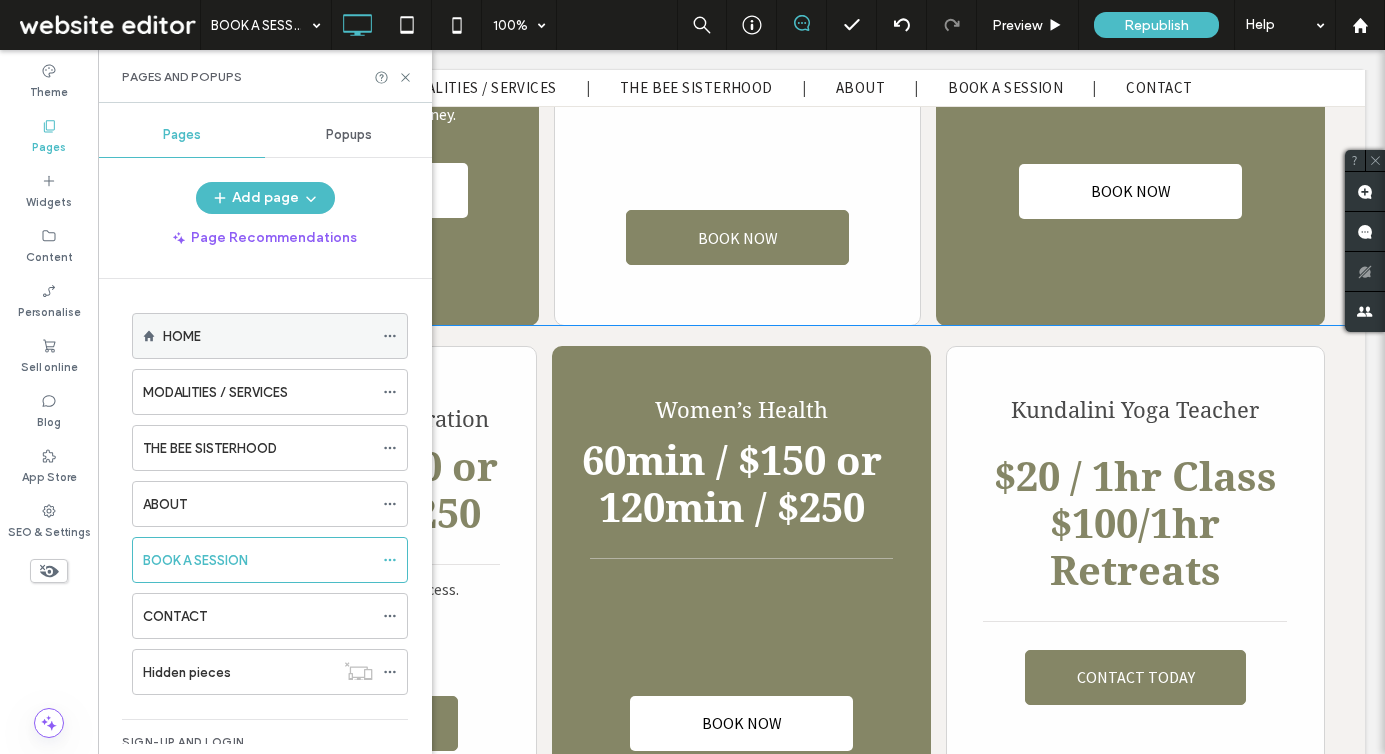 click on "HOME" at bounding box center [268, 336] 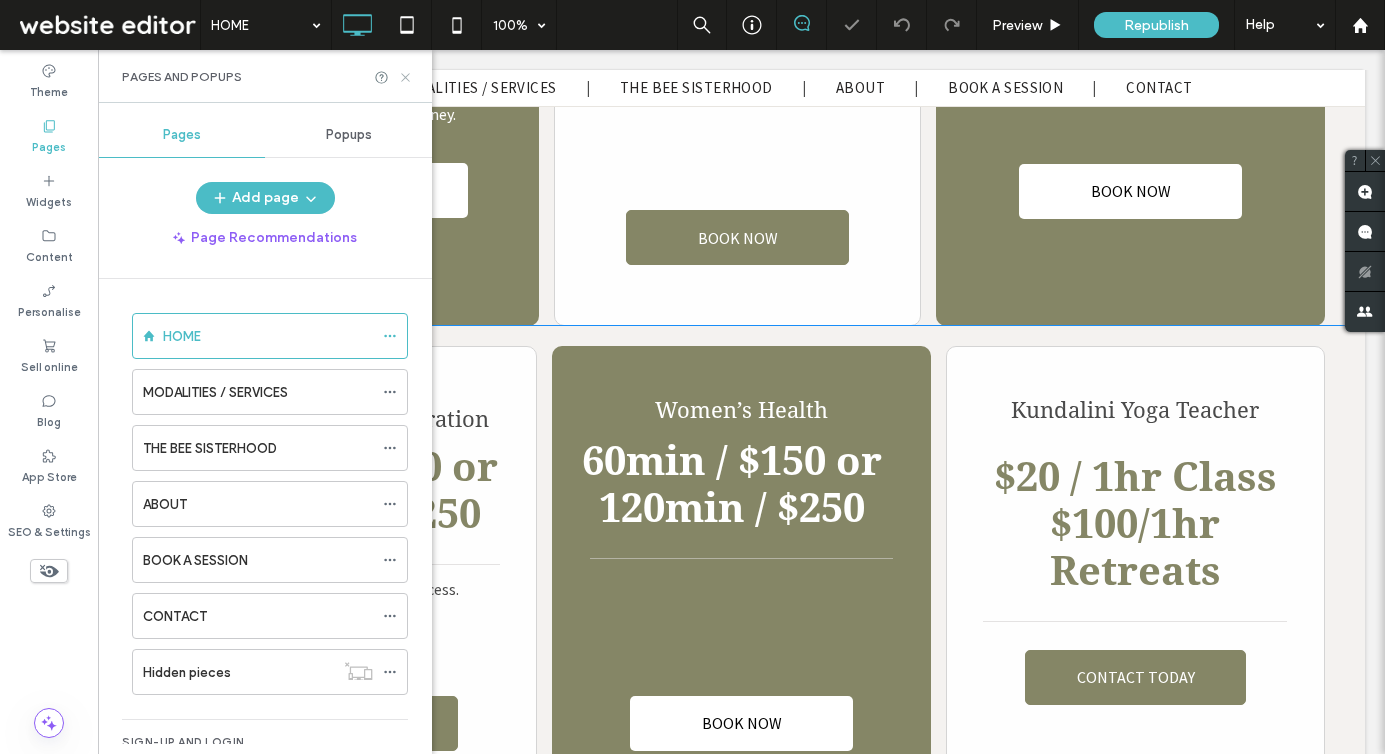 click 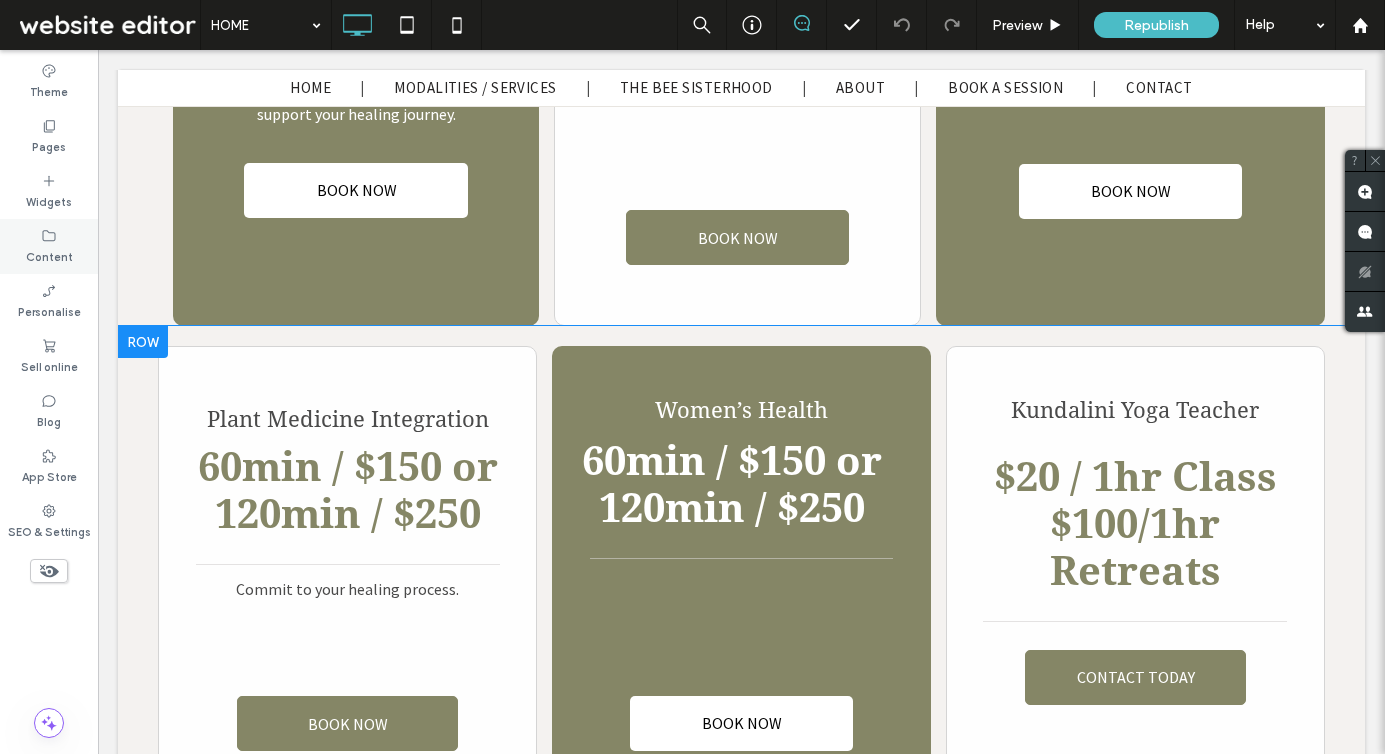 click 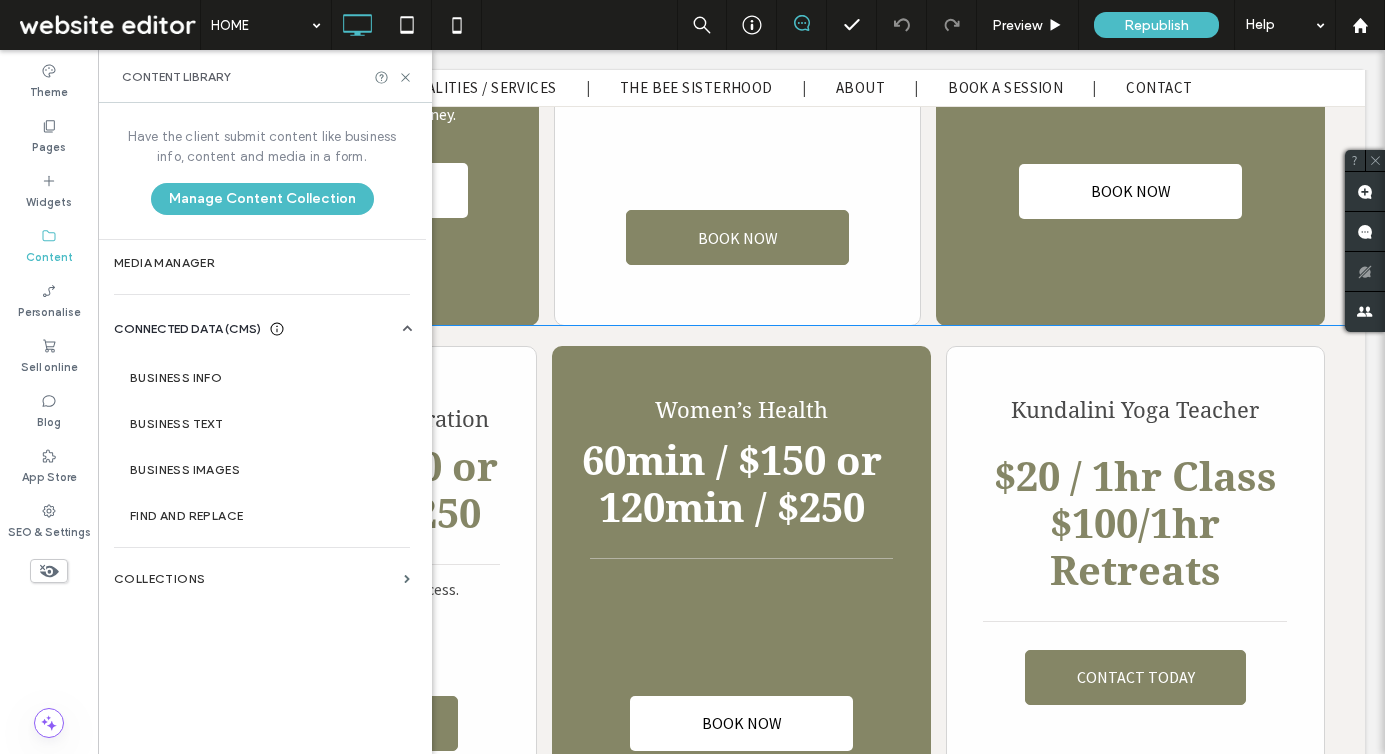click 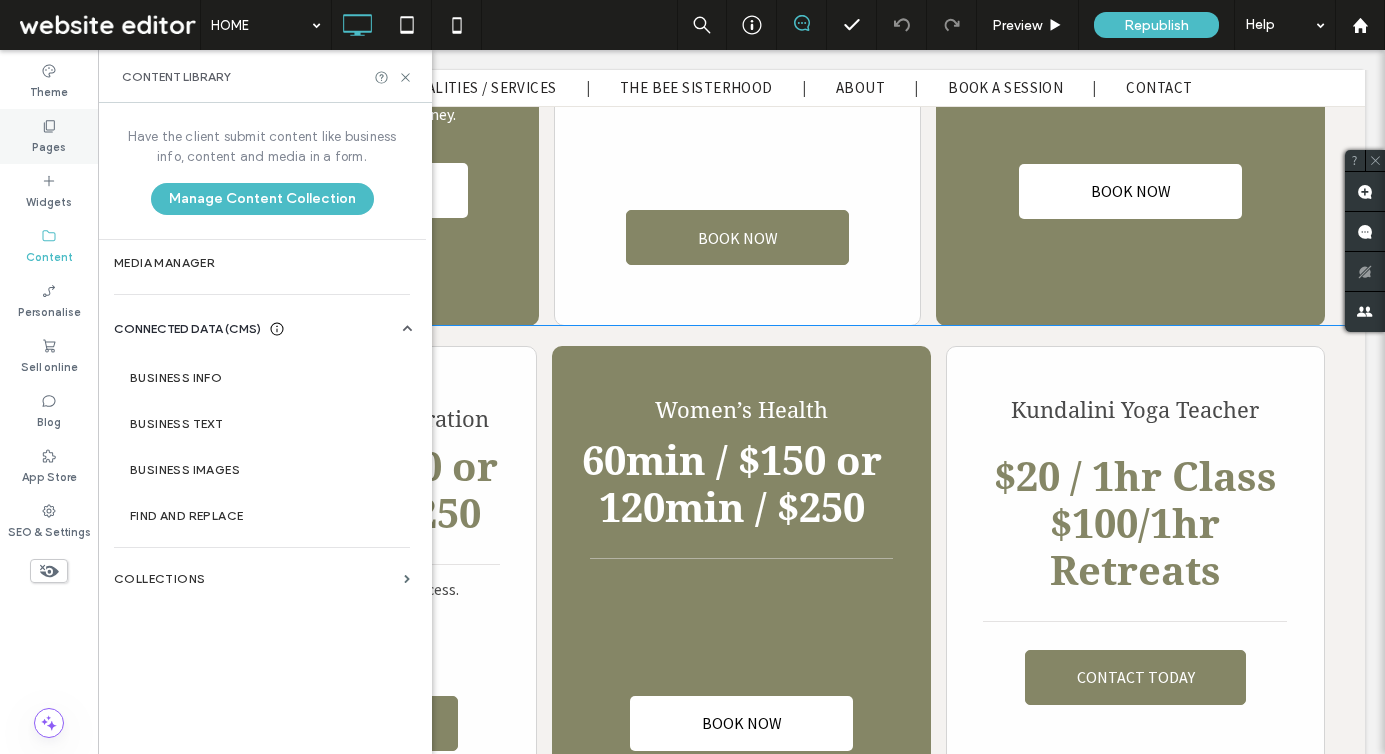 click on "Pages" at bounding box center (49, 136) 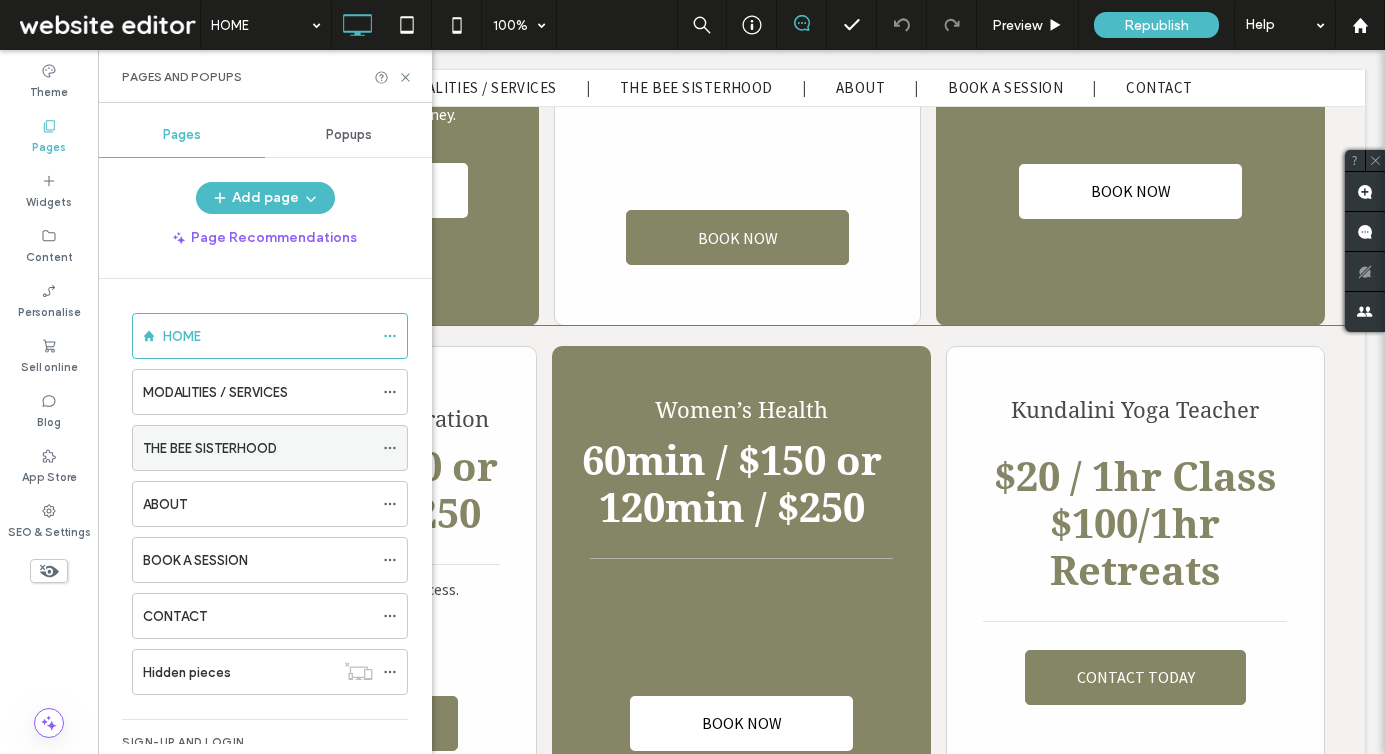 click on "THE BEE SISTERHOOD" at bounding box center [258, 448] 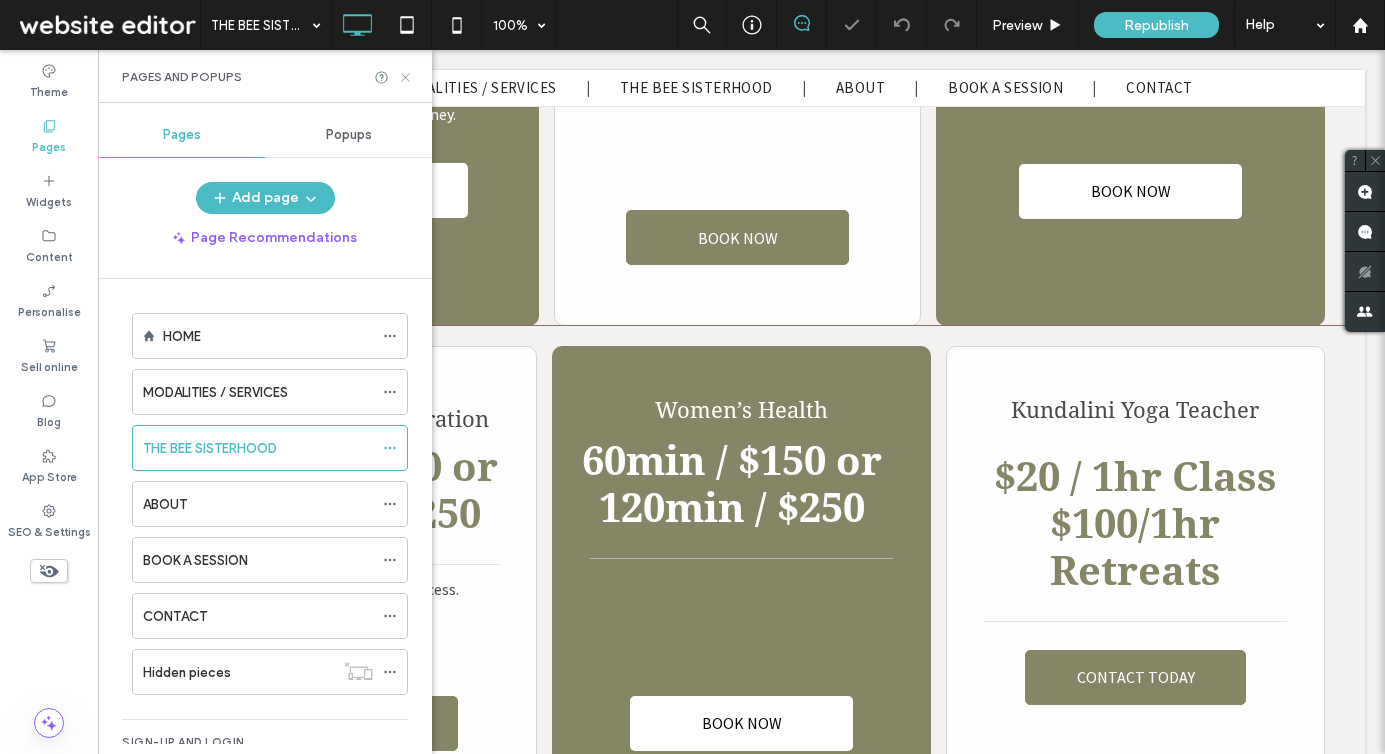 click 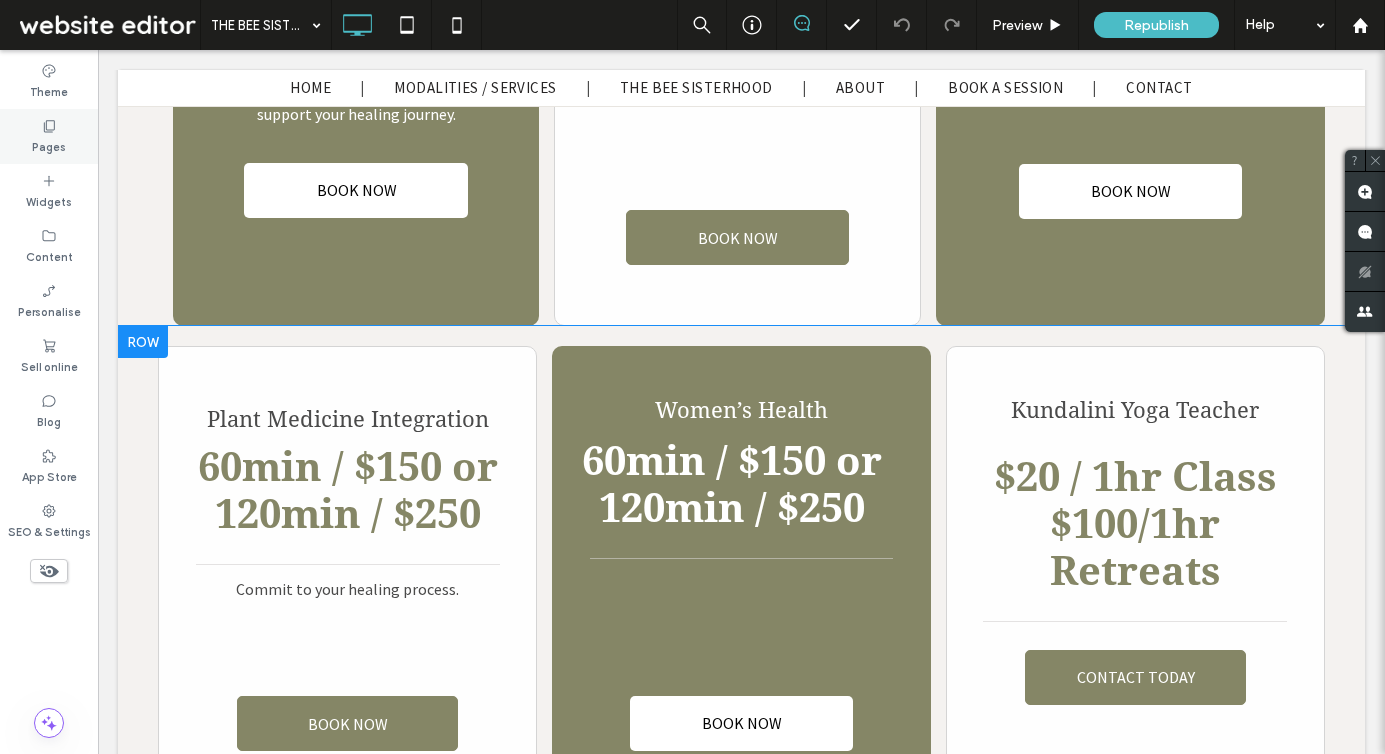 click on "Pages" at bounding box center [49, 145] 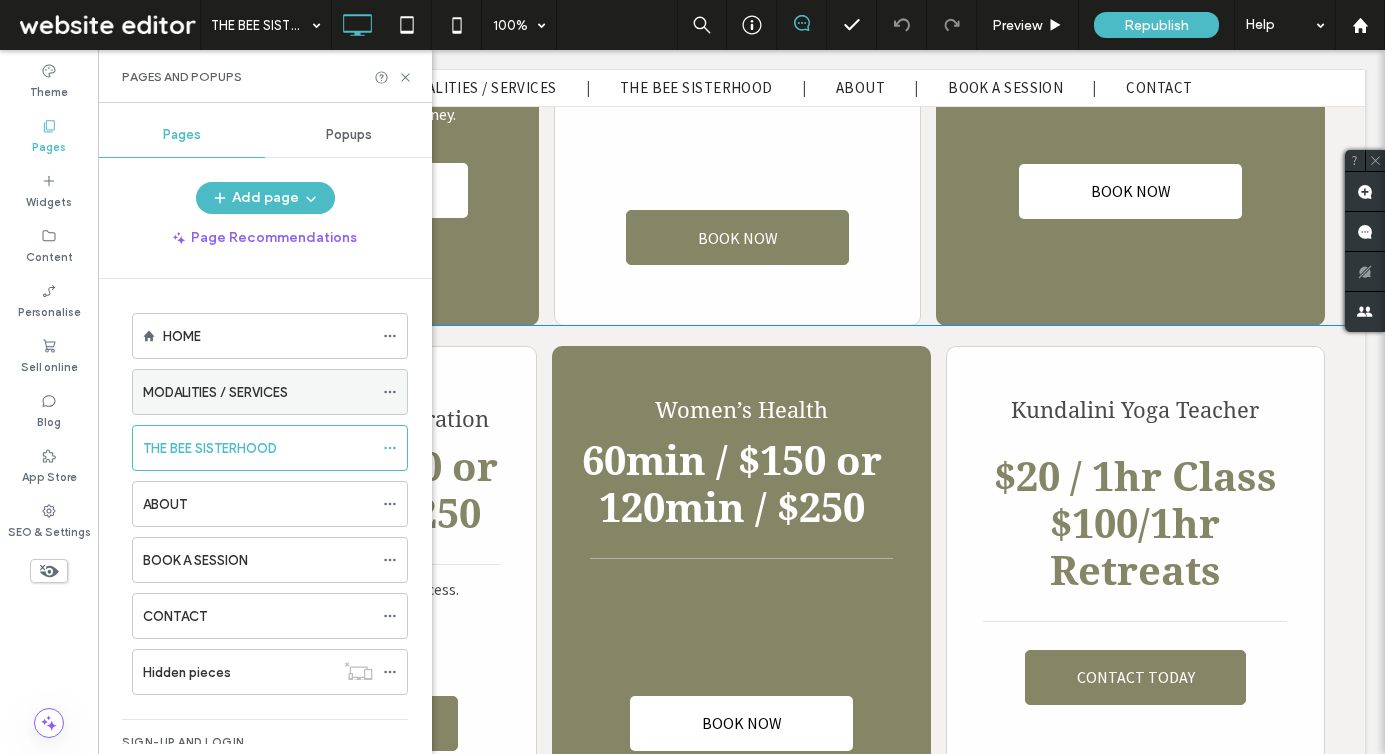 click on "MODALITIES / SERVICES" at bounding box center [258, 392] 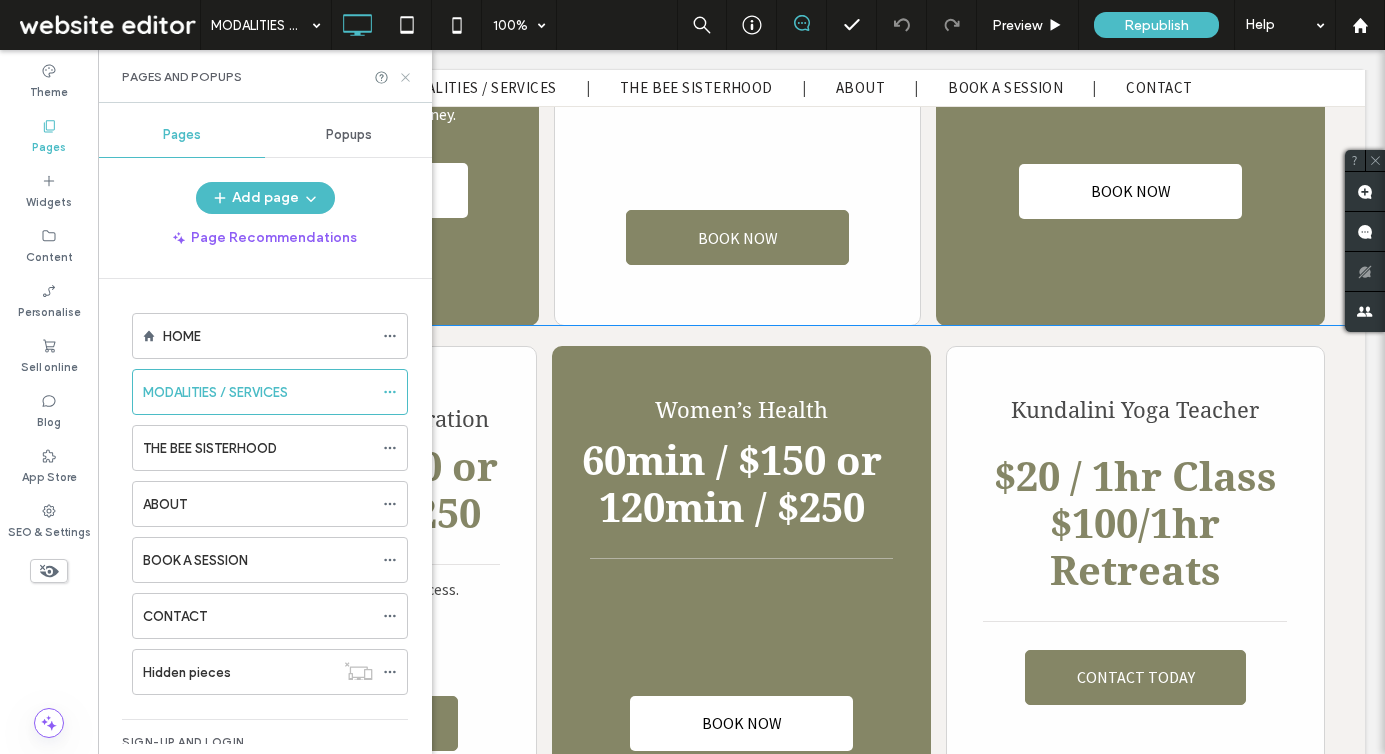 click 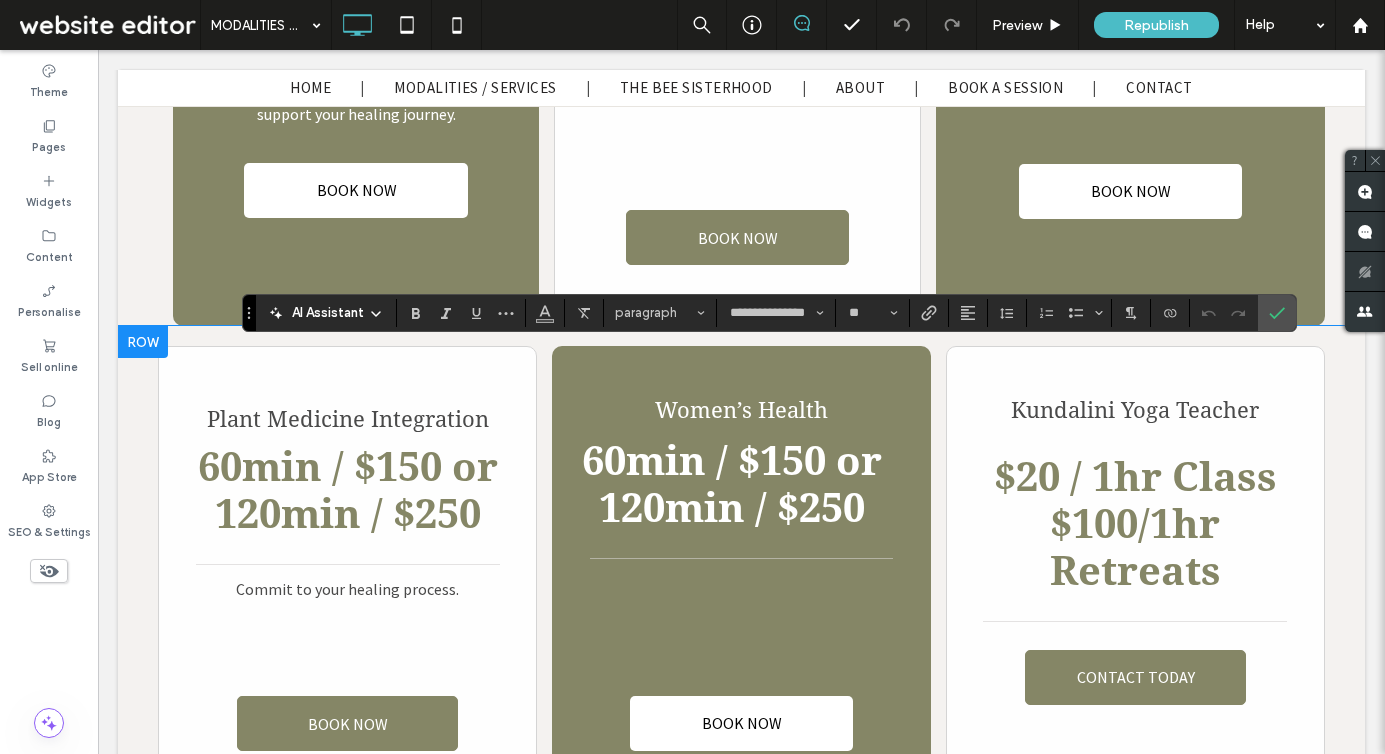 type on "**********" 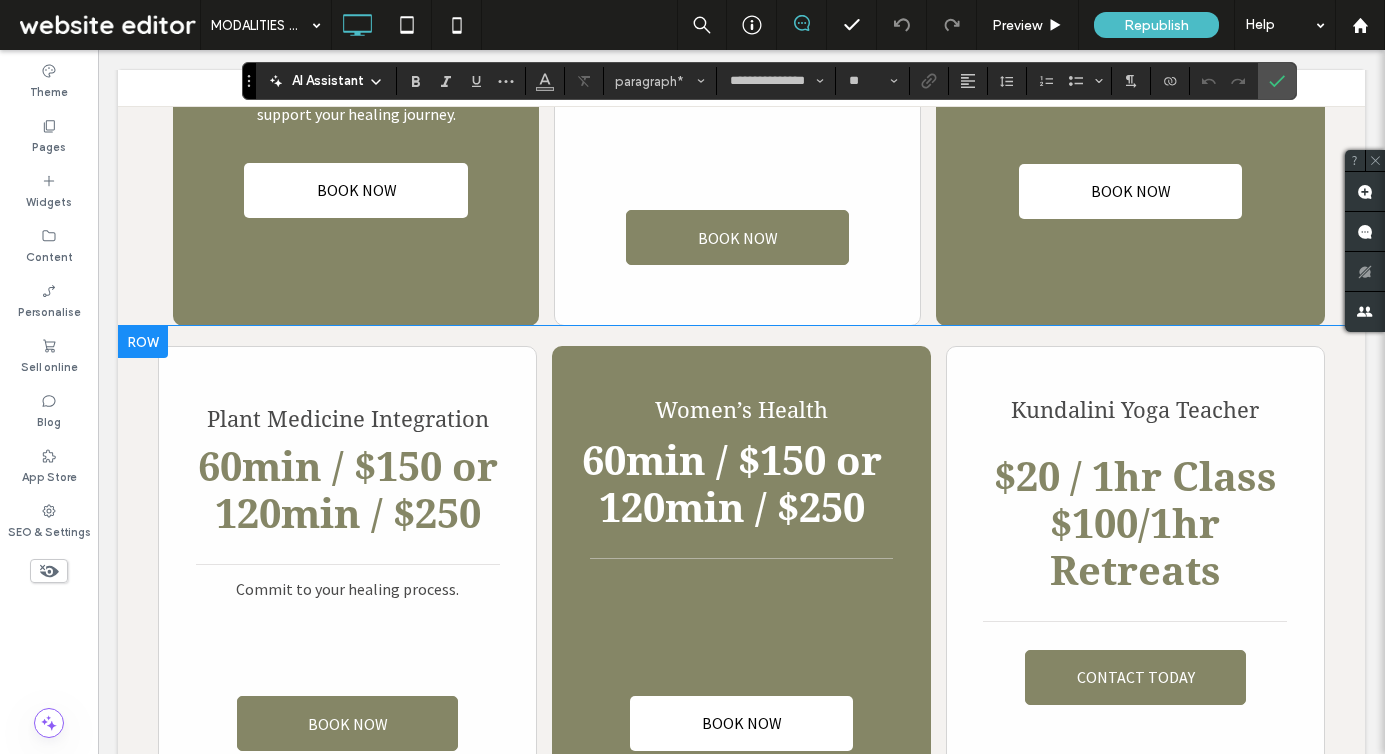 click 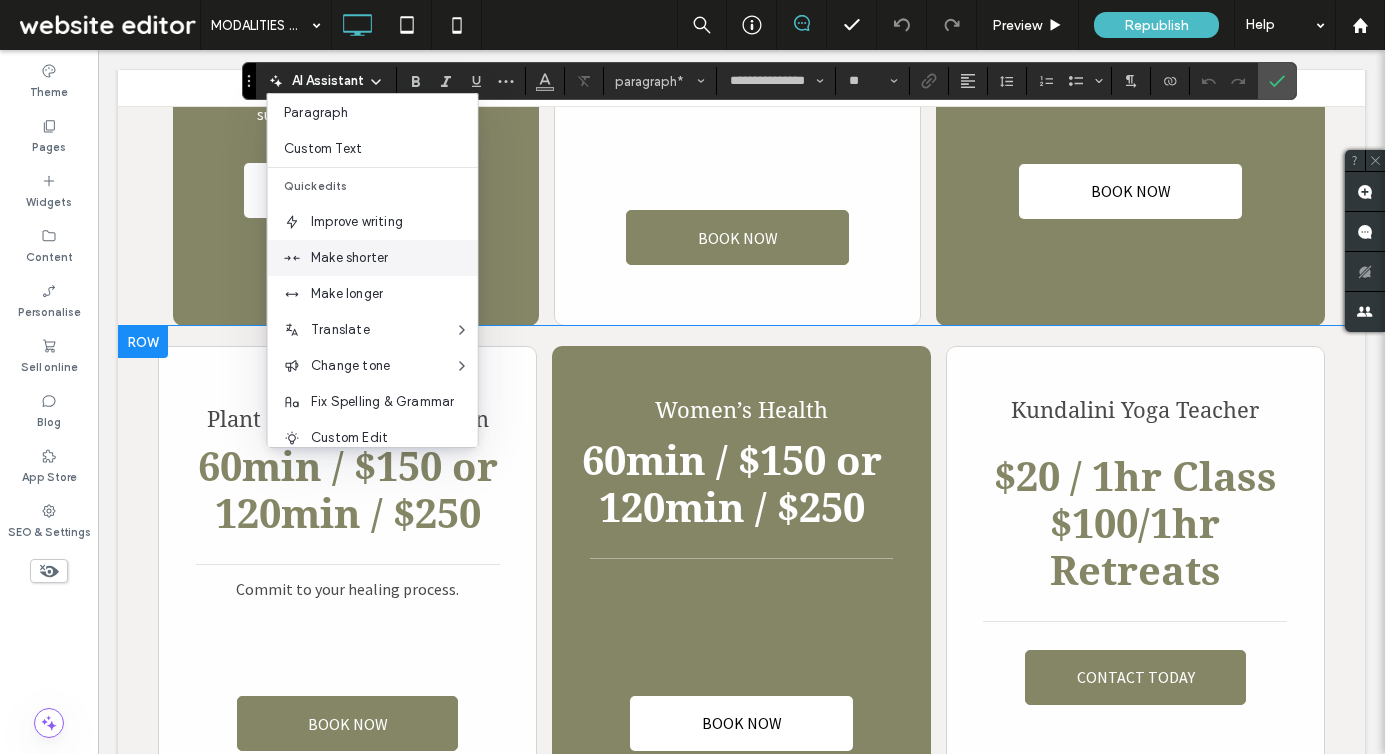 scroll, scrollTop: 132, scrollLeft: 0, axis: vertical 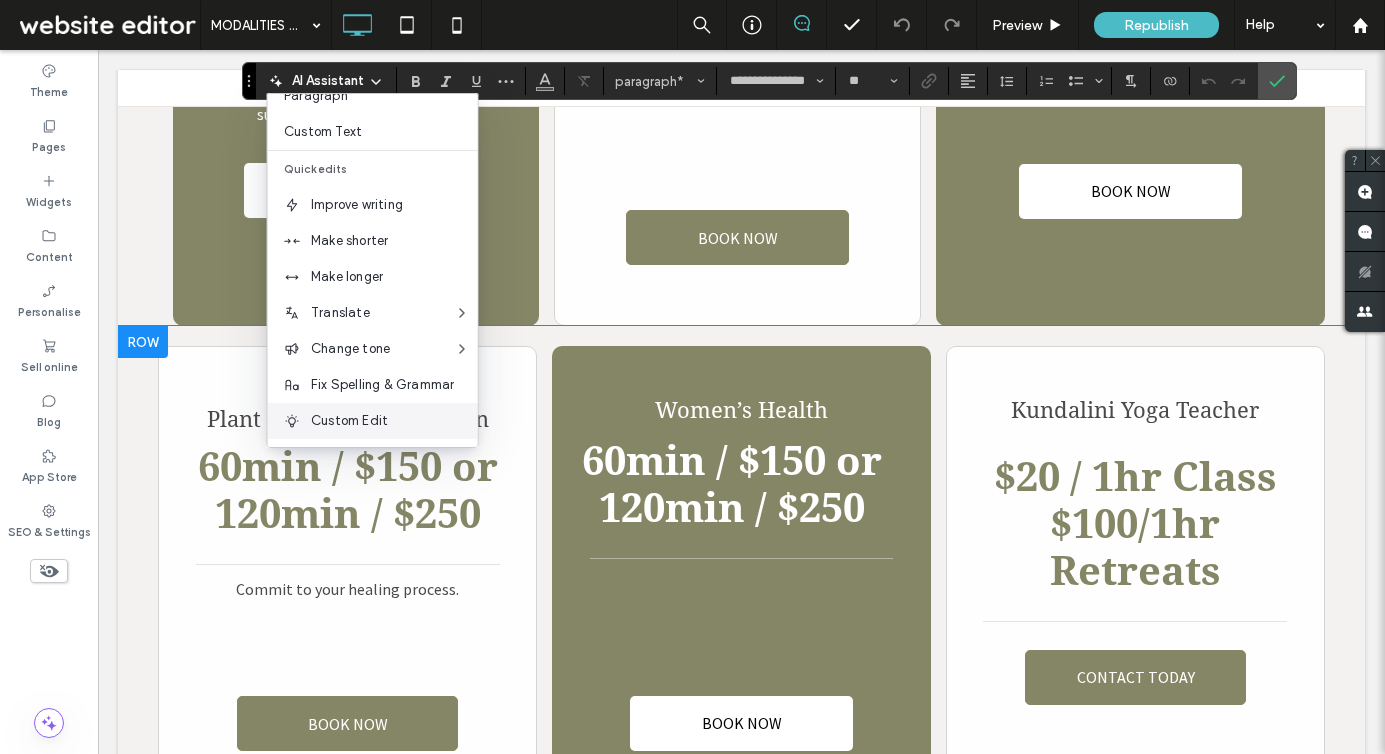 click on "Custom Edit" at bounding box center [394, 421] 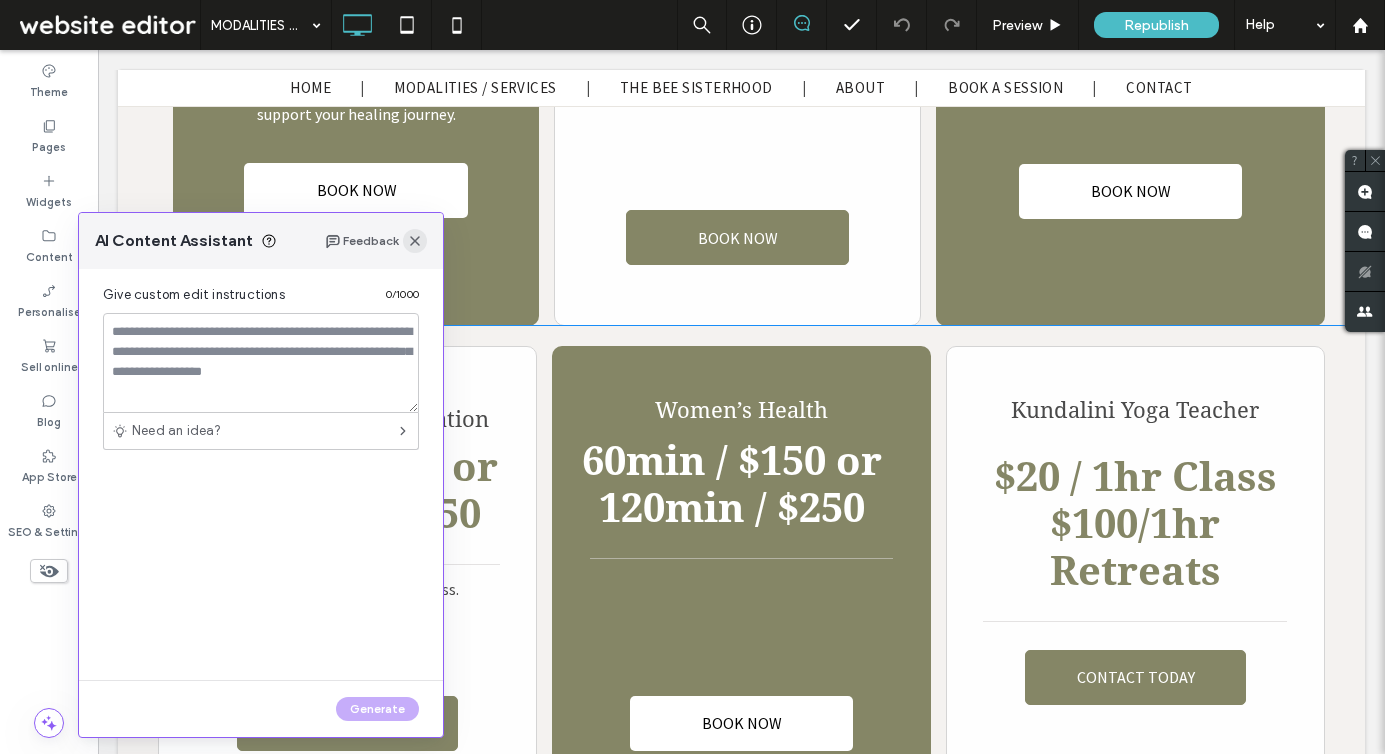 click 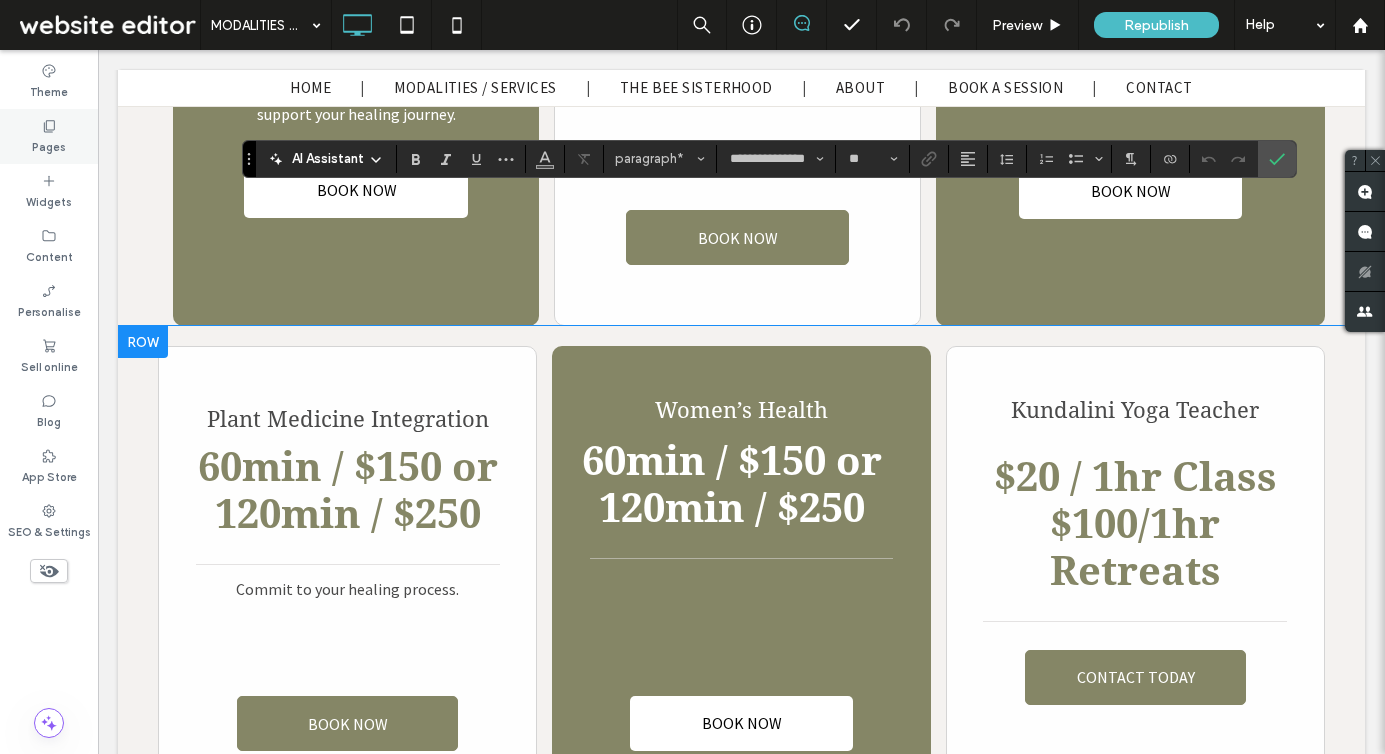 click on "Pages" at bounding box center [49, 145] 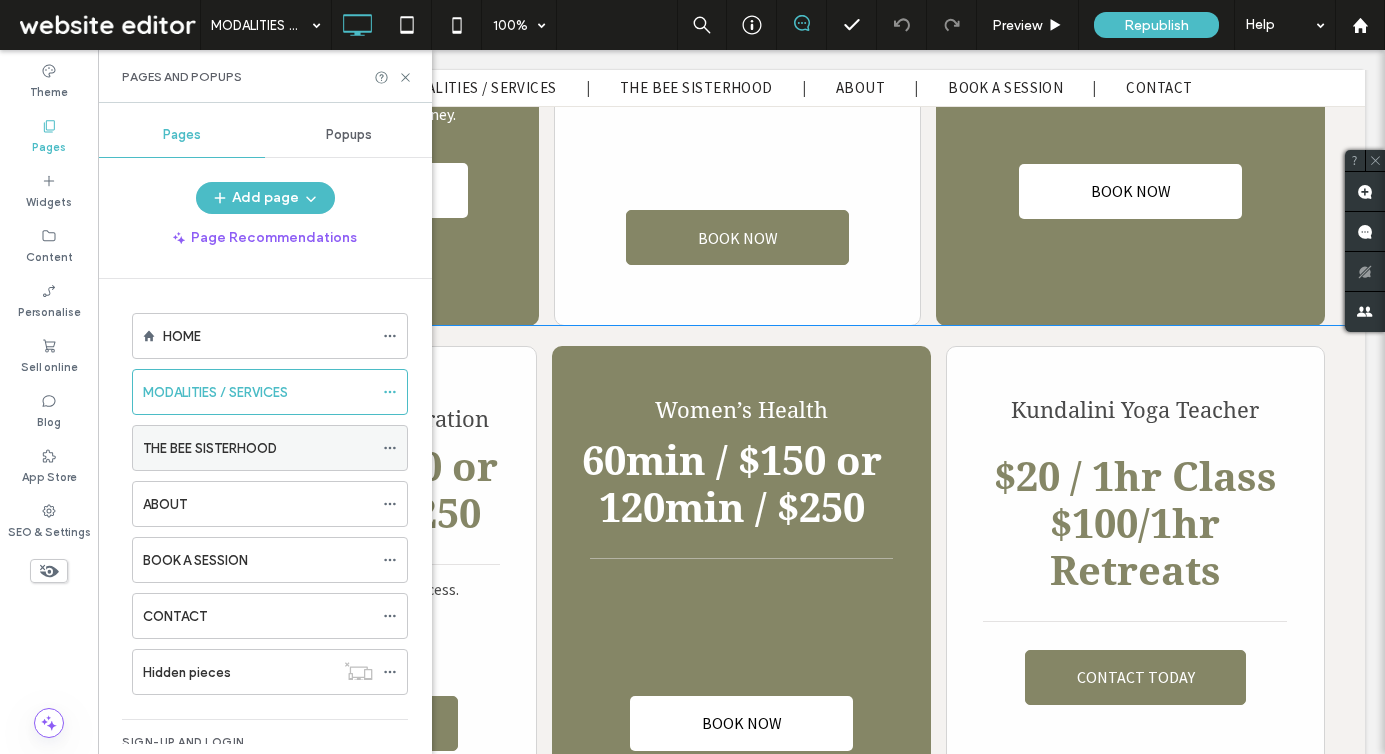 click on "THE BEE SISTERHOOD" at bounding box center (258, 448) 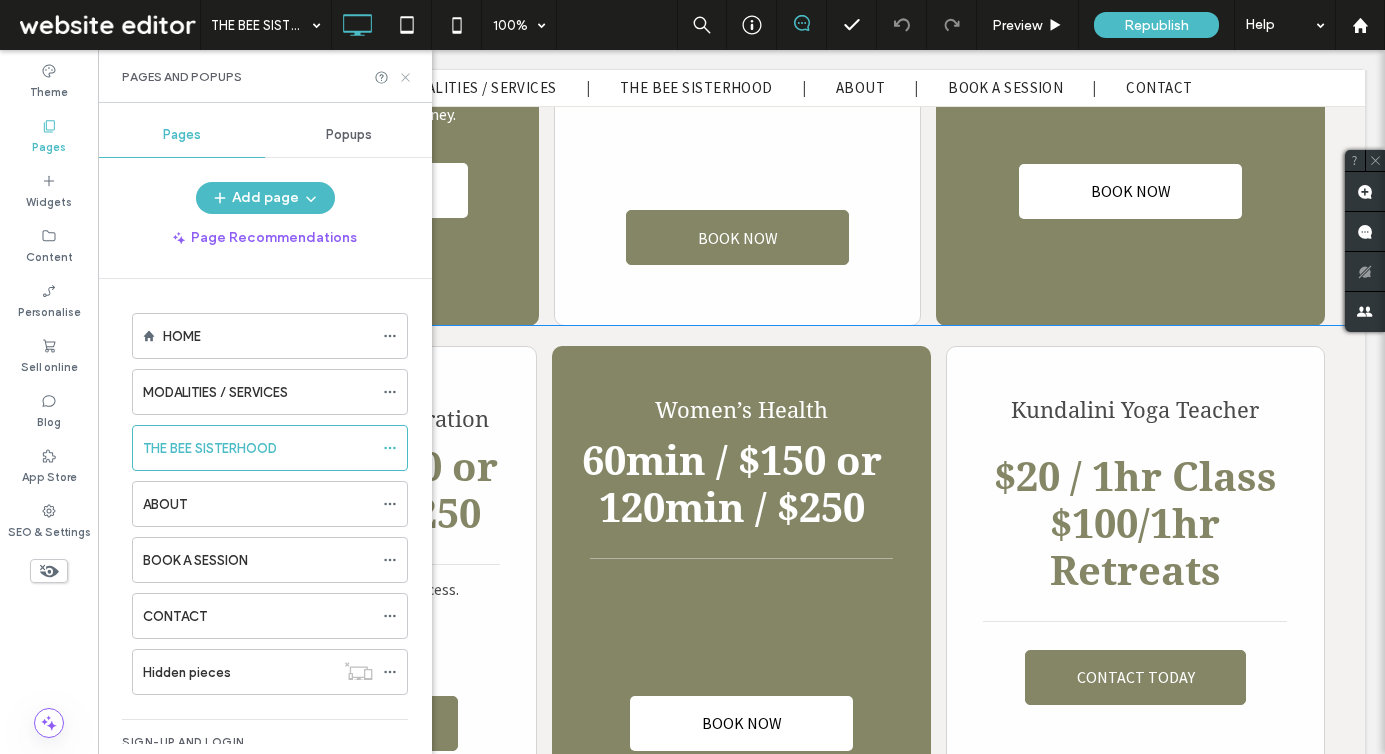 click 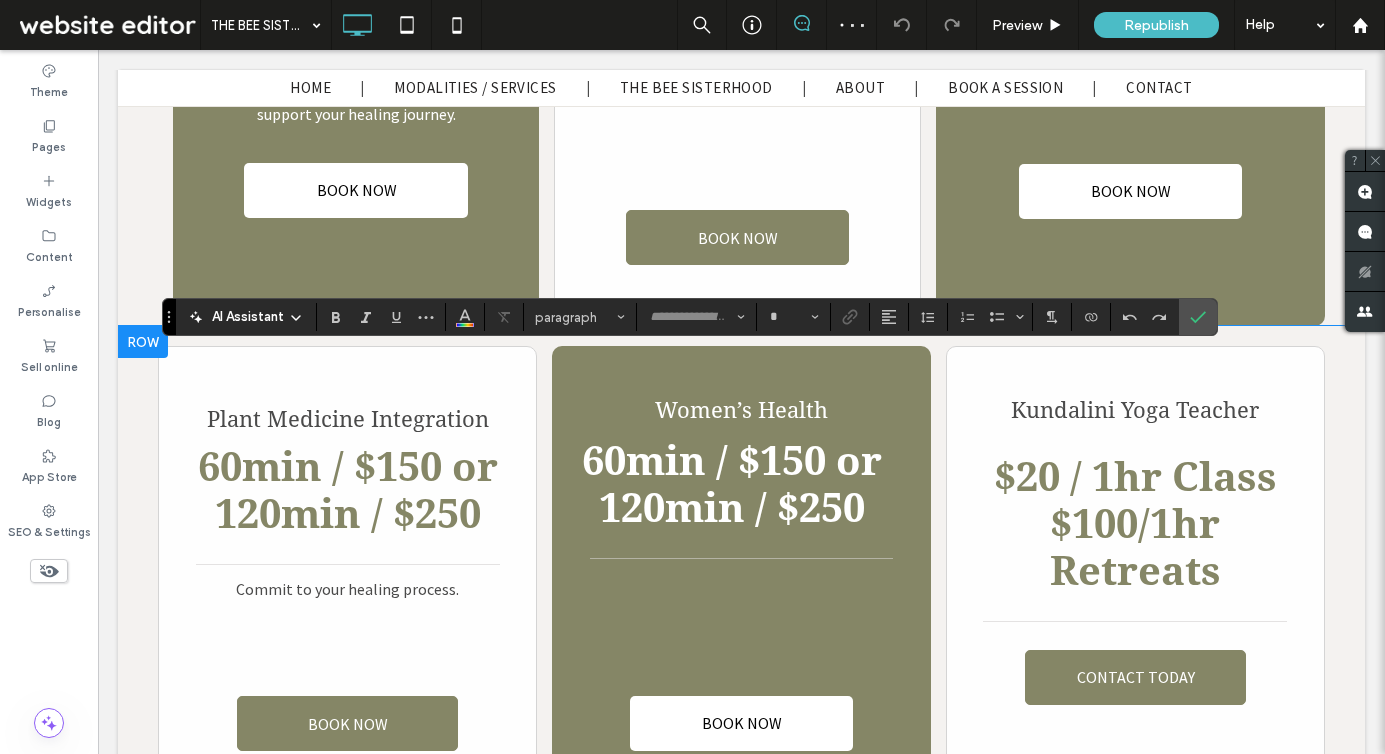 type on "**" 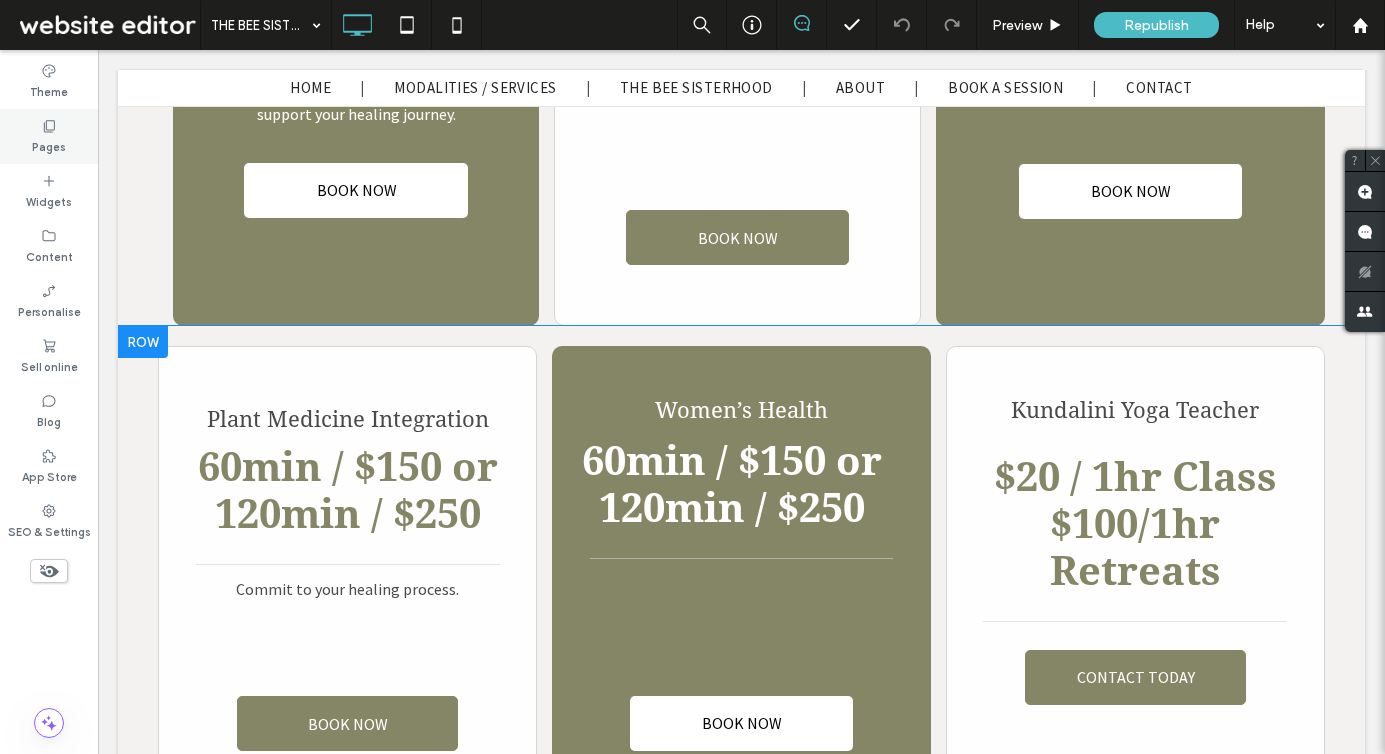 click on "Pages" at bounding box center [49, 145] 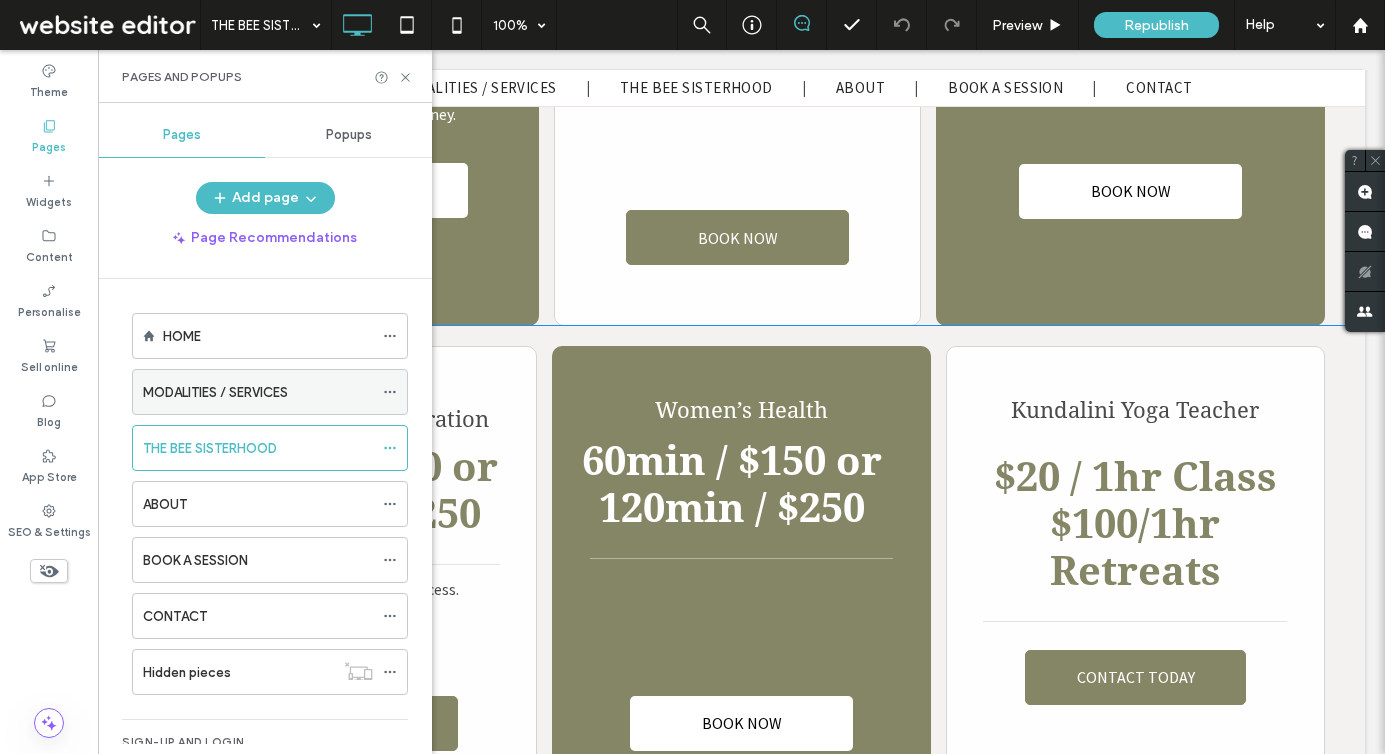 click on "MODALITIES / SERVICES" at bounding box center (258, 392) 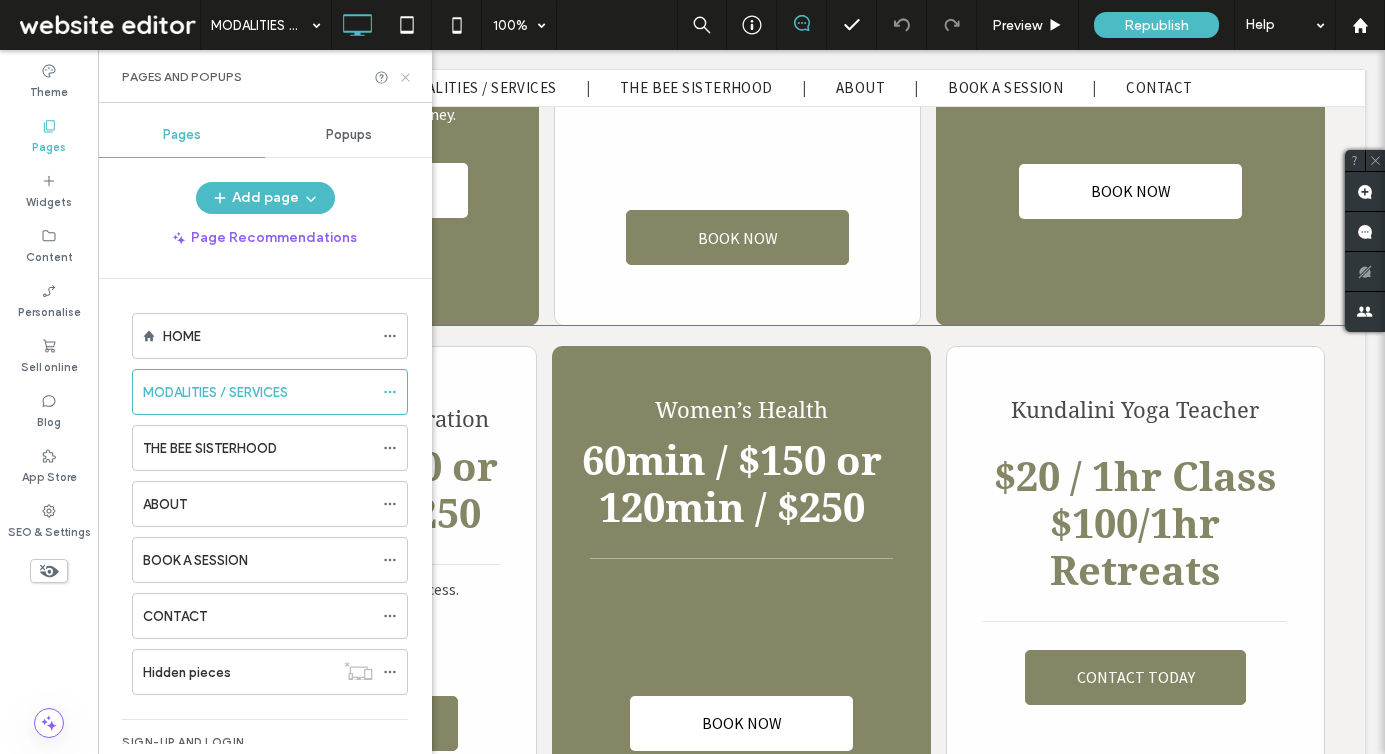 click on "Pages and Popups" at bounding box center [265, 76] 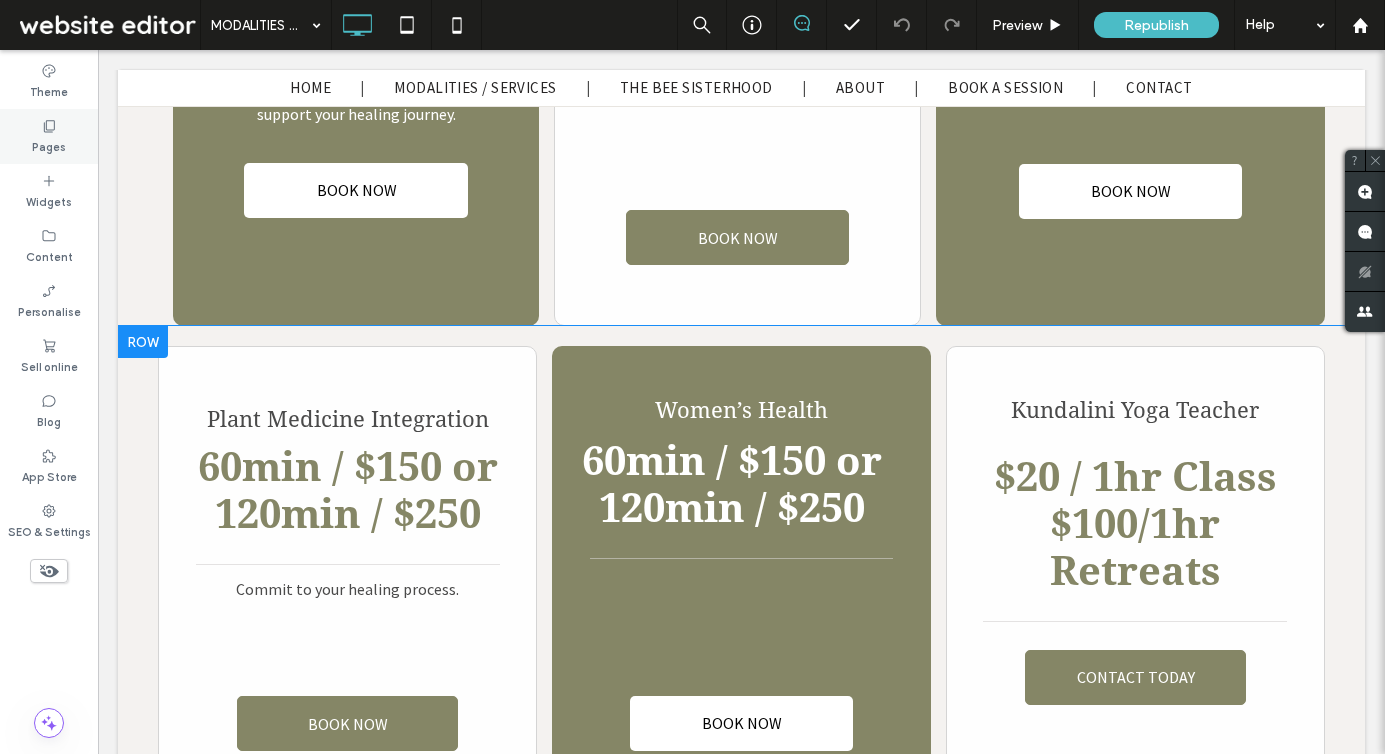 click on "Pages" at bounding box center (49, 145) 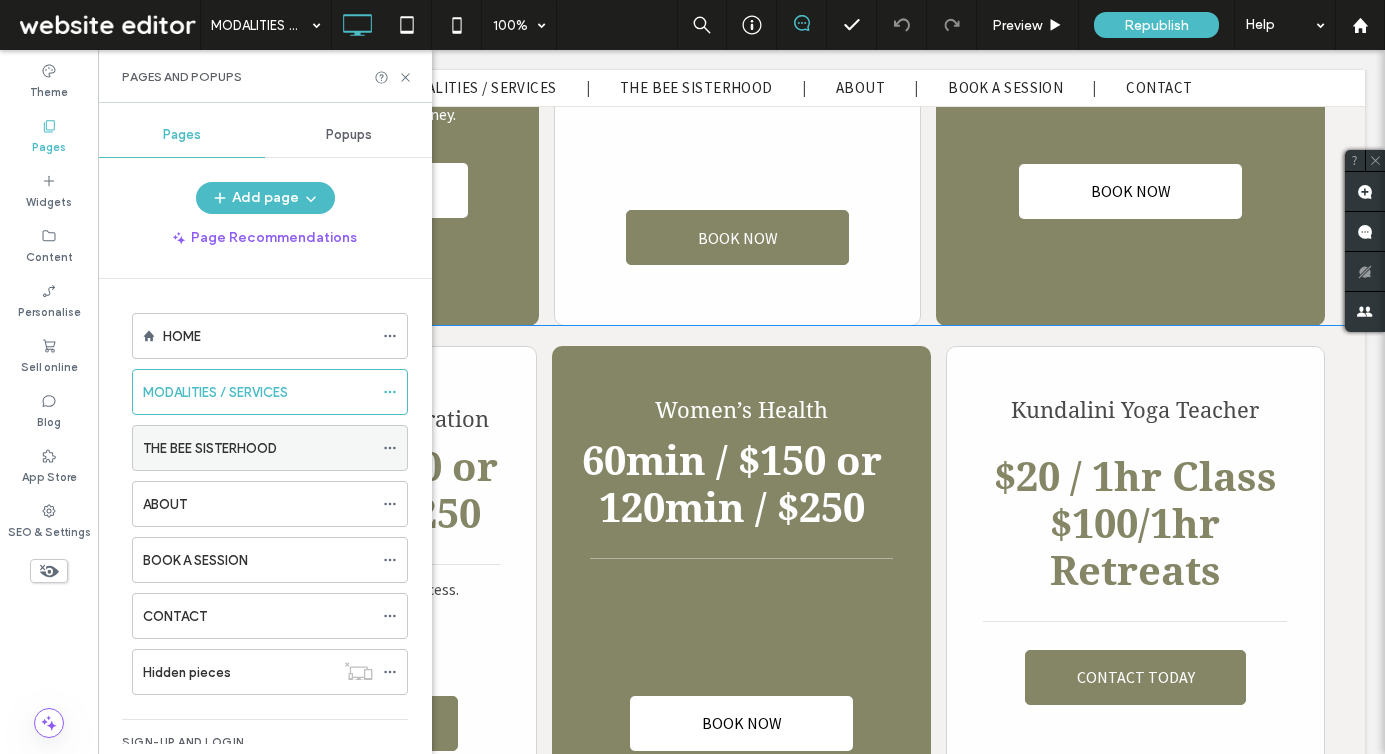 click on "THE BEE SISTERHOOD" at bounding box center [258, 448] 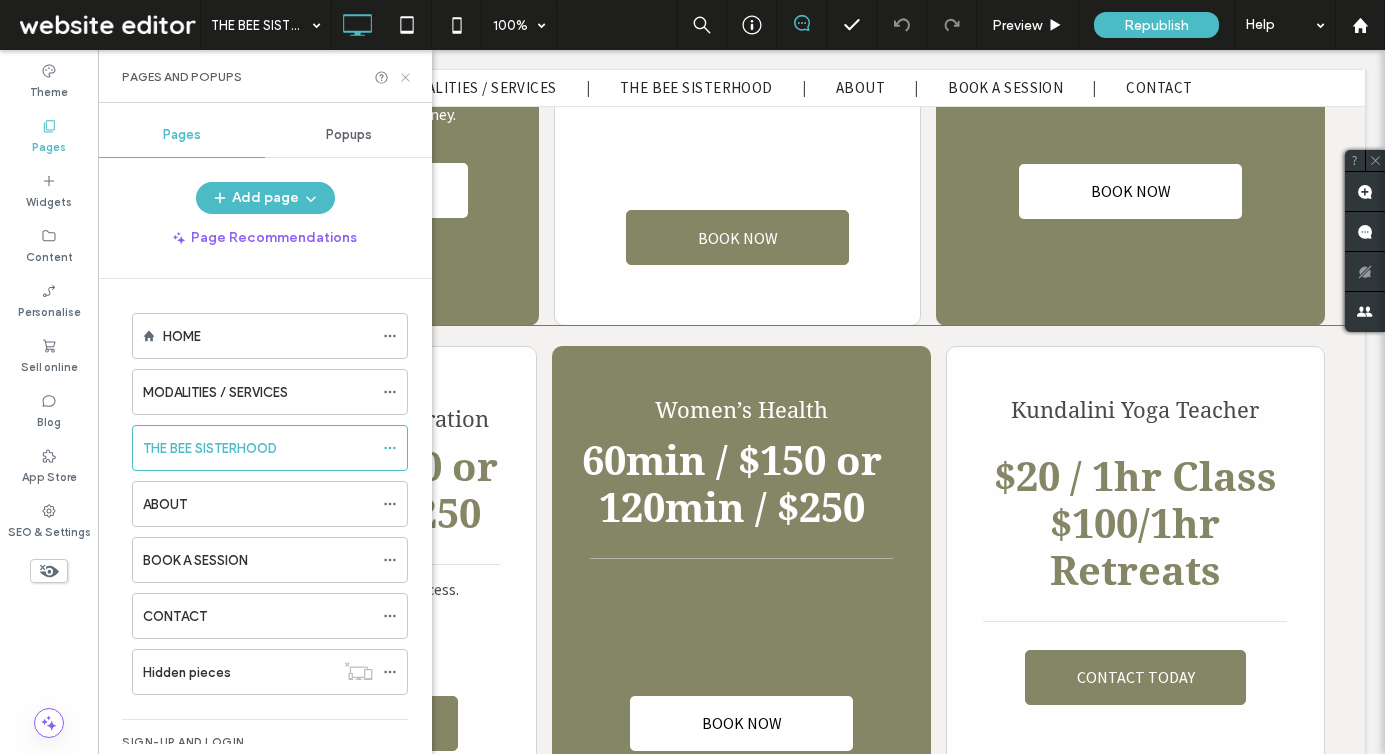 click 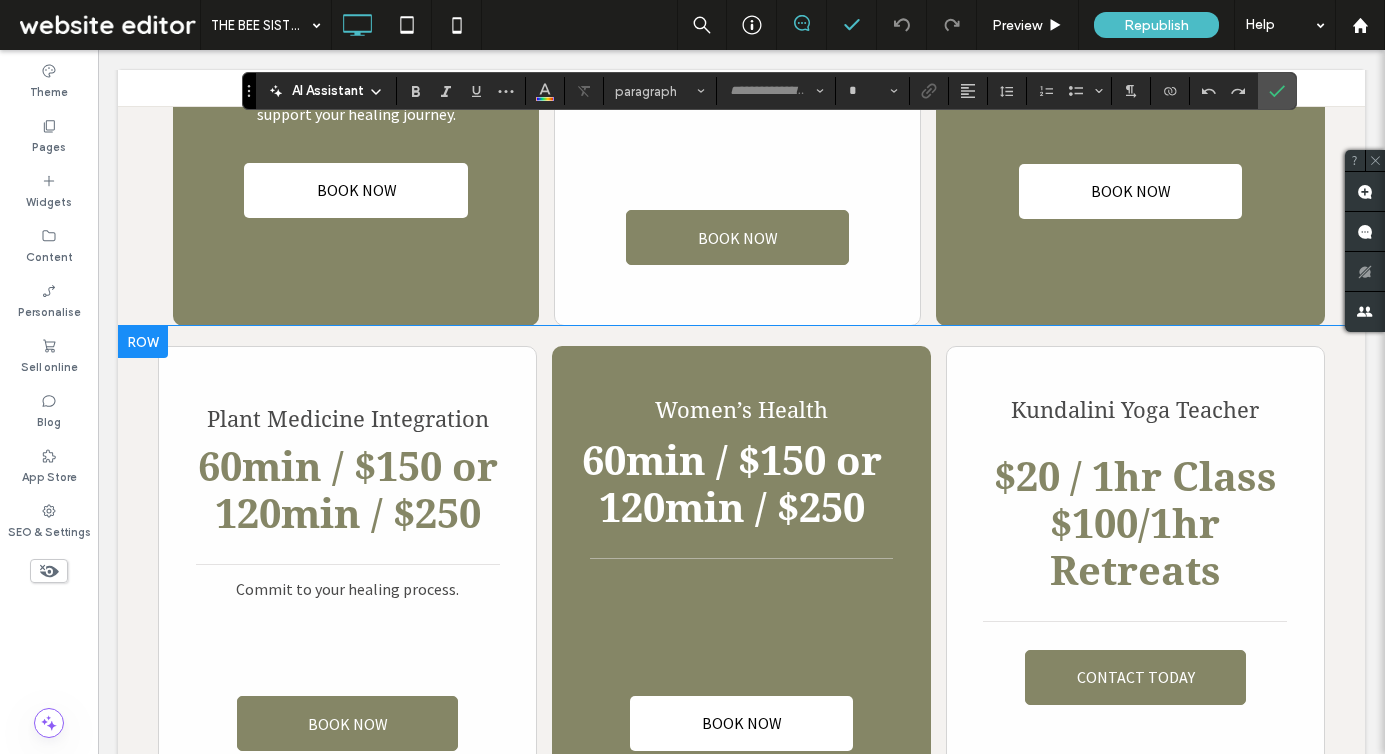 type on "**********" 